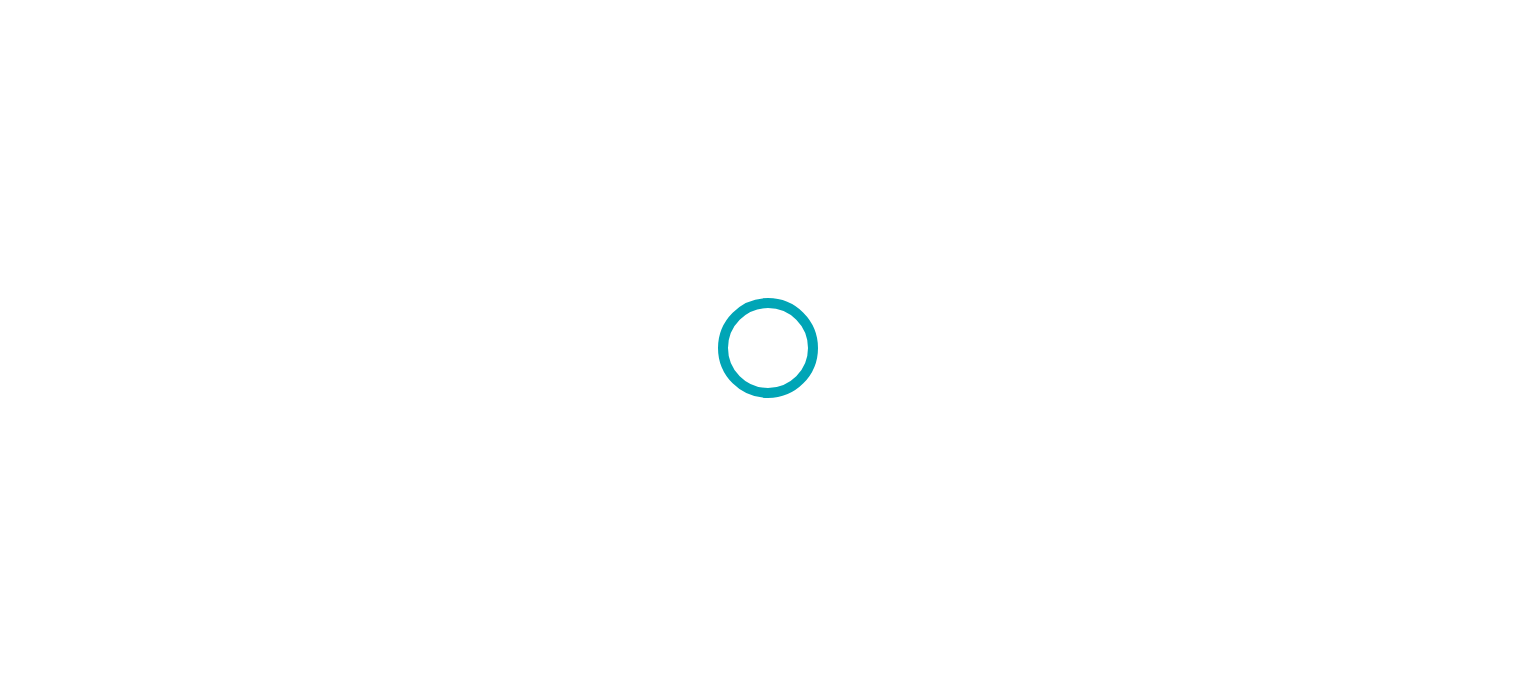 scroll, scrollTop: 0, scrollLeft: 0, axis: both 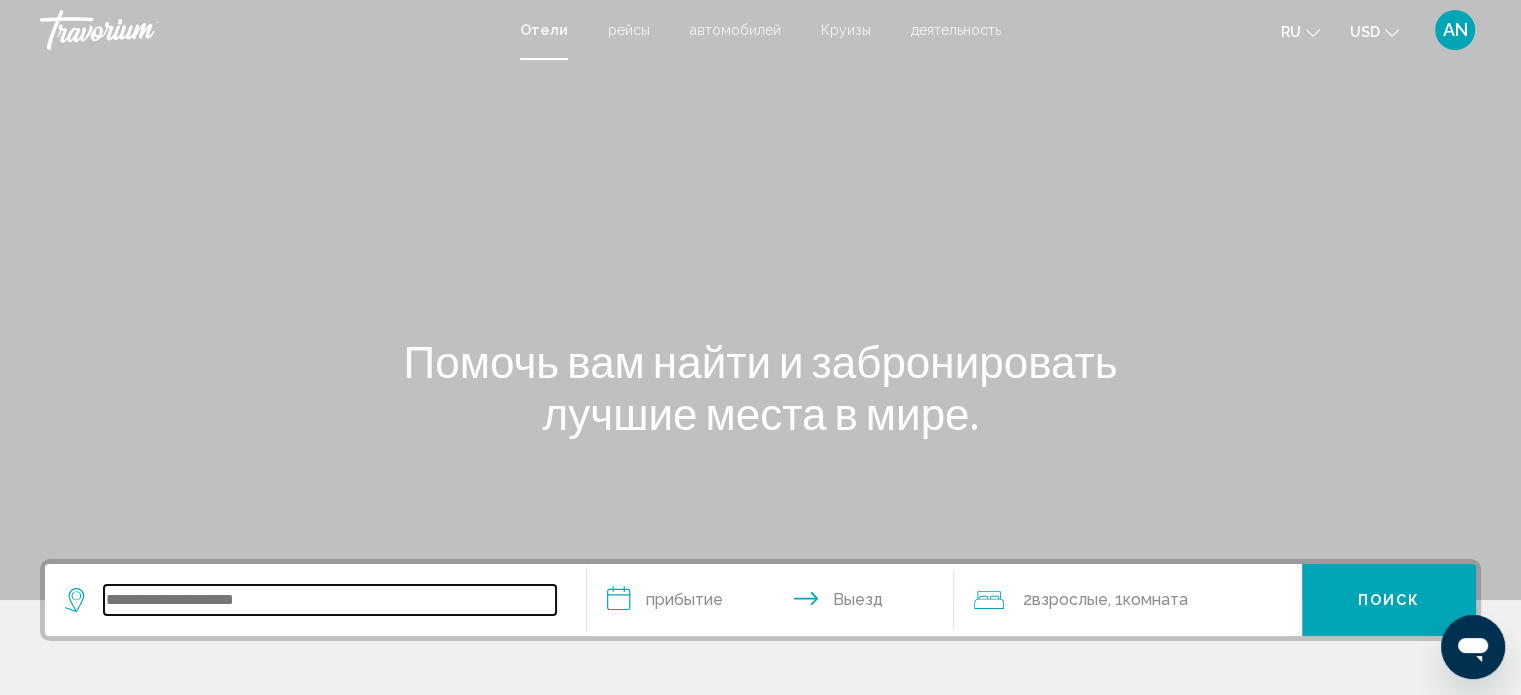 click at bounding box center [330, 600] 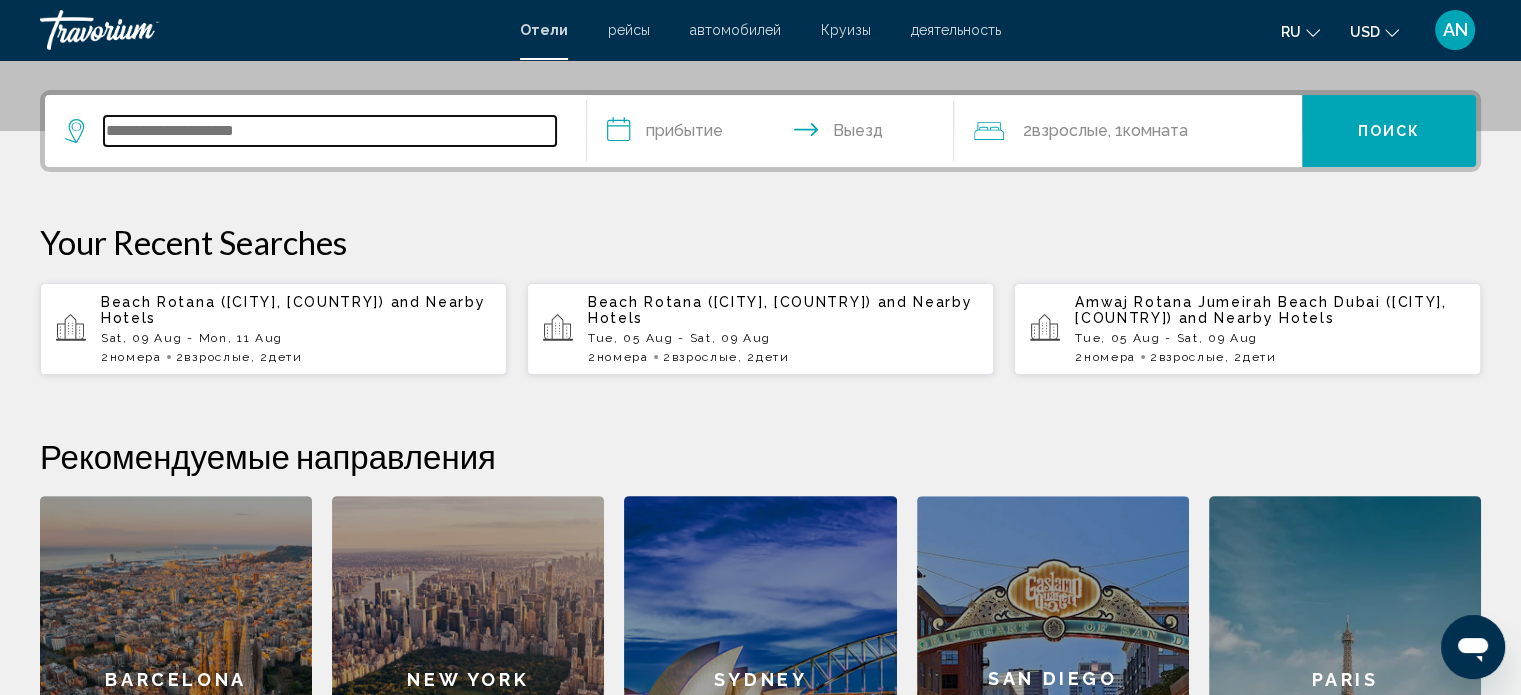 scroll, scrollTop: 493, scrollLeft: 0, axis: vertical 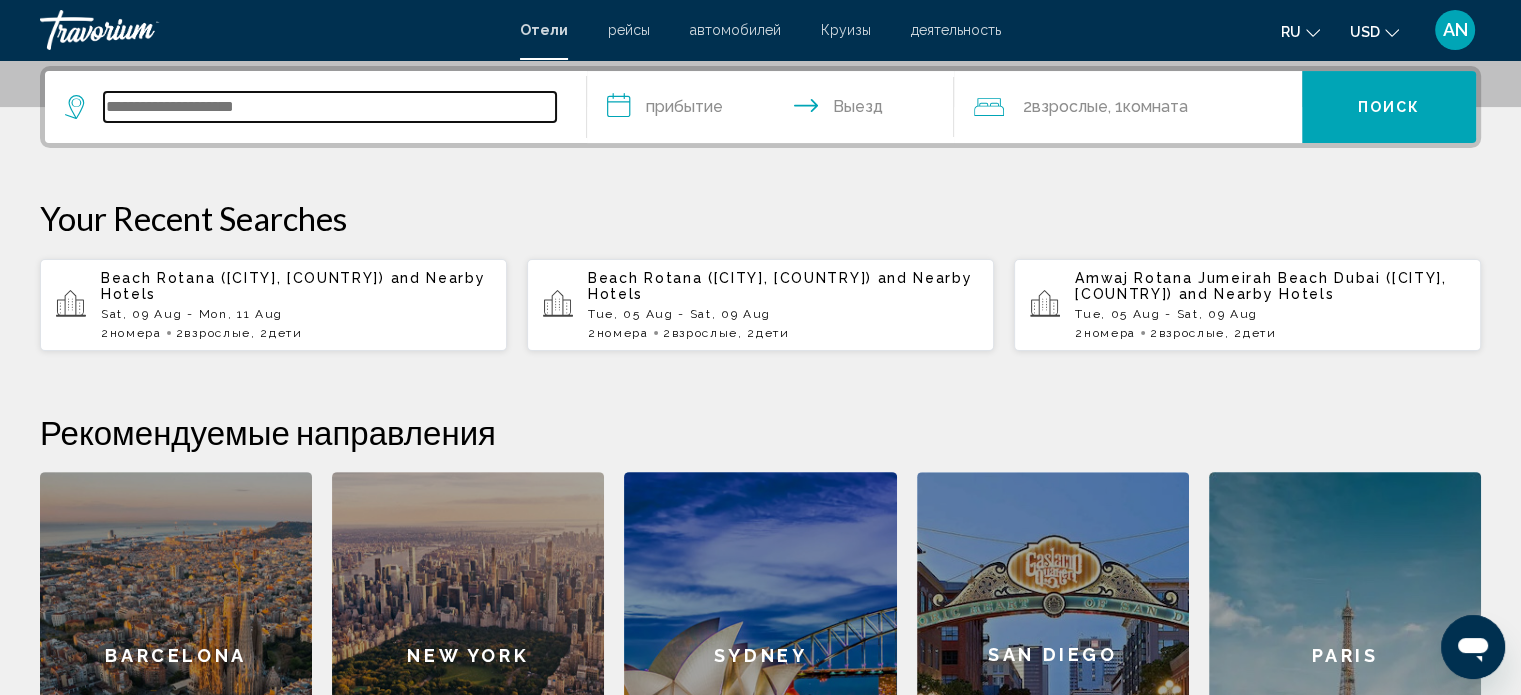 click at bounding box center (330, 107) 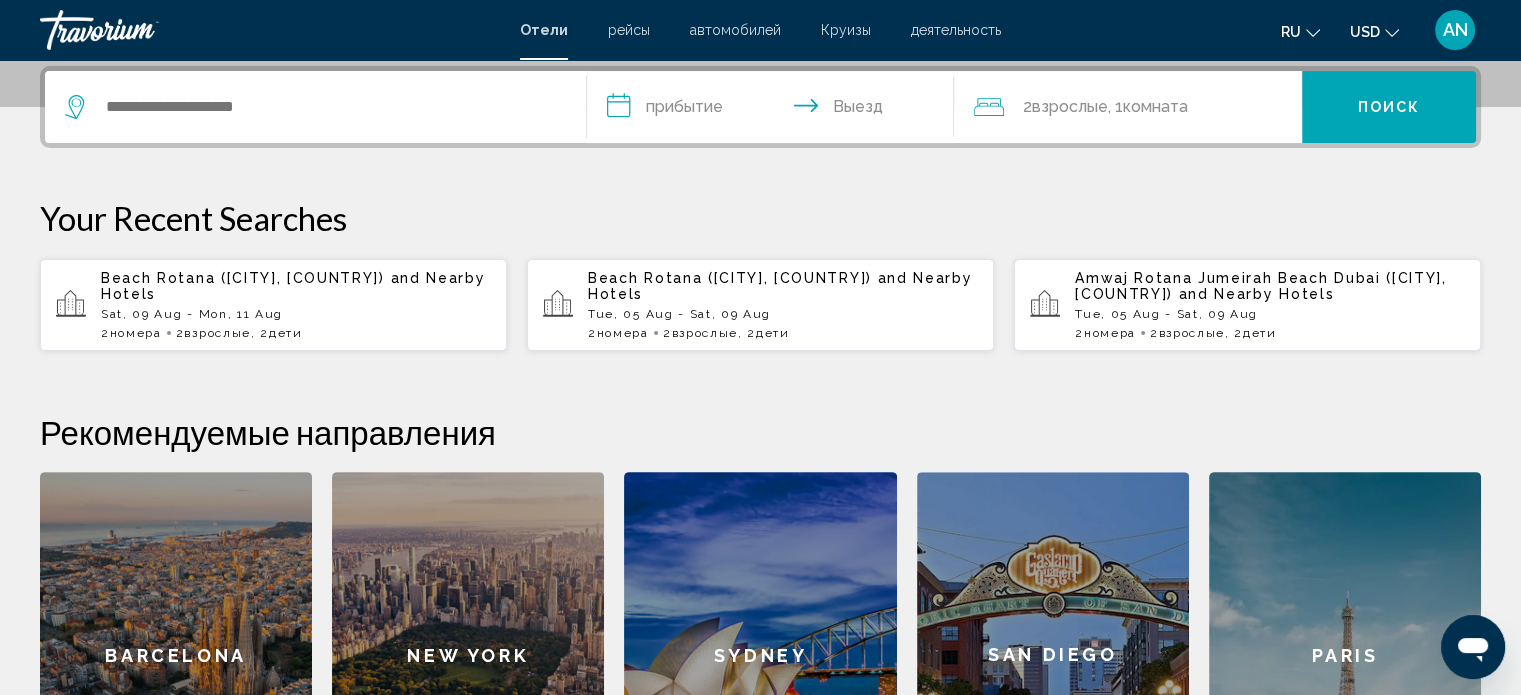 click on "**********" at bounding box center (775, 110) 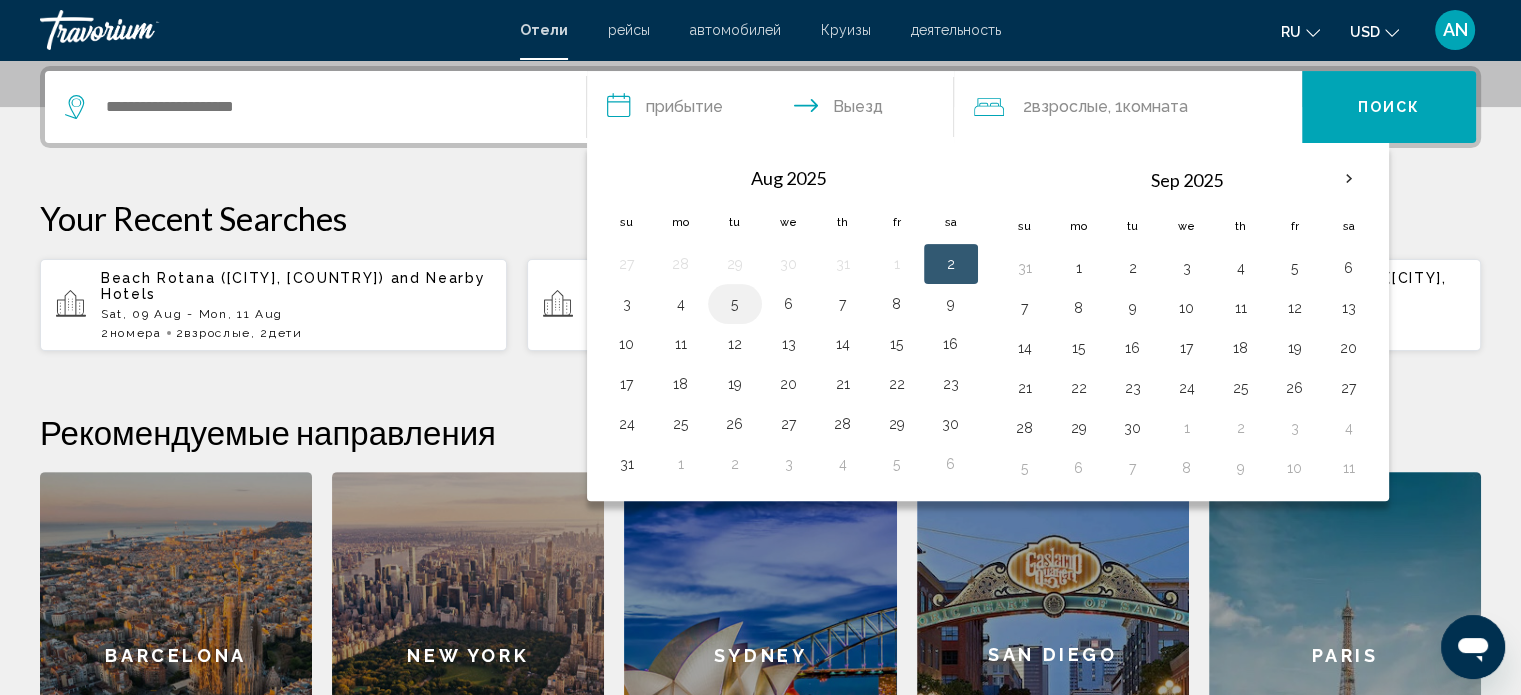click on "5" at bounding box center (735, 304) 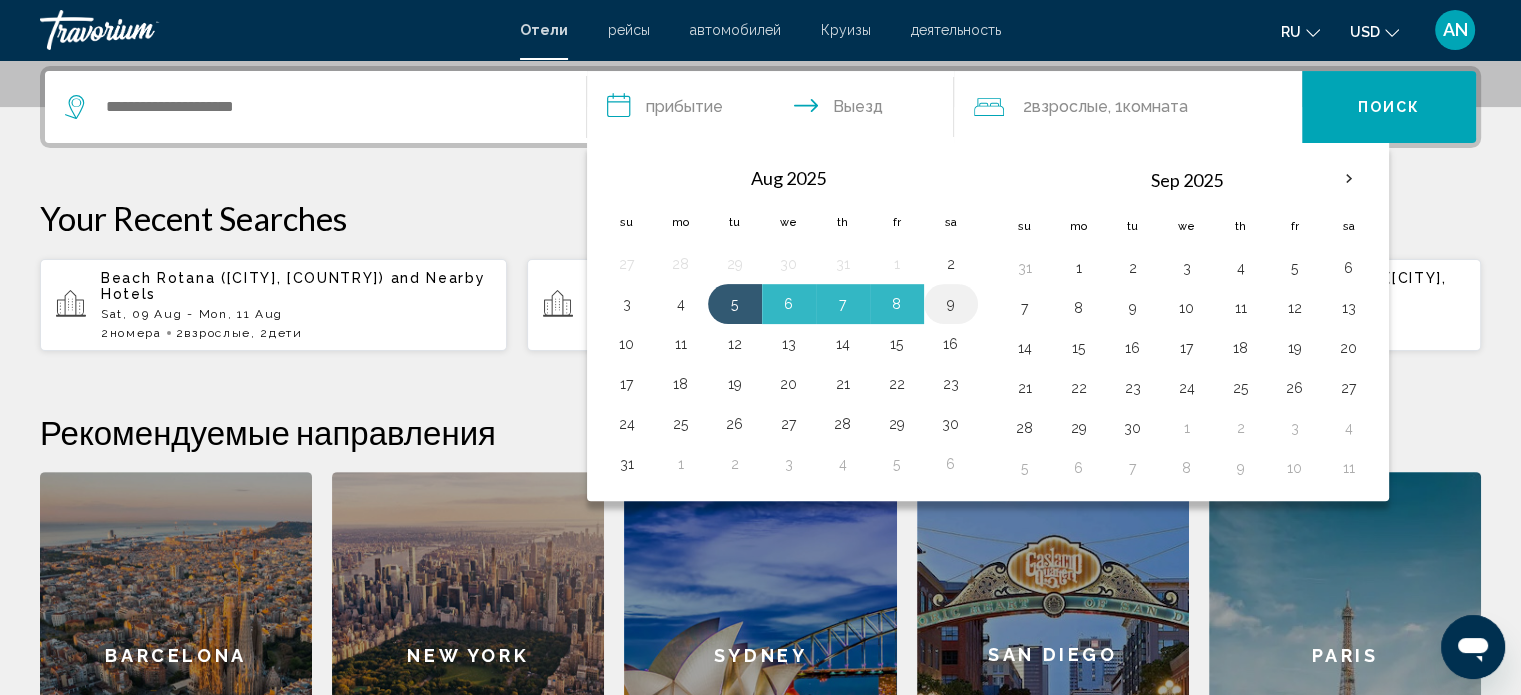click on "9" at bounding box center (951, 304) 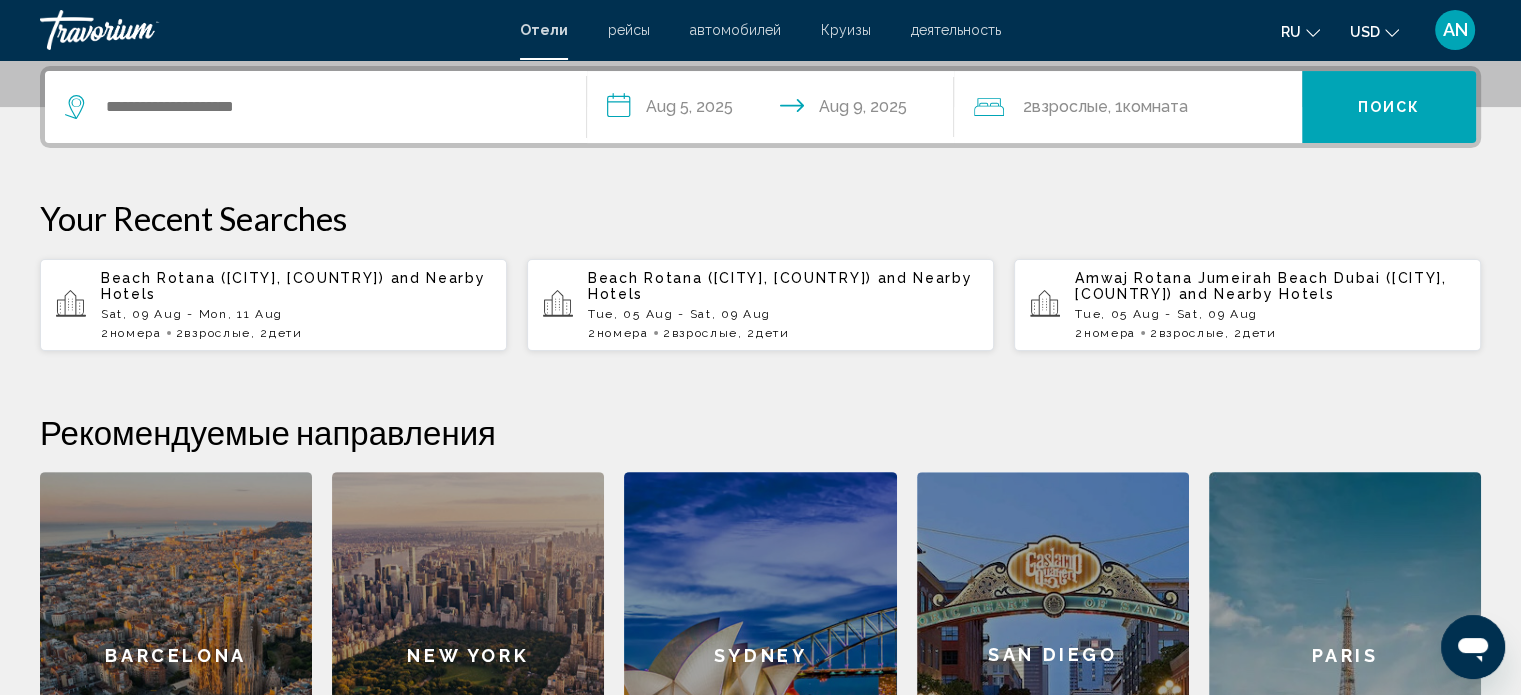 click on "Взрослые" 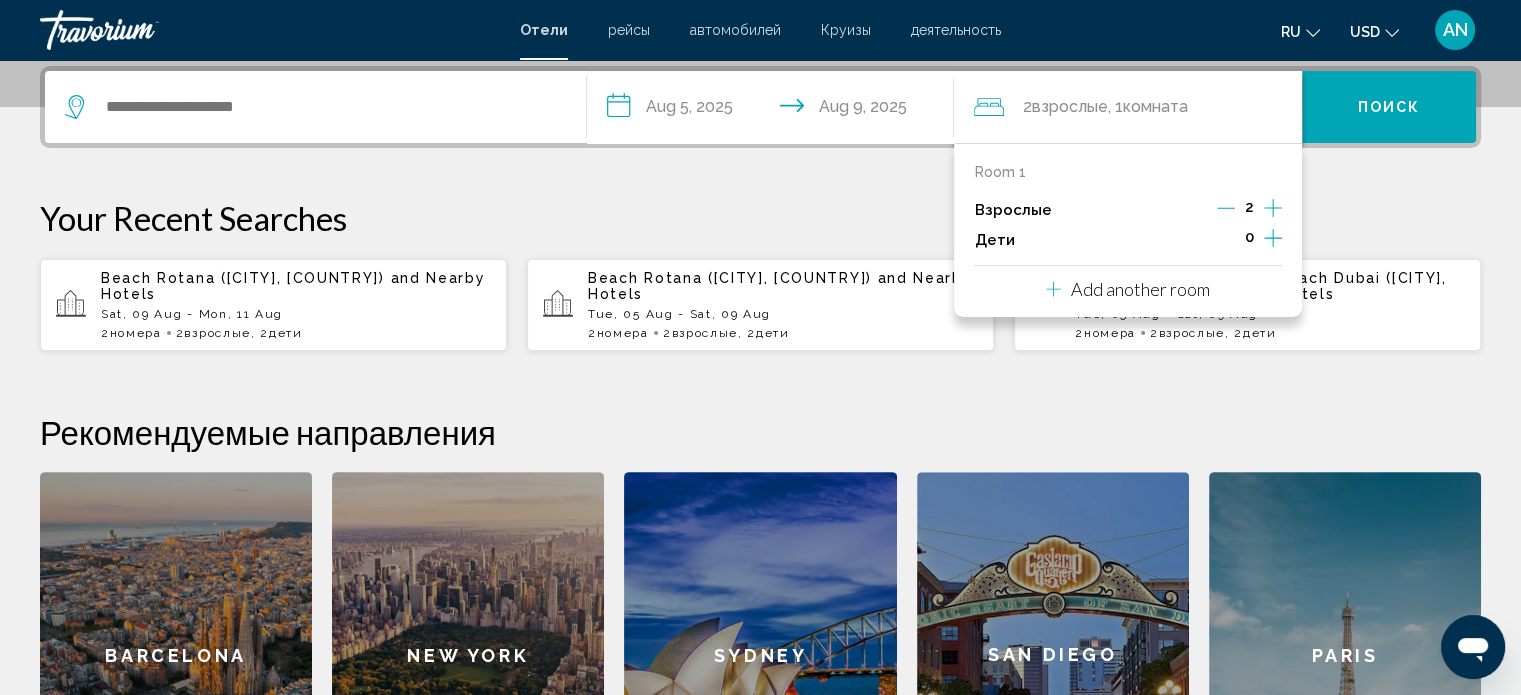 click 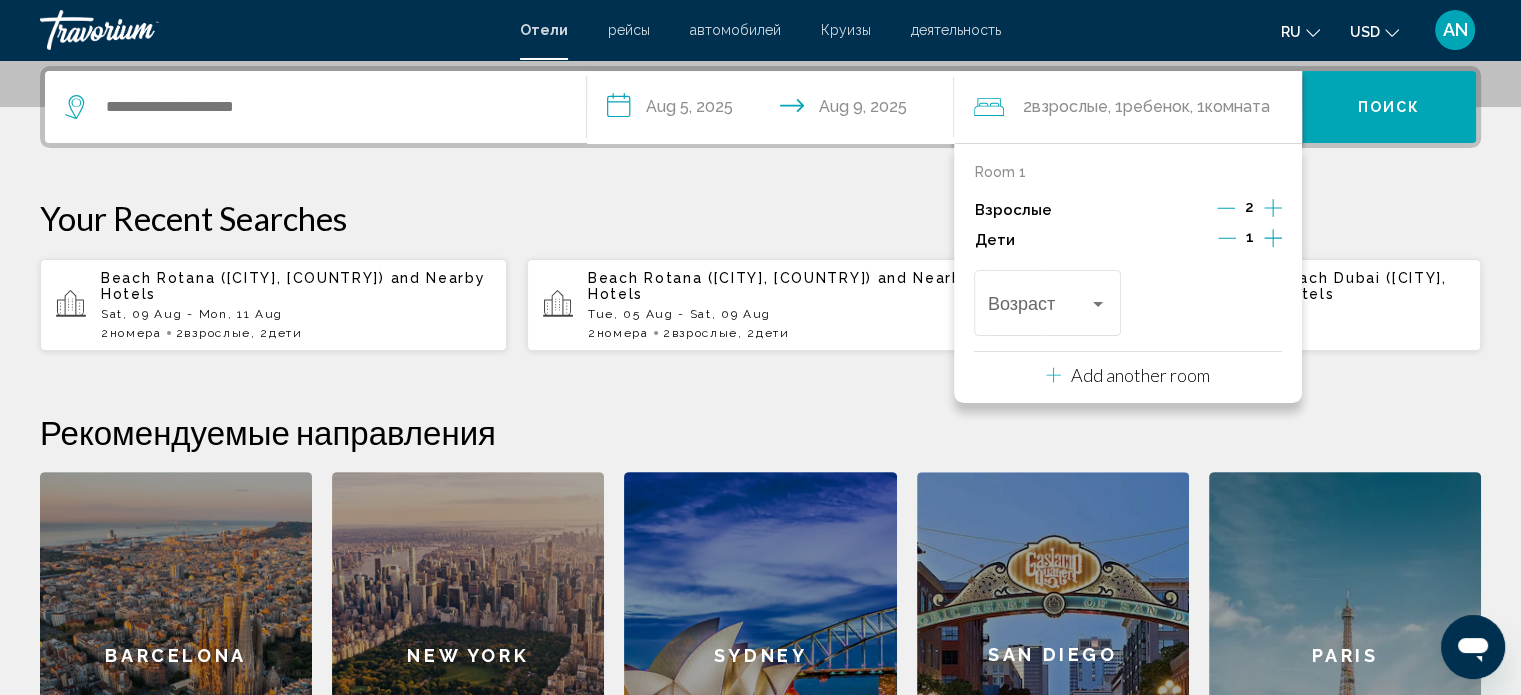 click 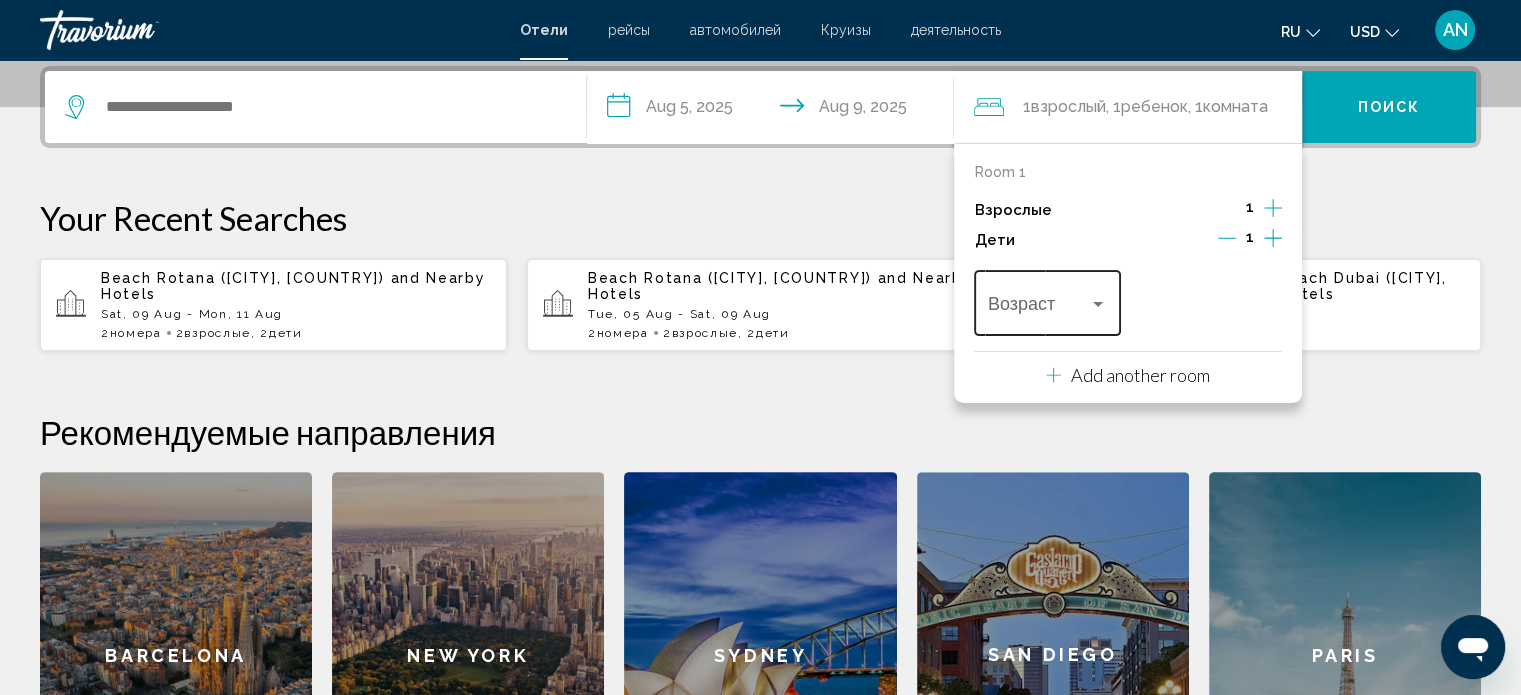 click on "Возраст" at bounding box center [1047, 300] 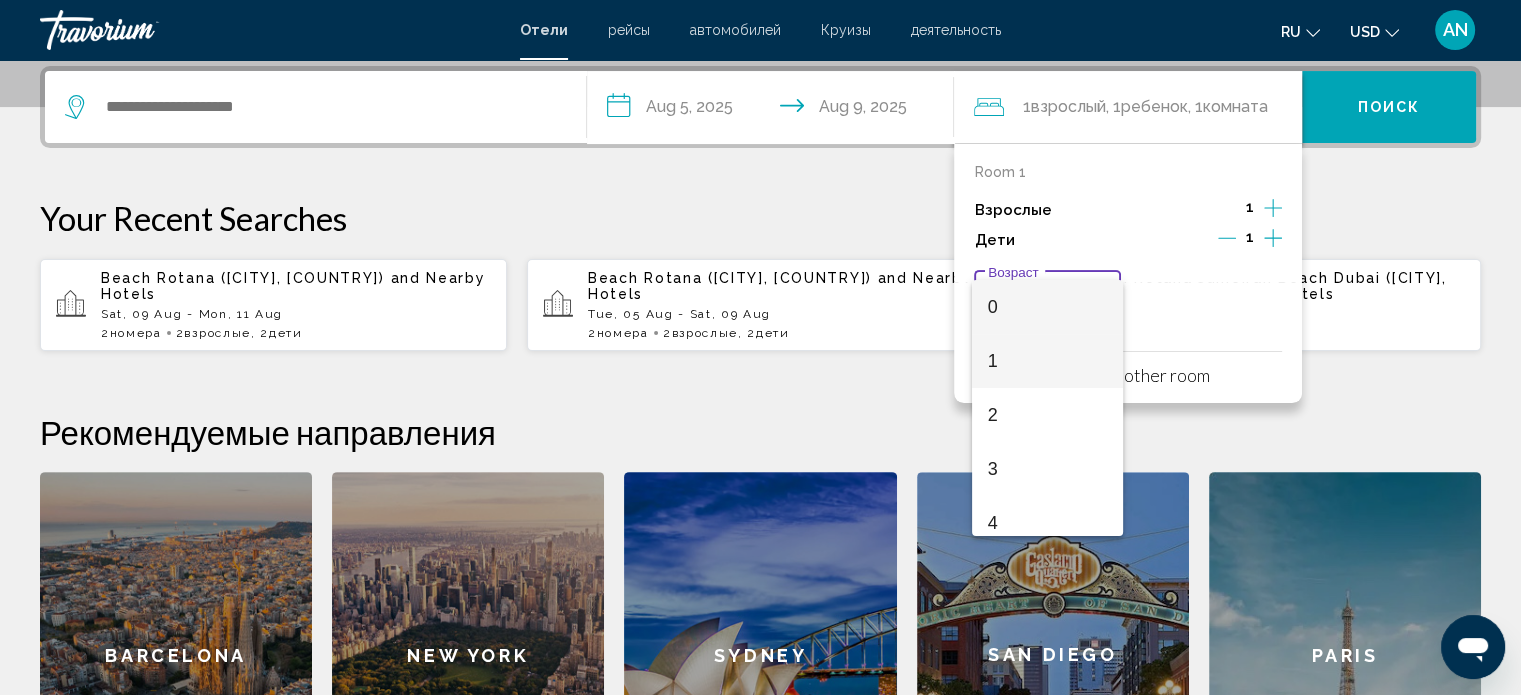 click on "1" at bounding box center (1047, 361) 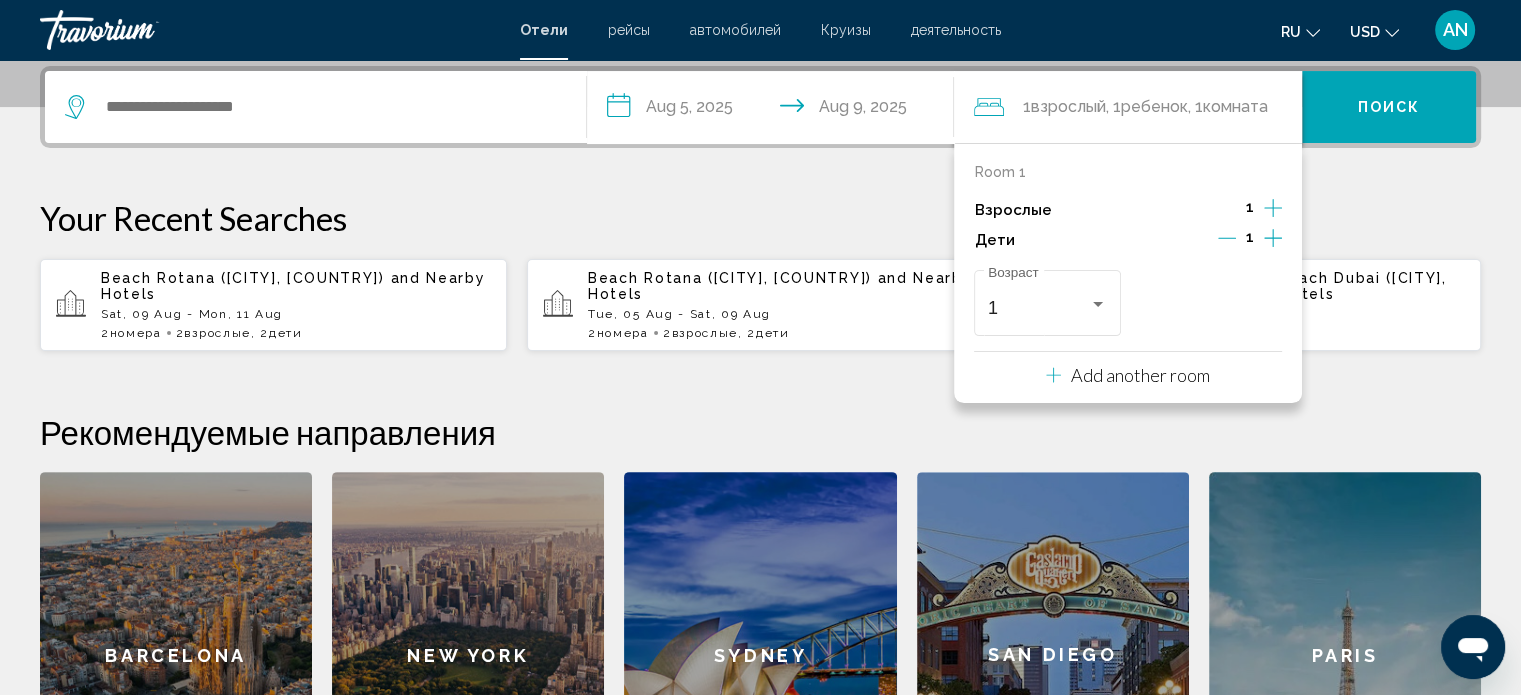 click on "Add another room" at bounding box center [1140, 375] 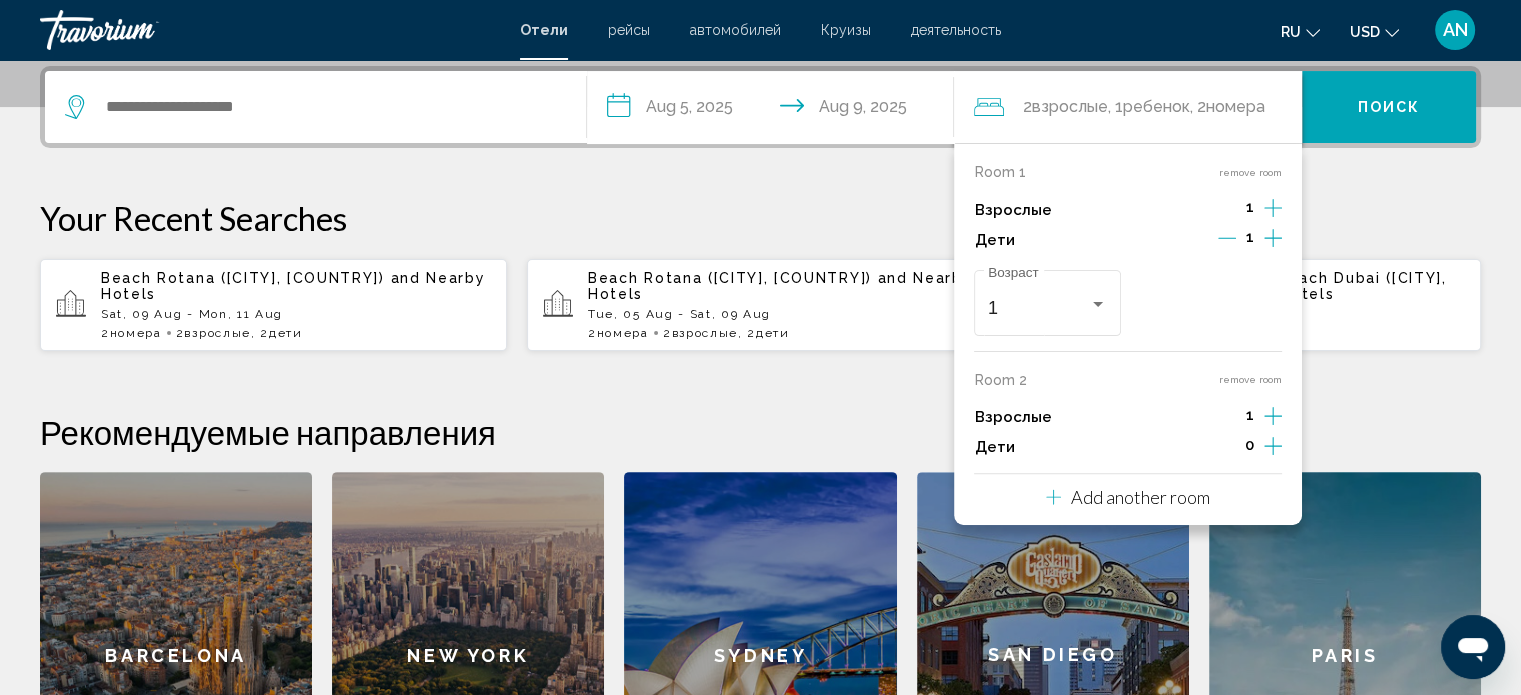 click 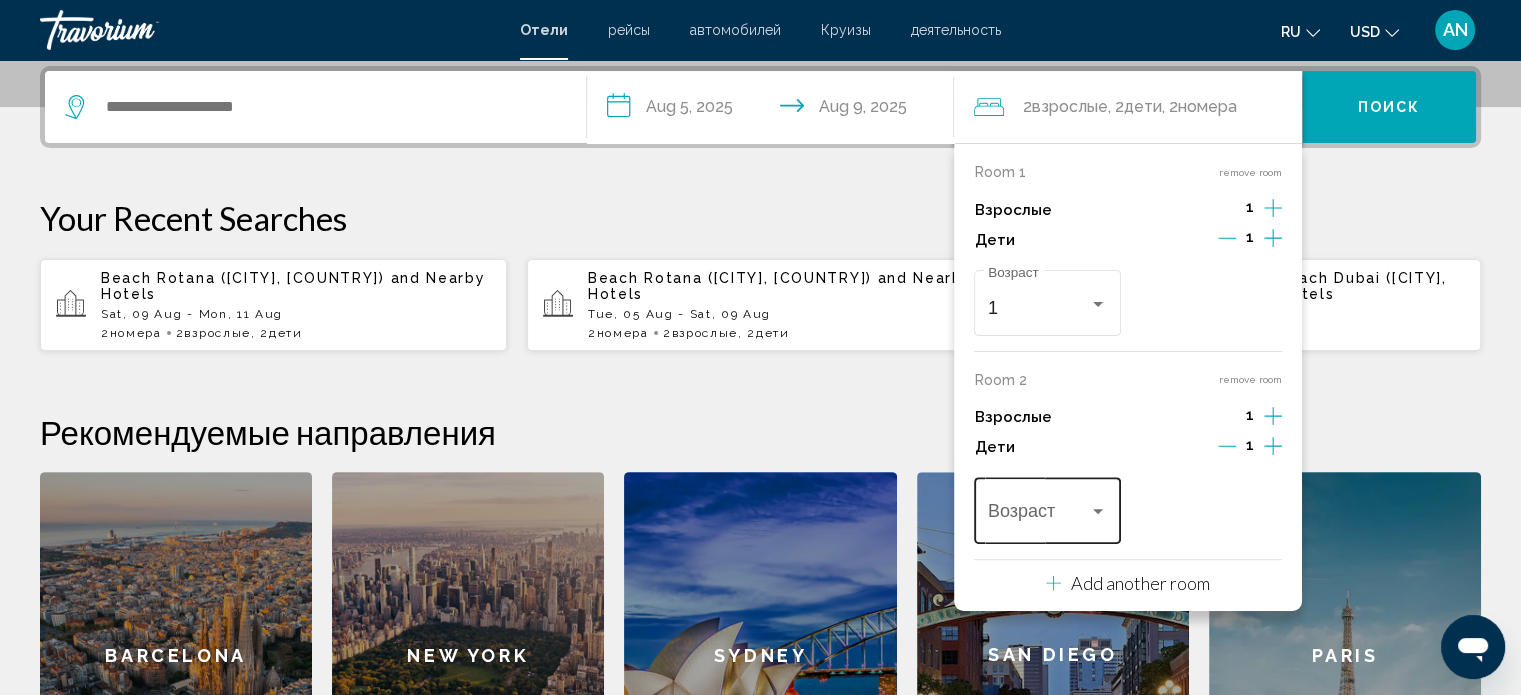 click on "Возраст" at bounding box center (1047, 508) 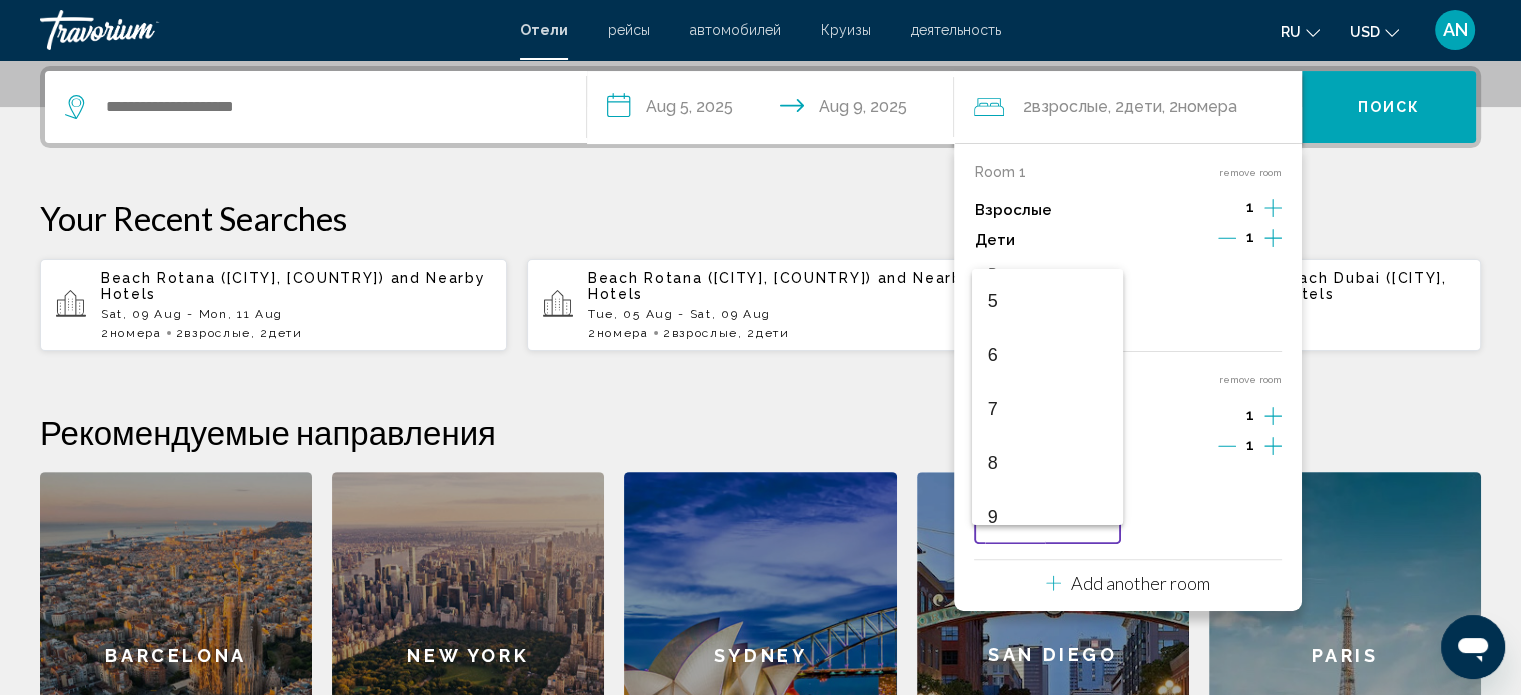 scroll, scrollTop: 300, scrollLeft: 0, axis: vertical 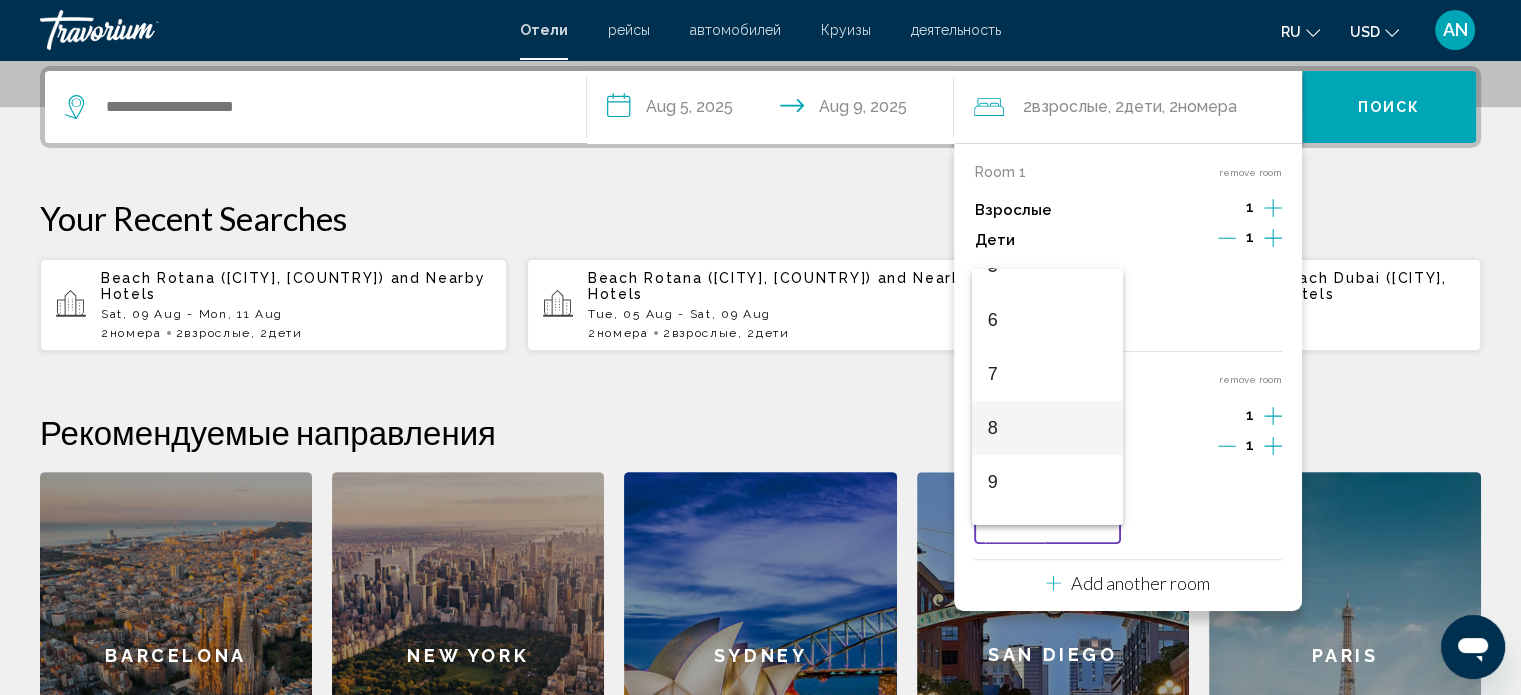 click on "8" at bounding box center [1047, 428] 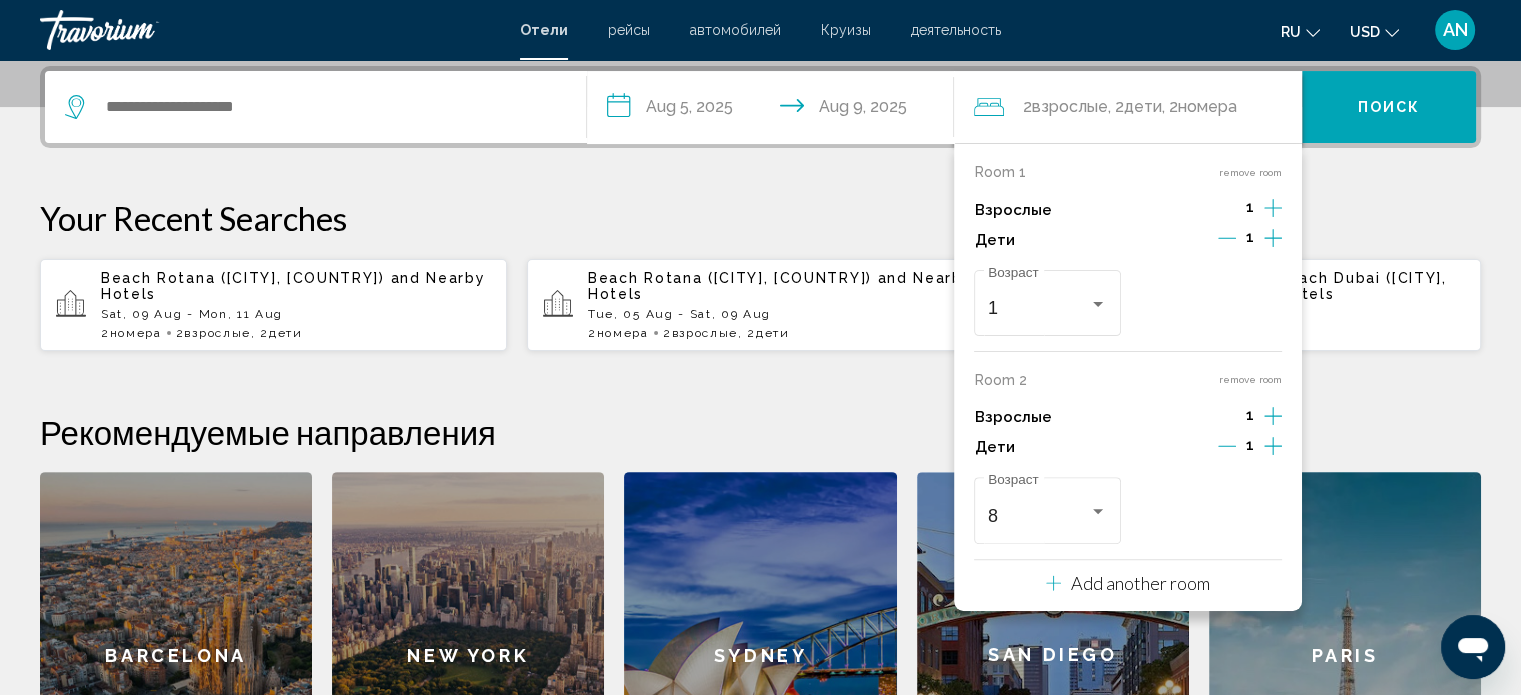 click on "Your Recent Searches" at bounding box center [760, 218] 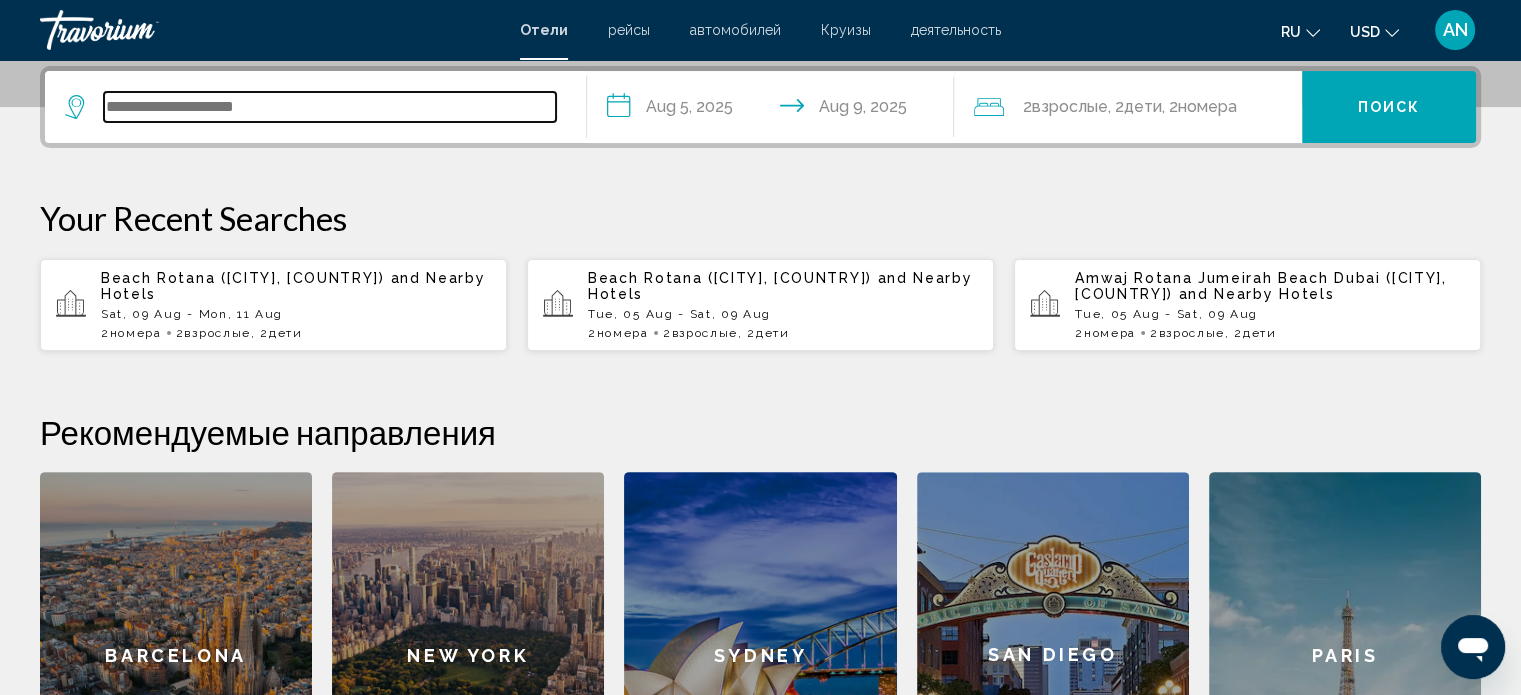 click at bounding box center (330, 107) 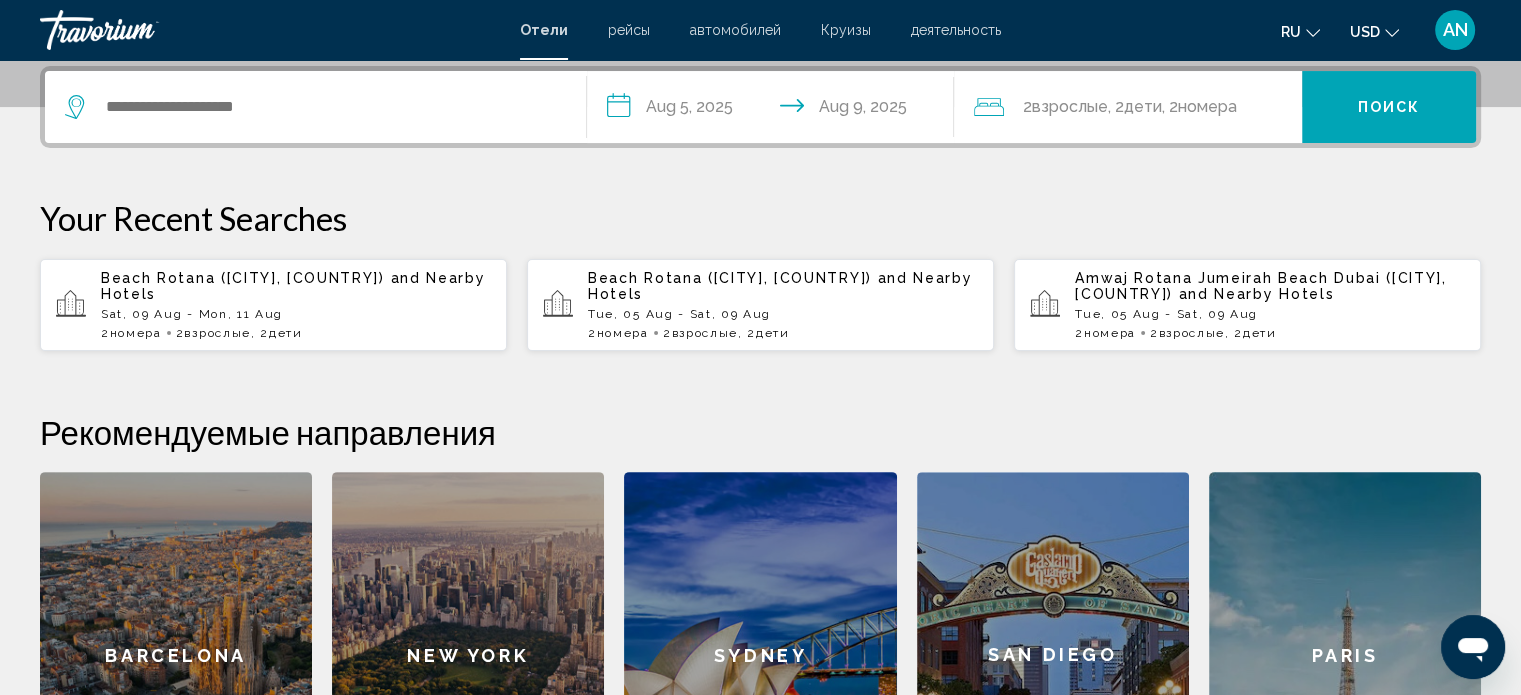 click on "Tue, 05 Aug - Sat, 09 Aug" at bounding box center [1270, 314] 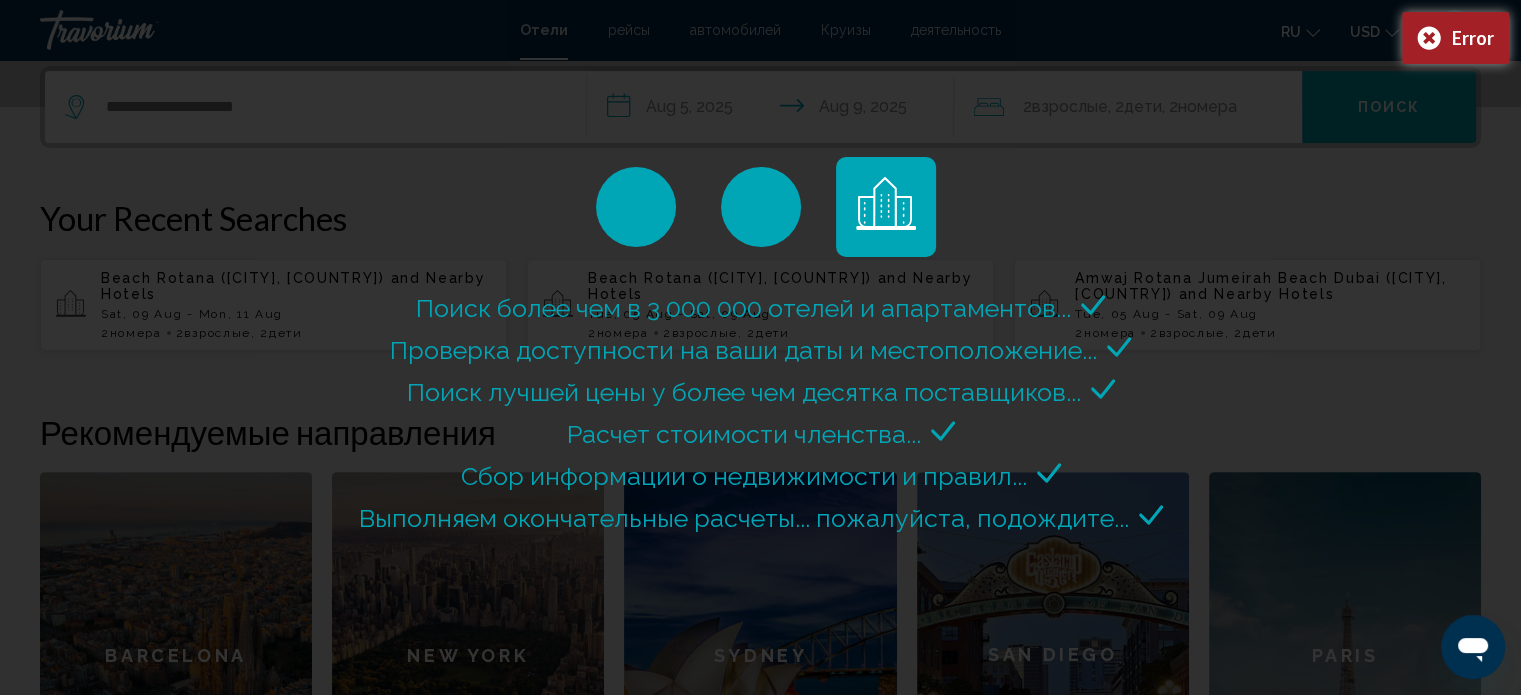 scroll, scrollTop: 0, scrollLeft: 0, axis: both 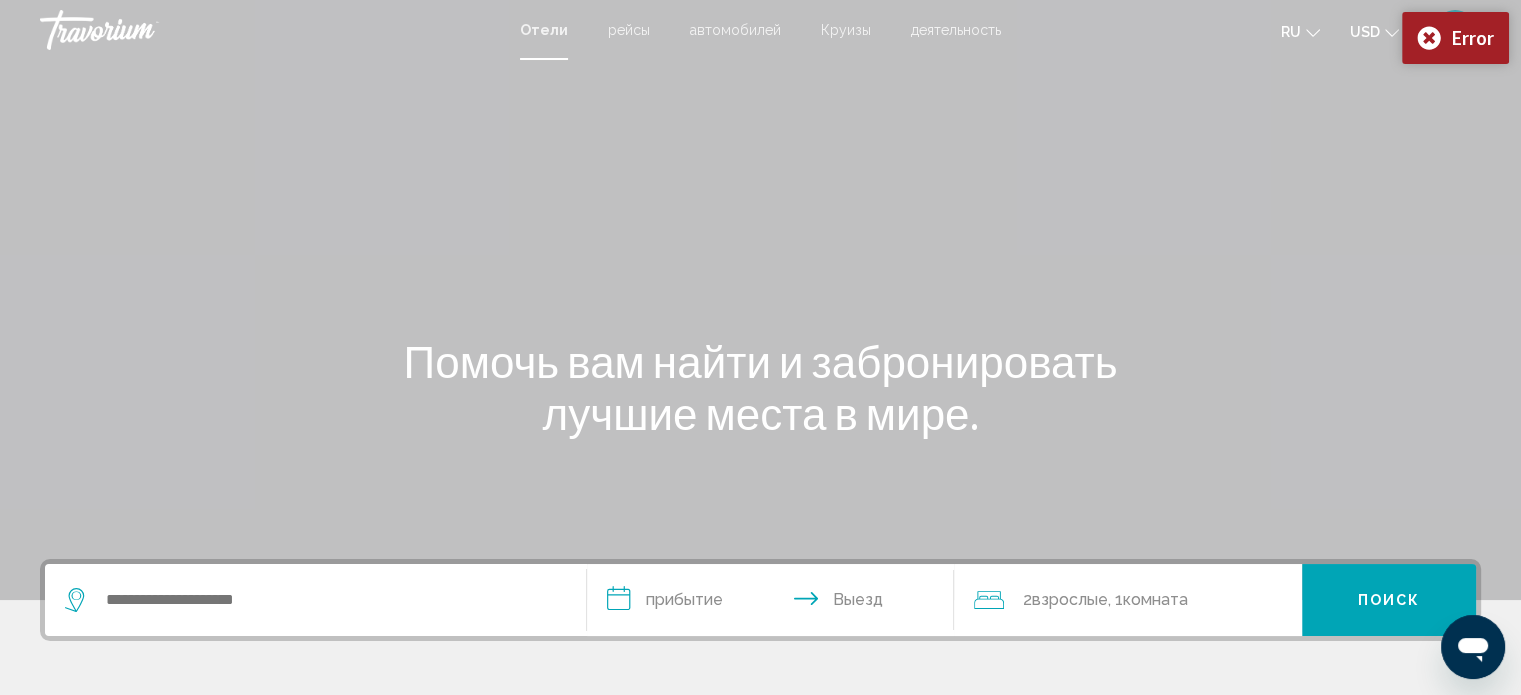 click at bounding box center [760, 300] 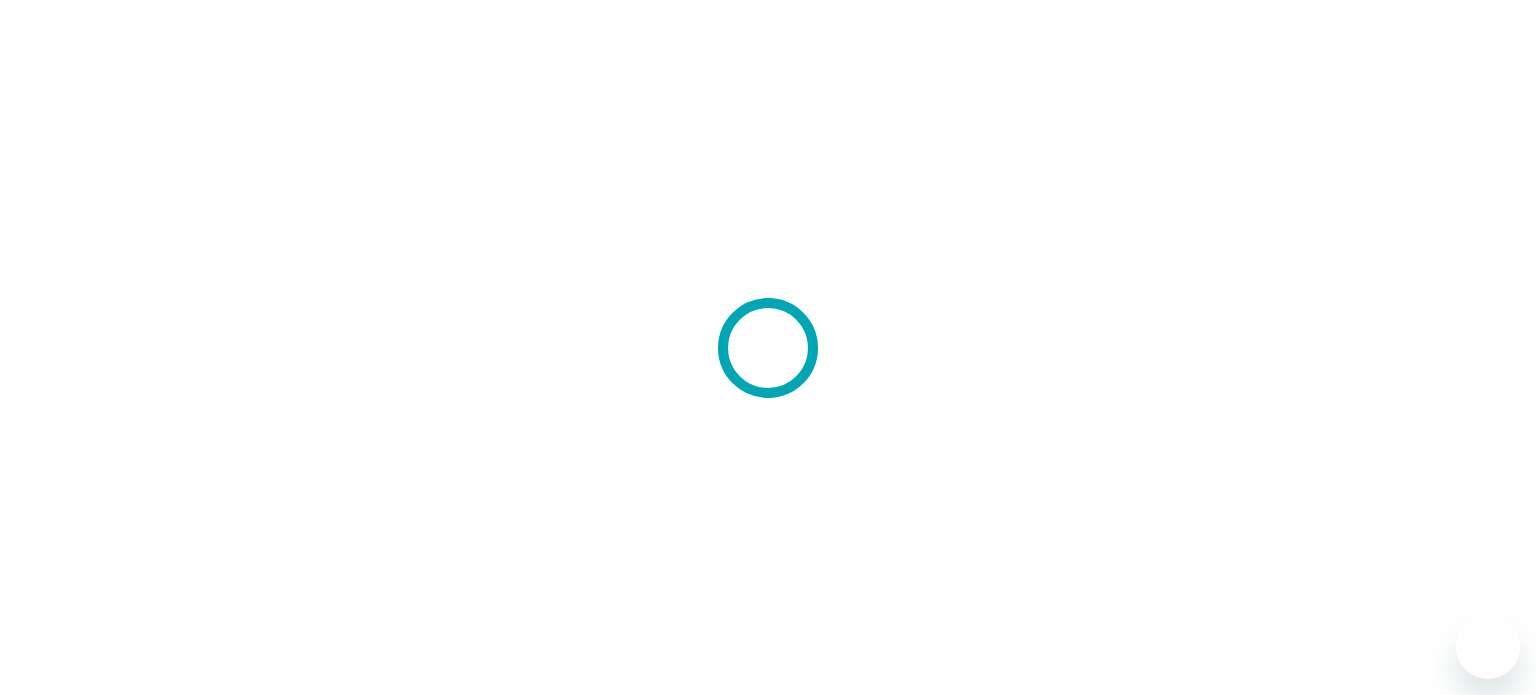 scroll, scrollTop: 0, scrollLeft: 0, axis: both 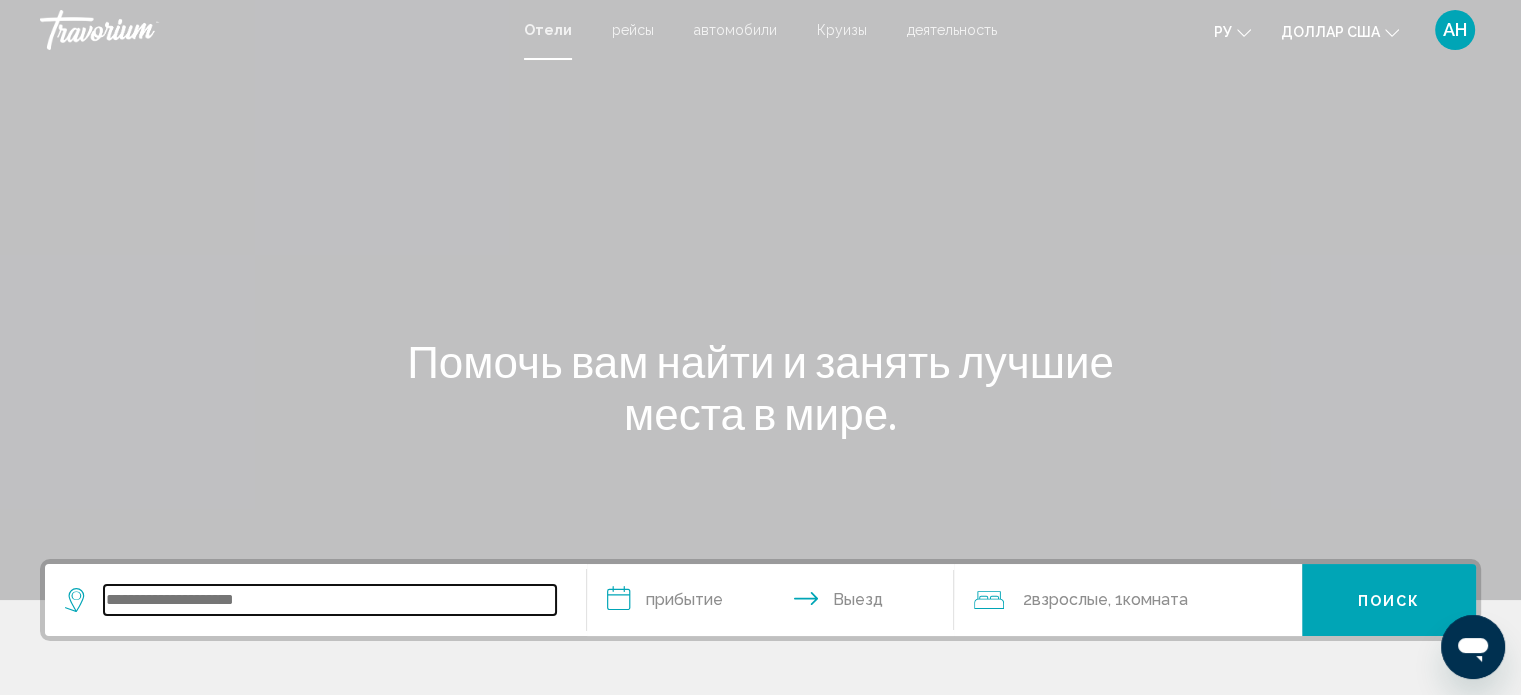 click at bounding box center (330, 600) 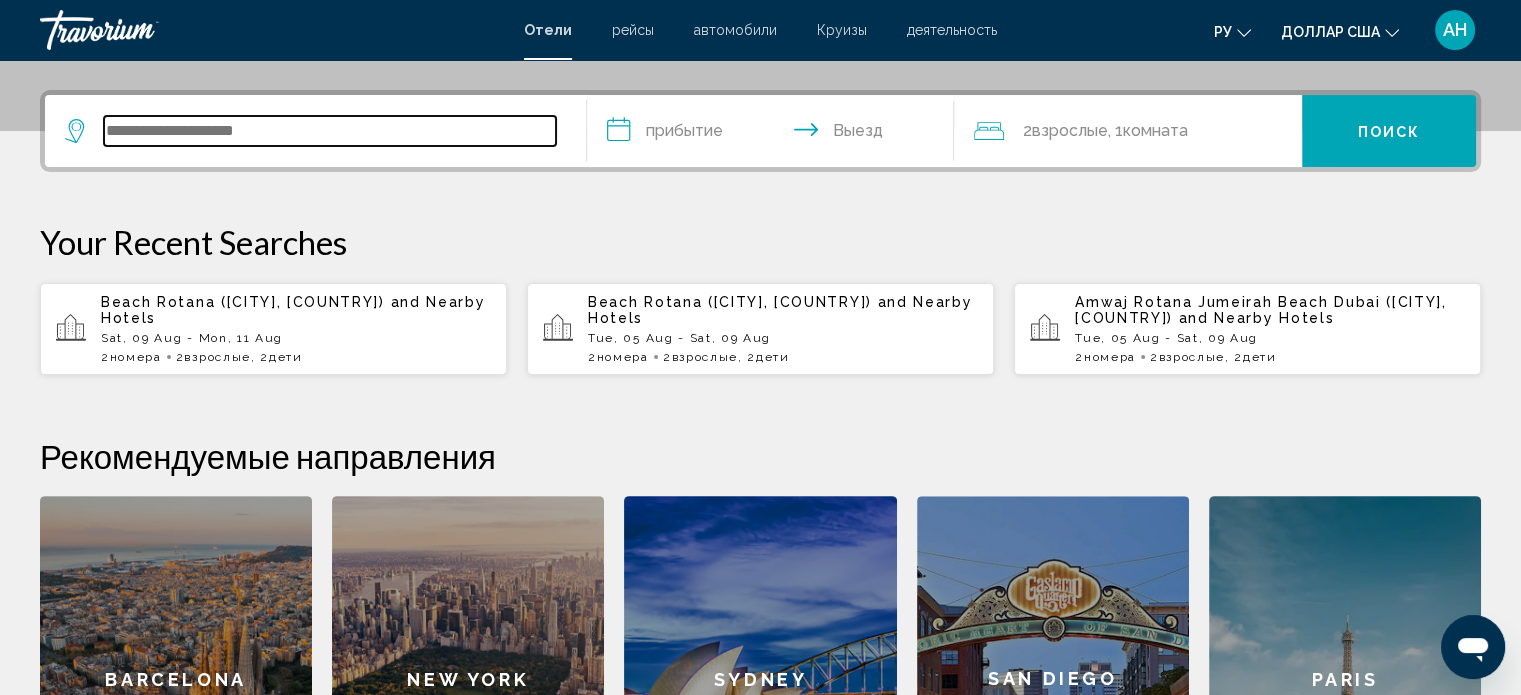 scroll, scrollTop: 493, scrollLeft: 0, axis: vertical 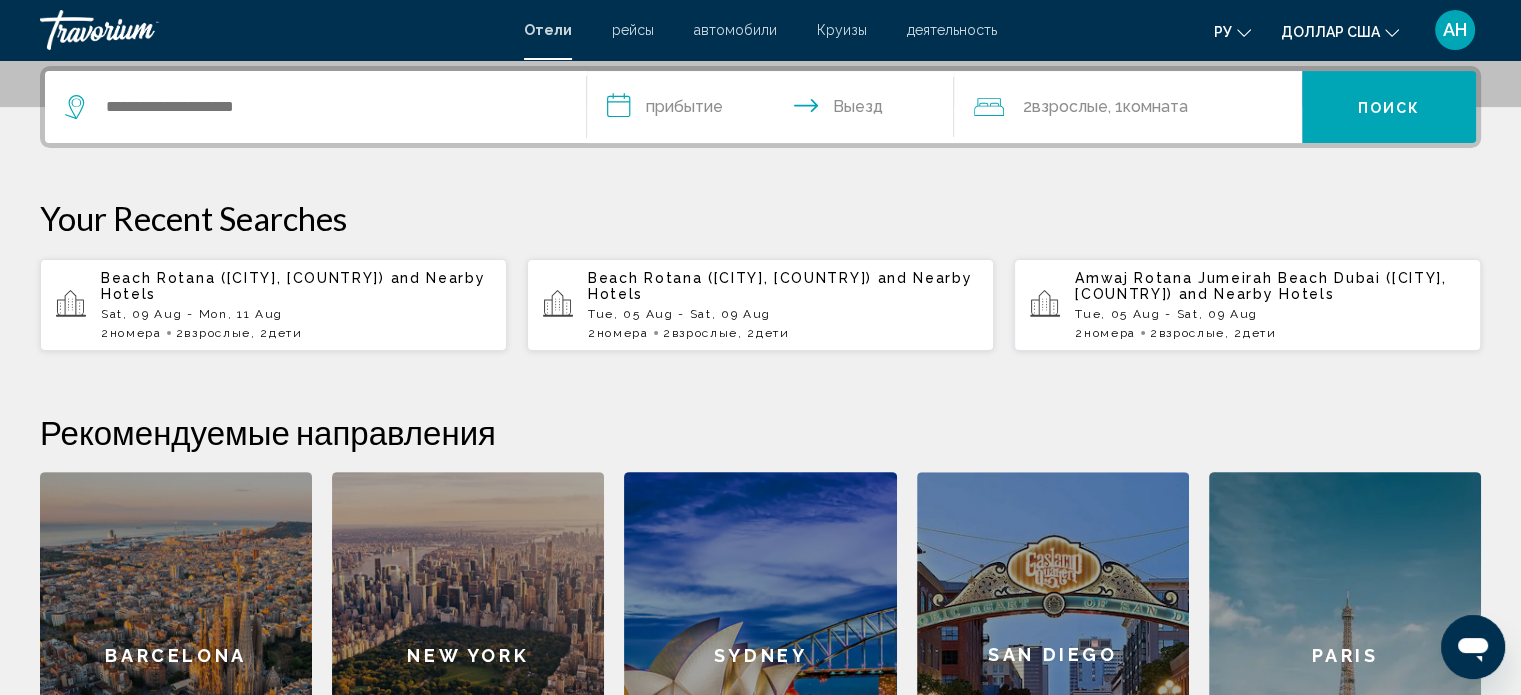 click on "Amwaj Rotana Jumeirah Beach Dubai ([CITY], [COUNTRY_CODE])" at bounding box center (1261, 286) 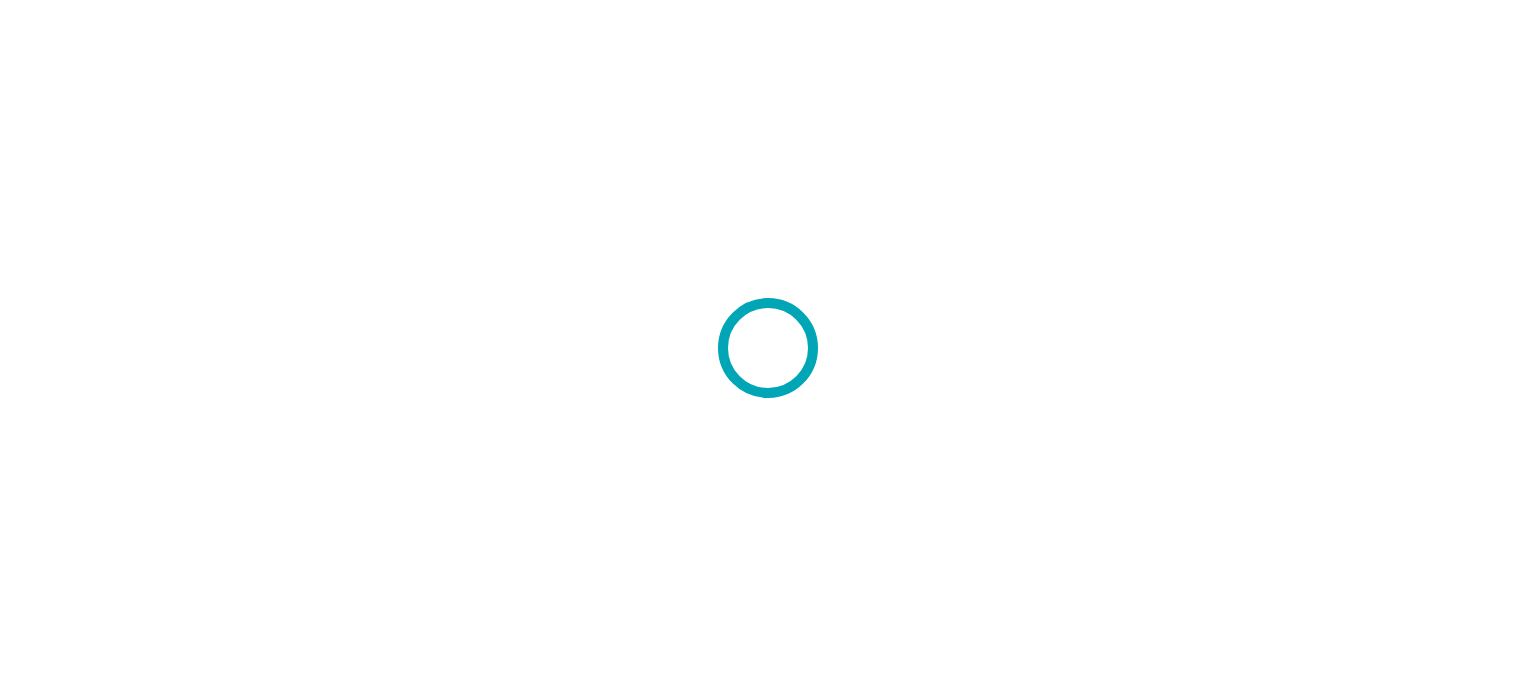 scroll, scrollTop: 0, scrollLeft: 0, axis: both 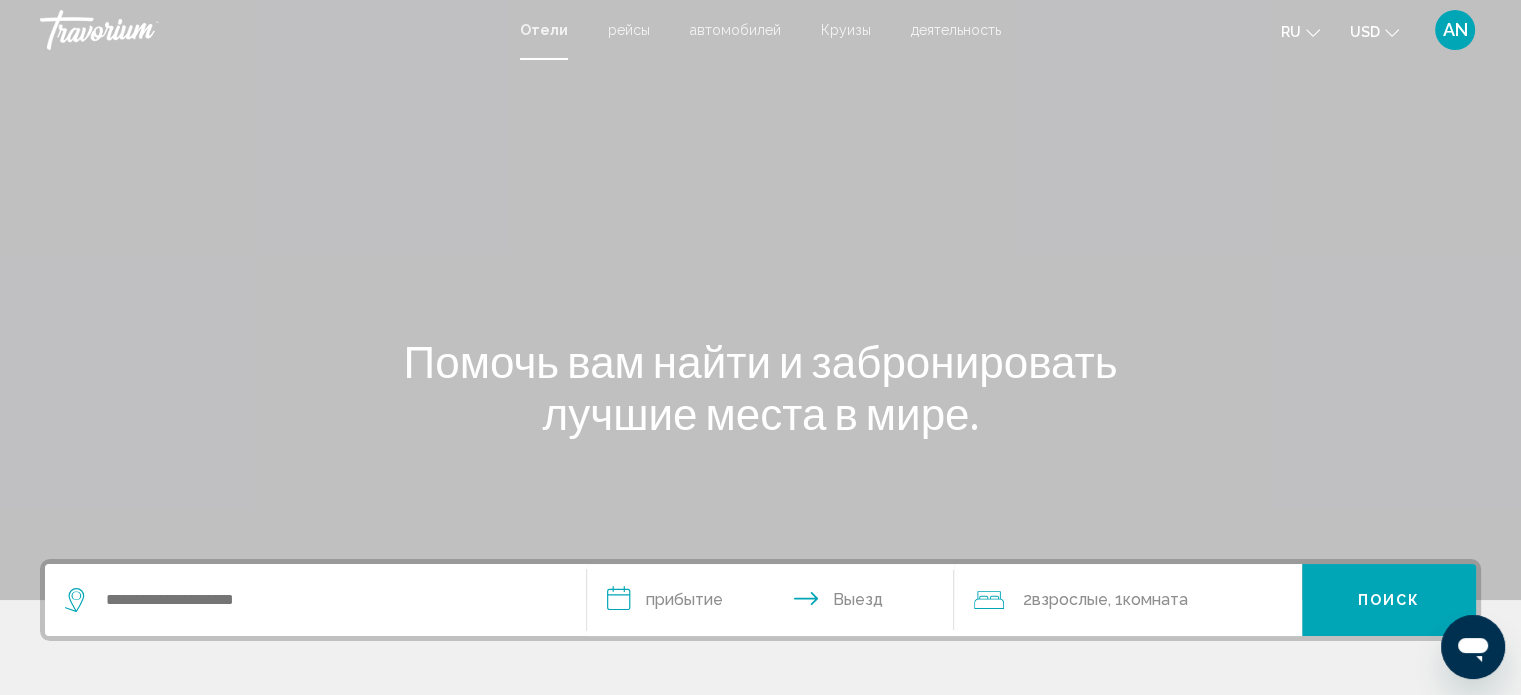 click at bounding box center (315, 600) 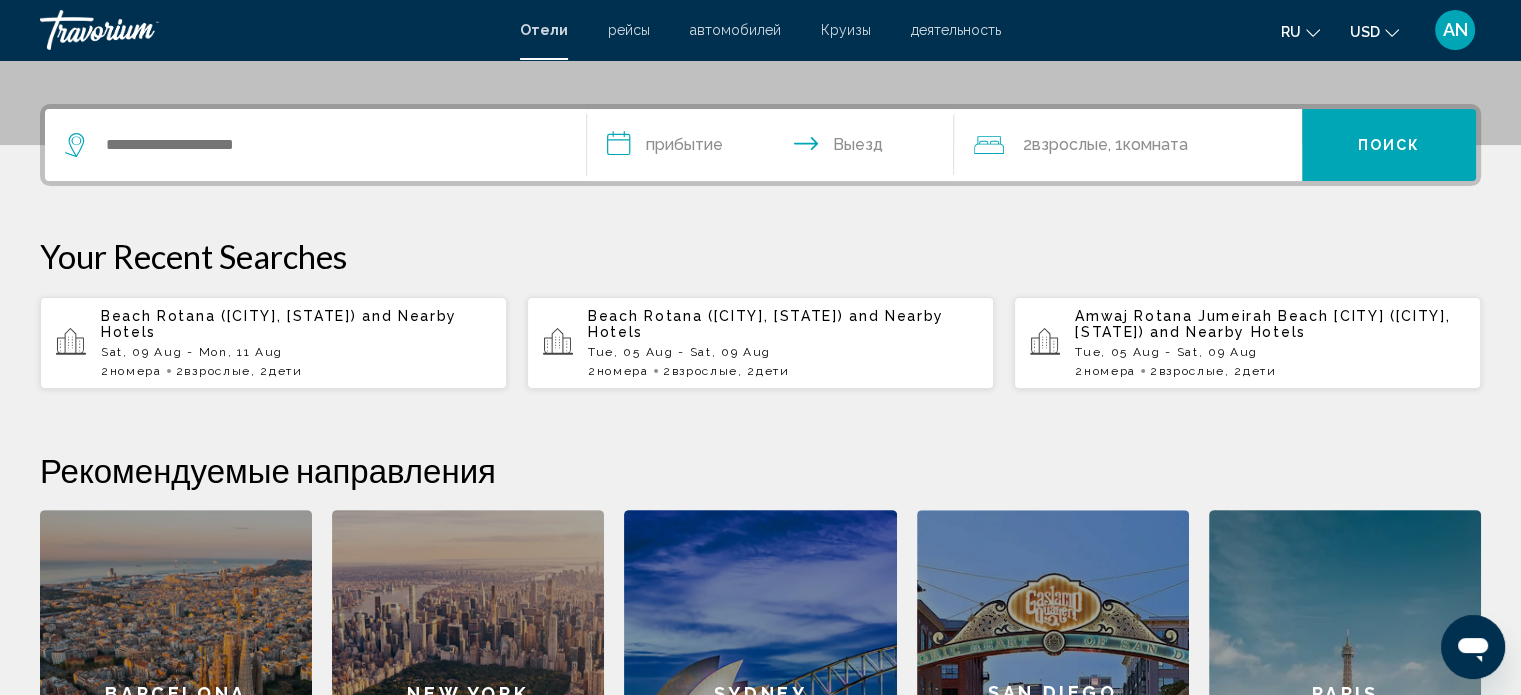 scroll, scrollTop: 493, scrollLeft: 0, axis: vertical 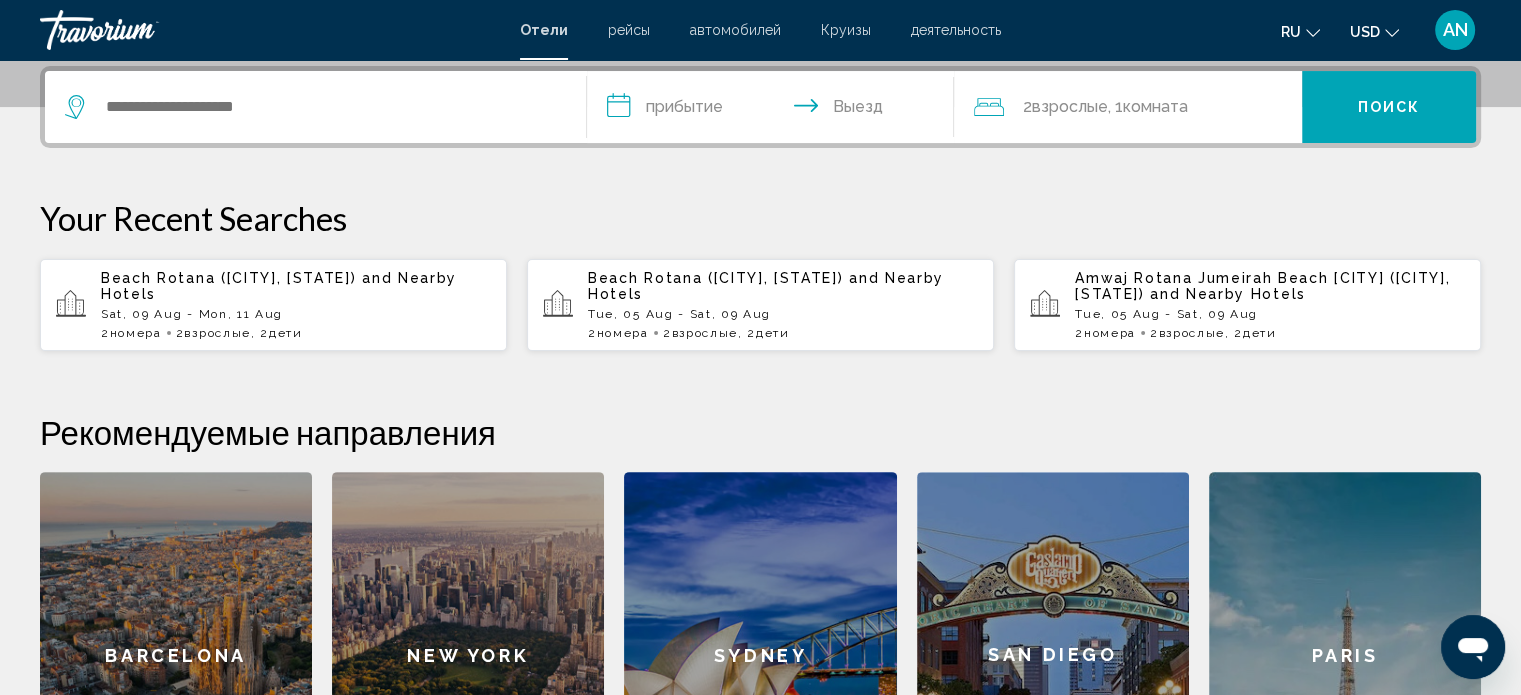 click on "**********" at bounding box center (775, 110) 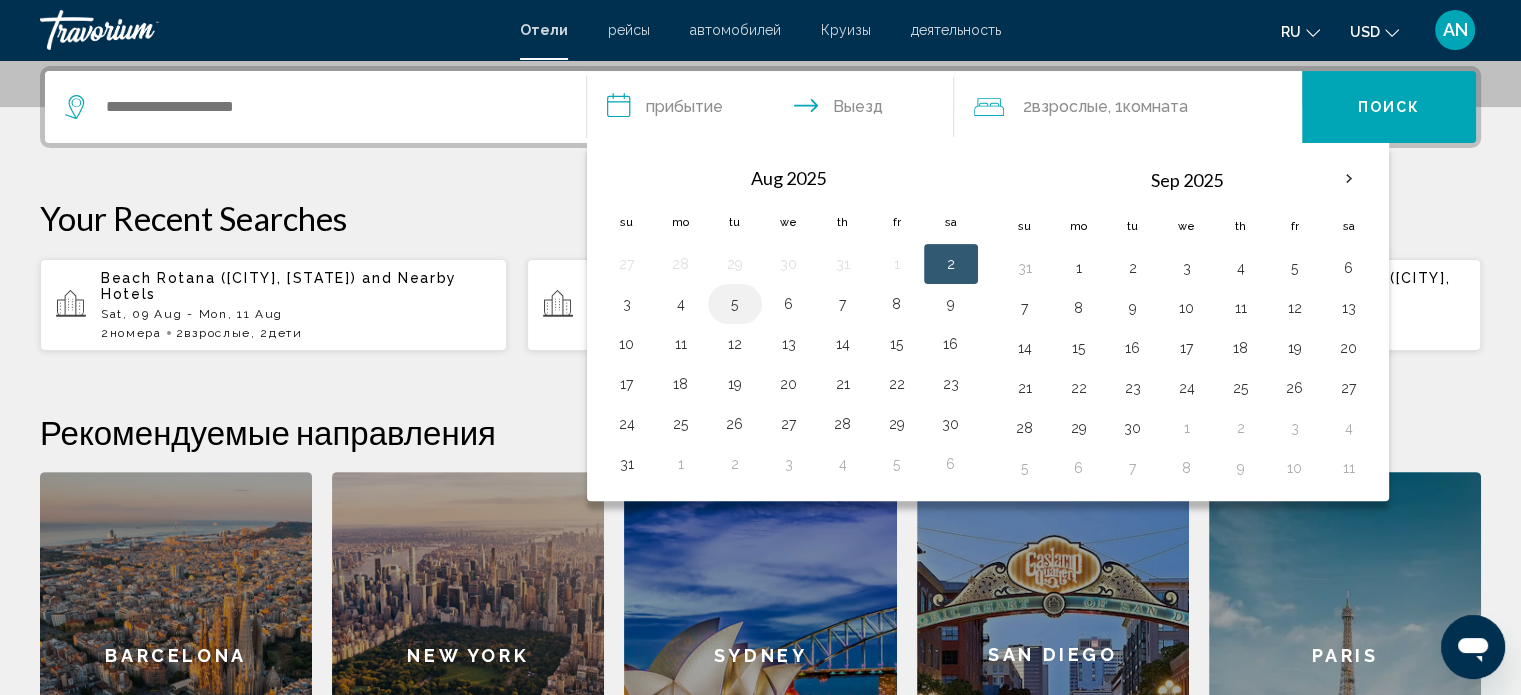 click on "5" at bounding box center (735, 304) 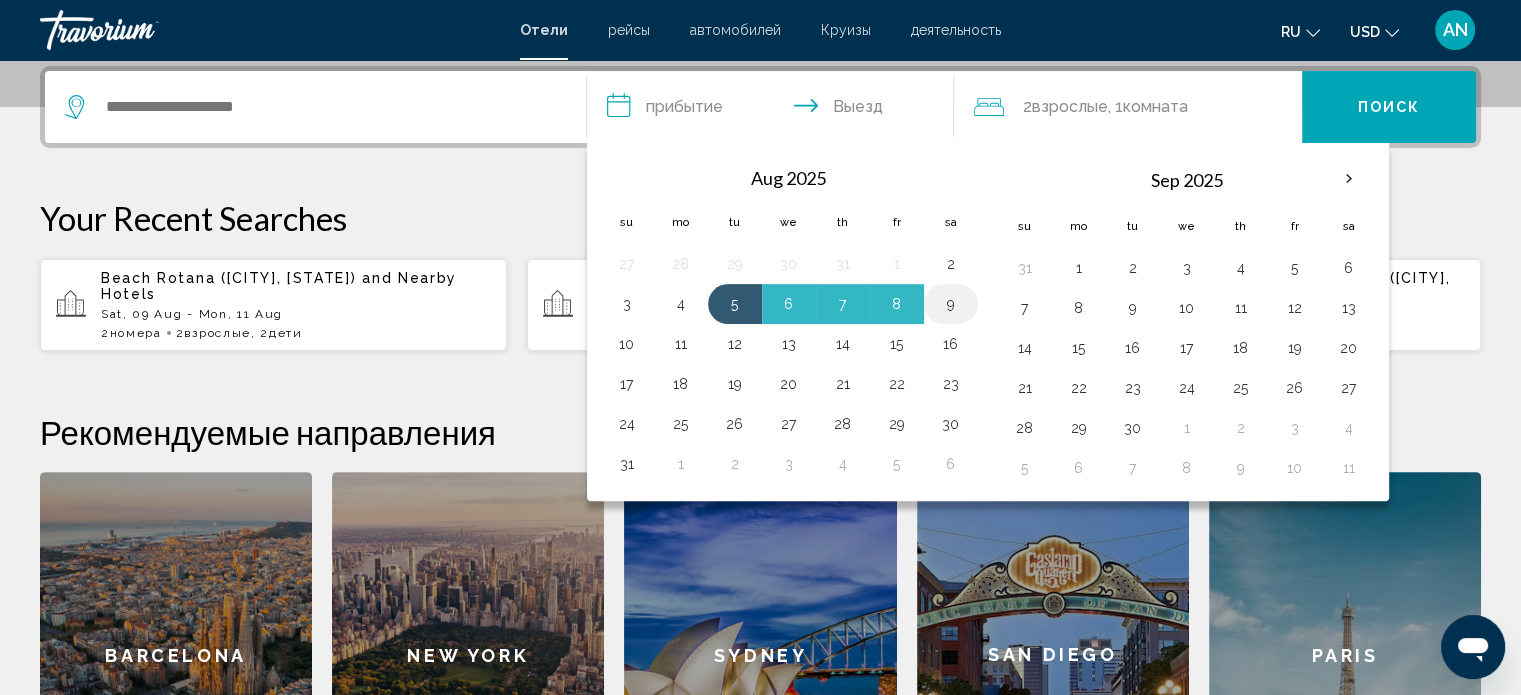 click on "9" at bounding box center (951, 304) 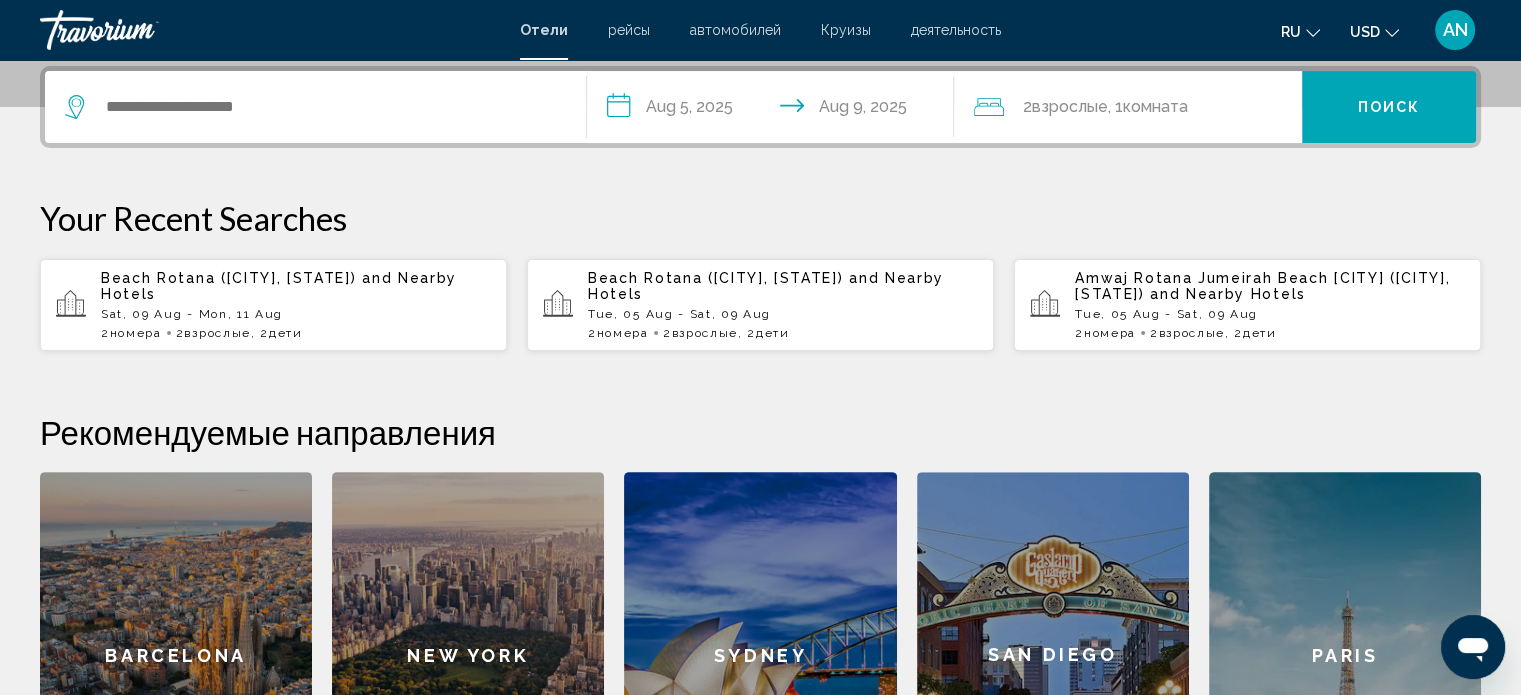 click on "2  Взрослый Взрослые" 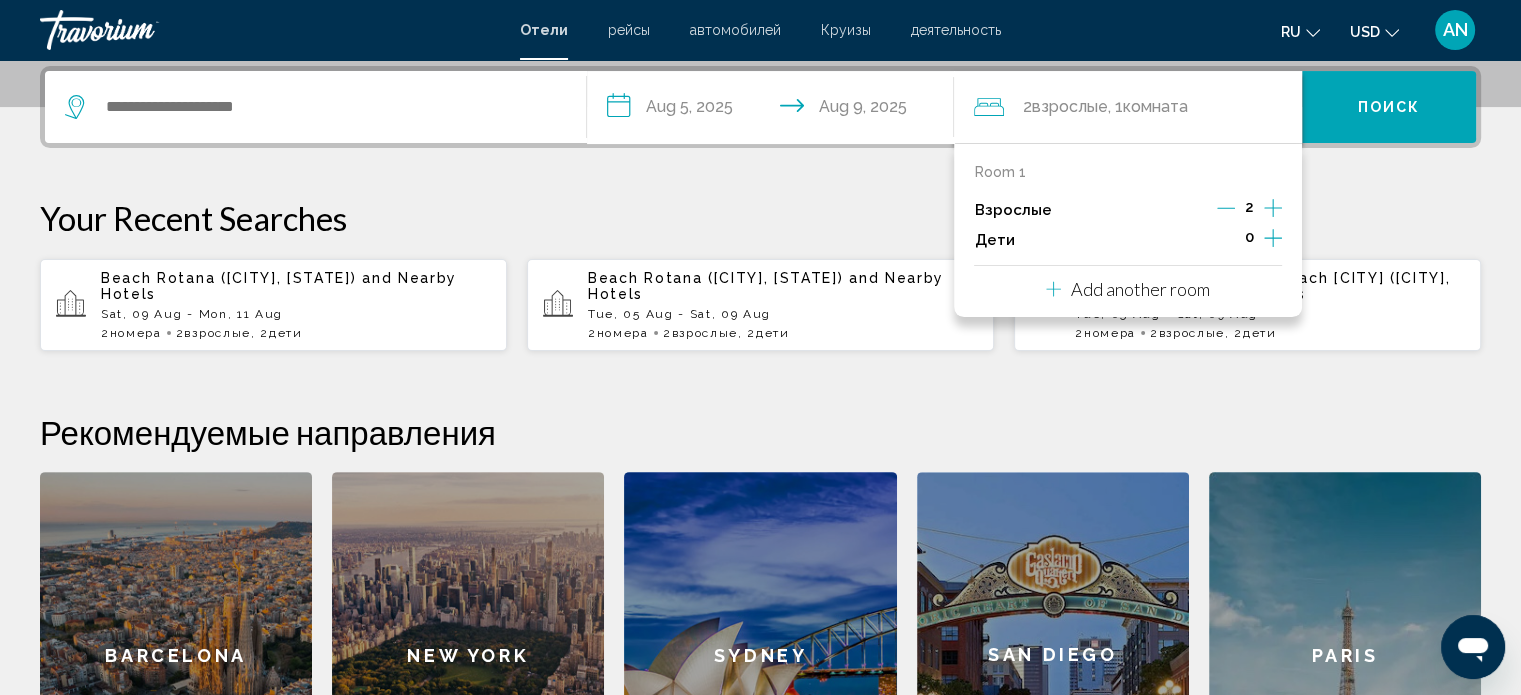 click 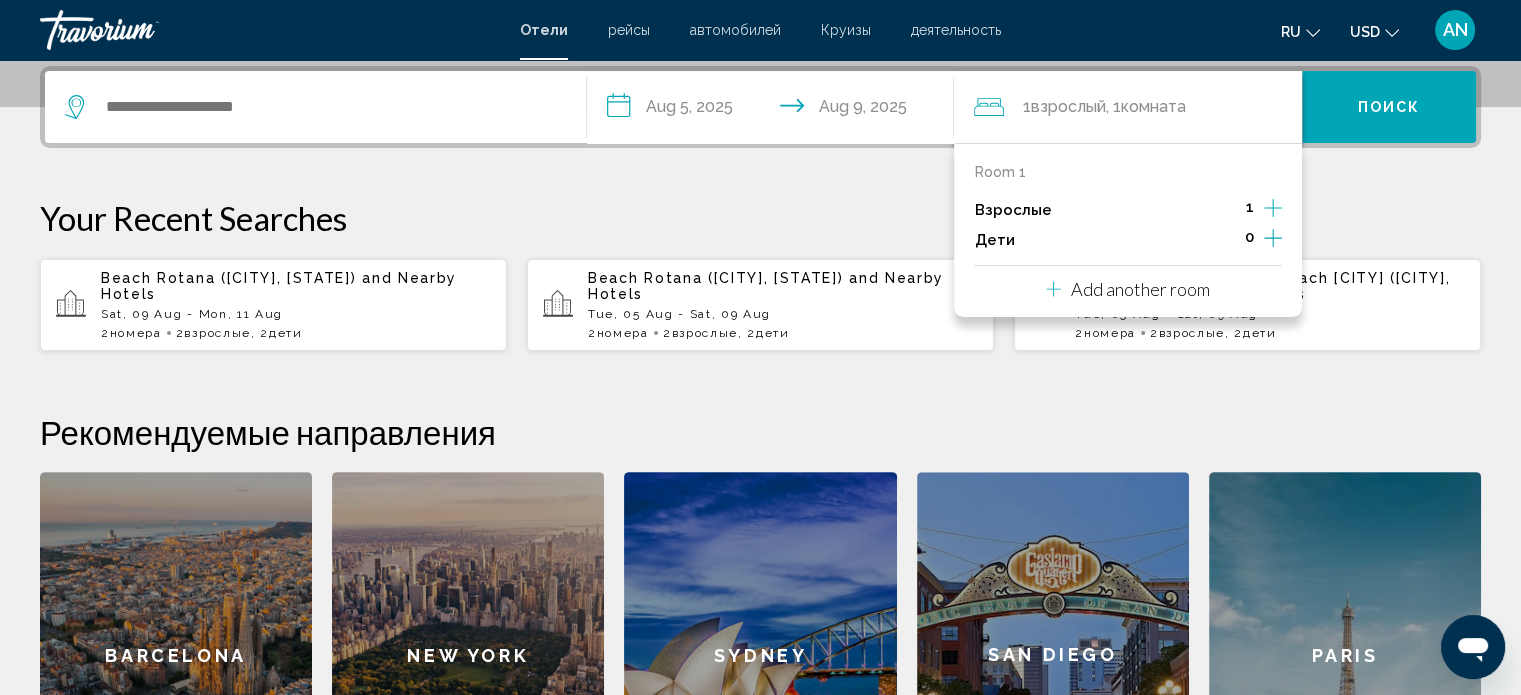 click 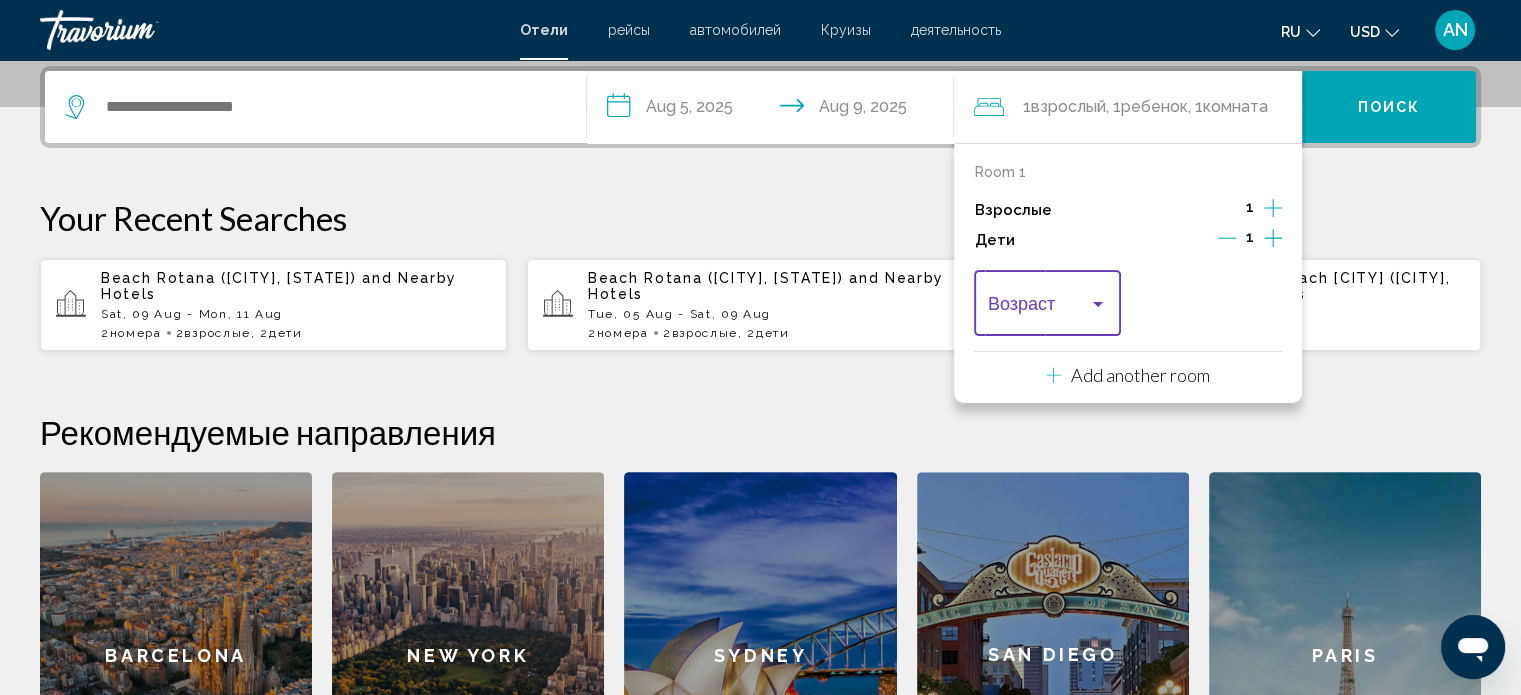 click at bounding box center [1038, 308] 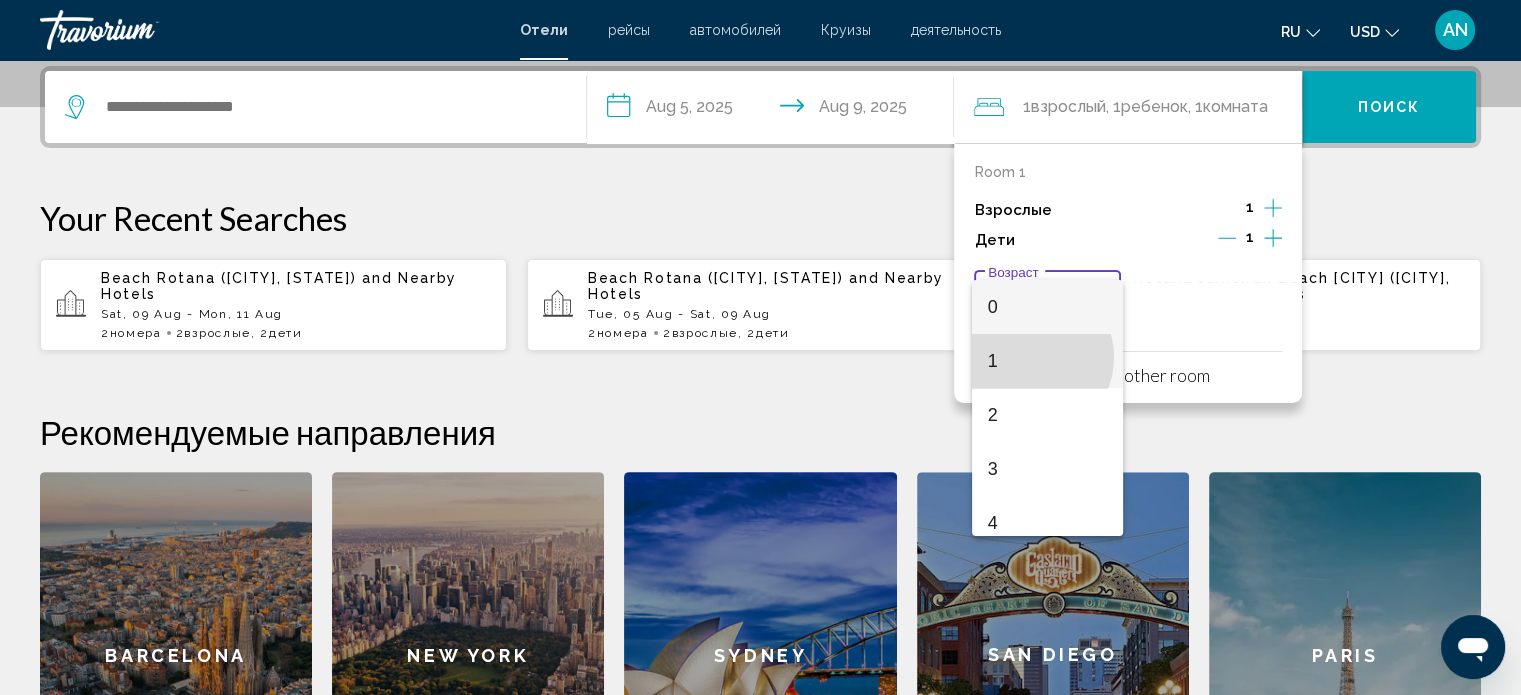 click on "1" at bounding box center (1047, 361) 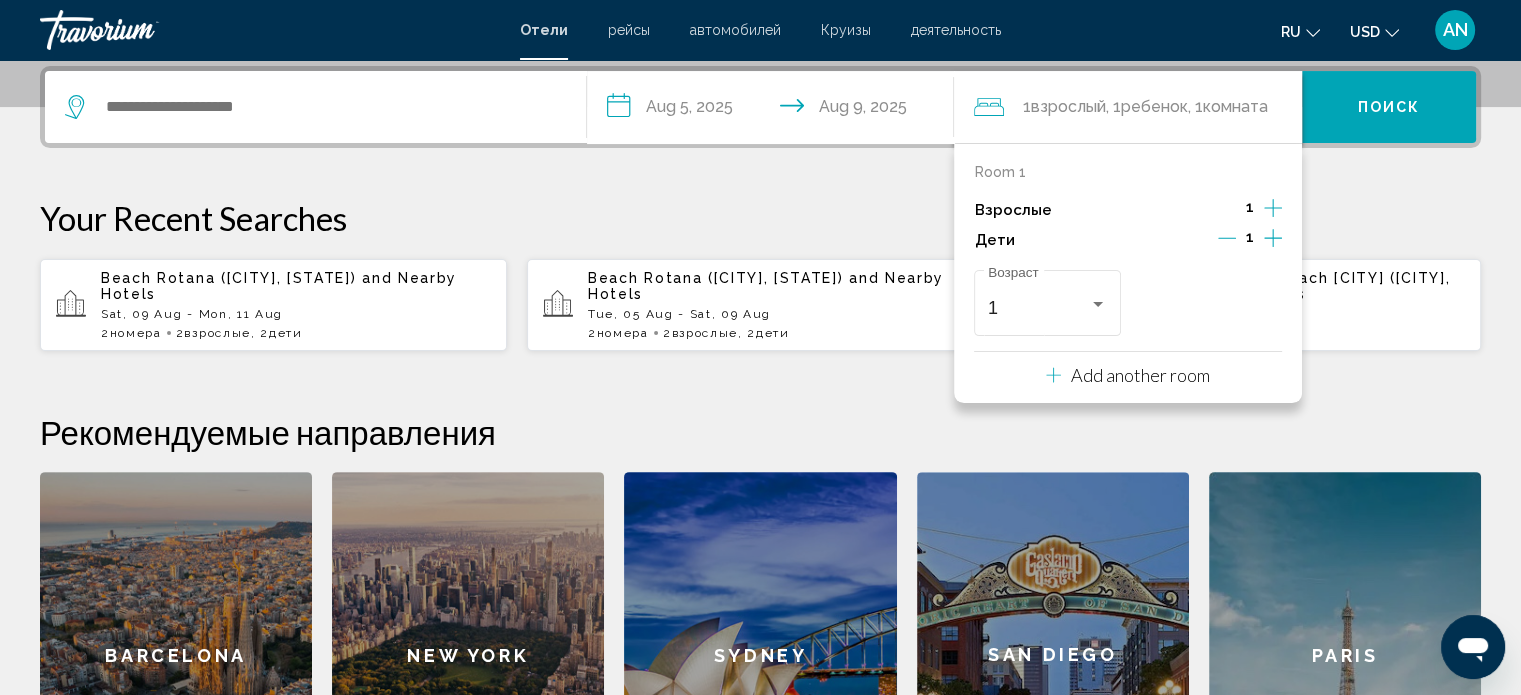 click 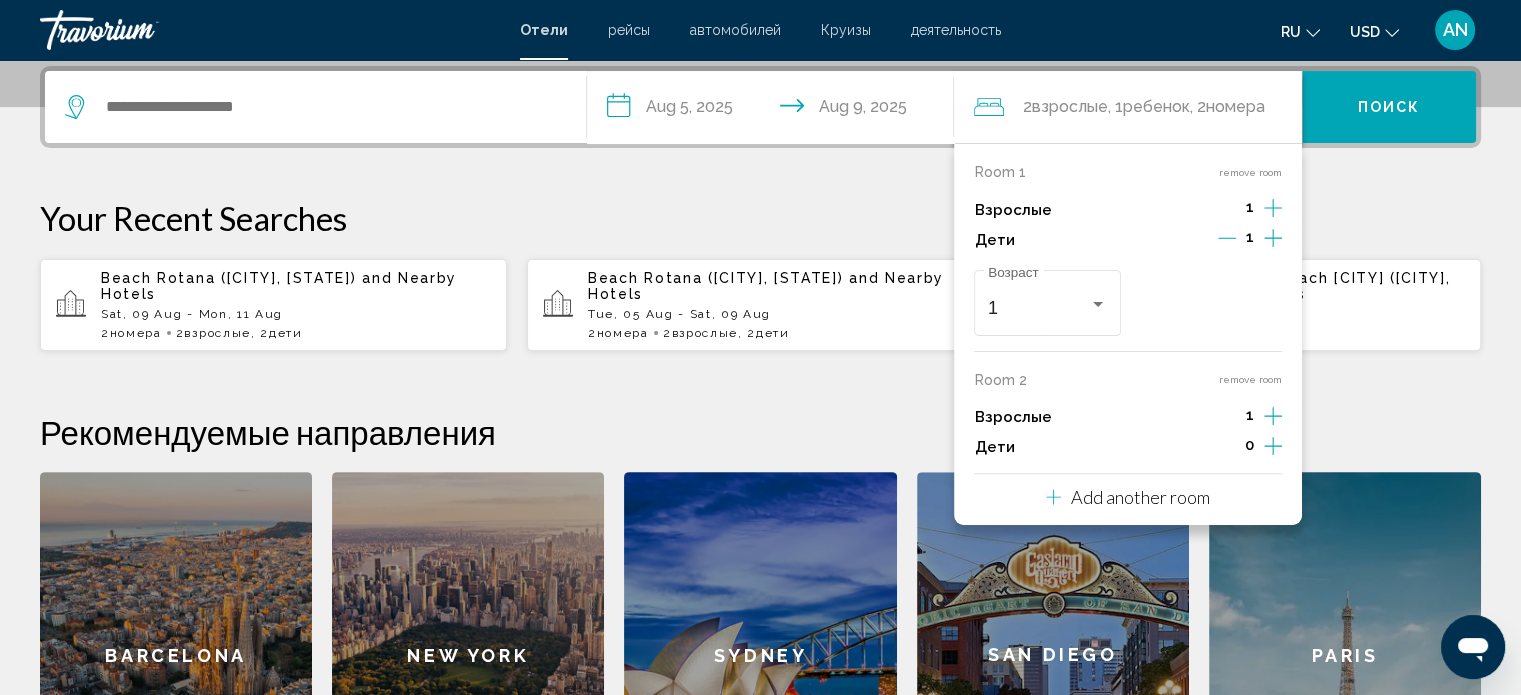 click 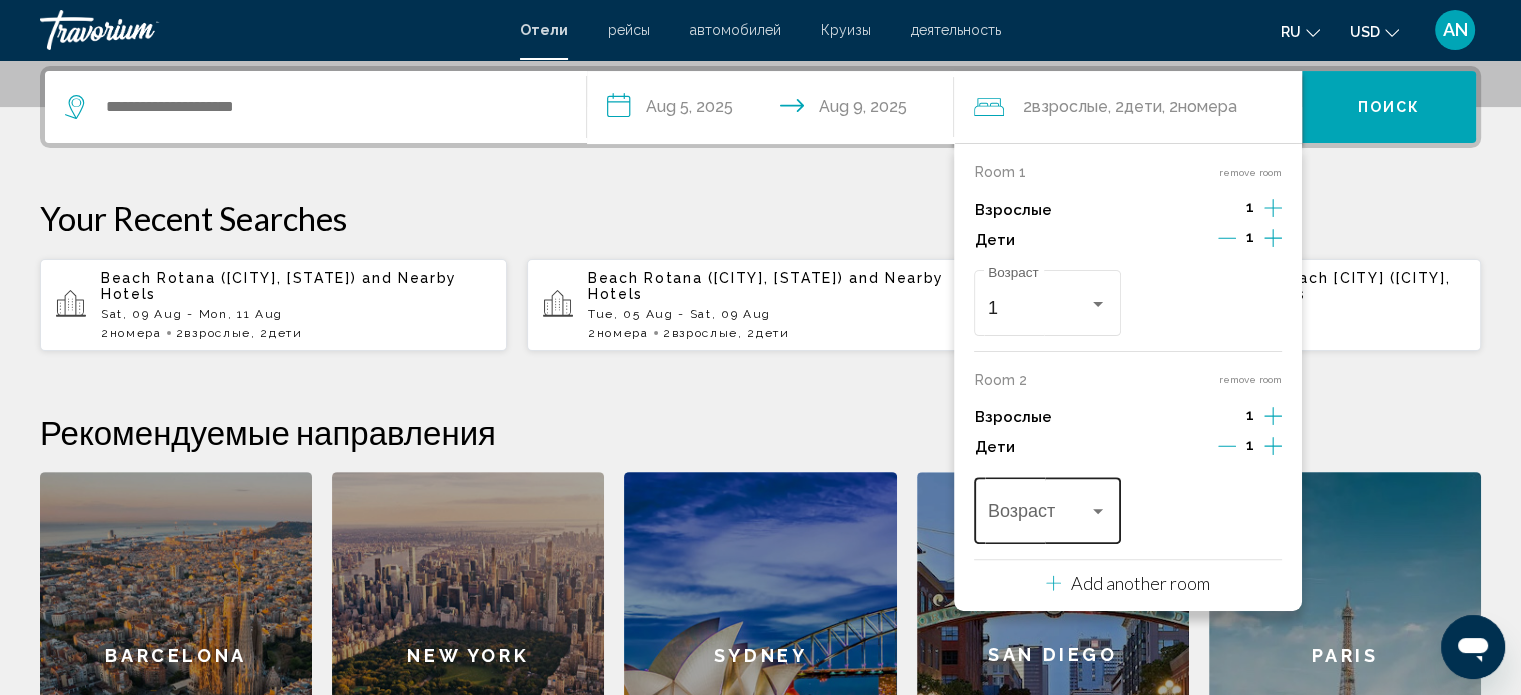 click on "Возраст" at bounding box center [1047, 508] 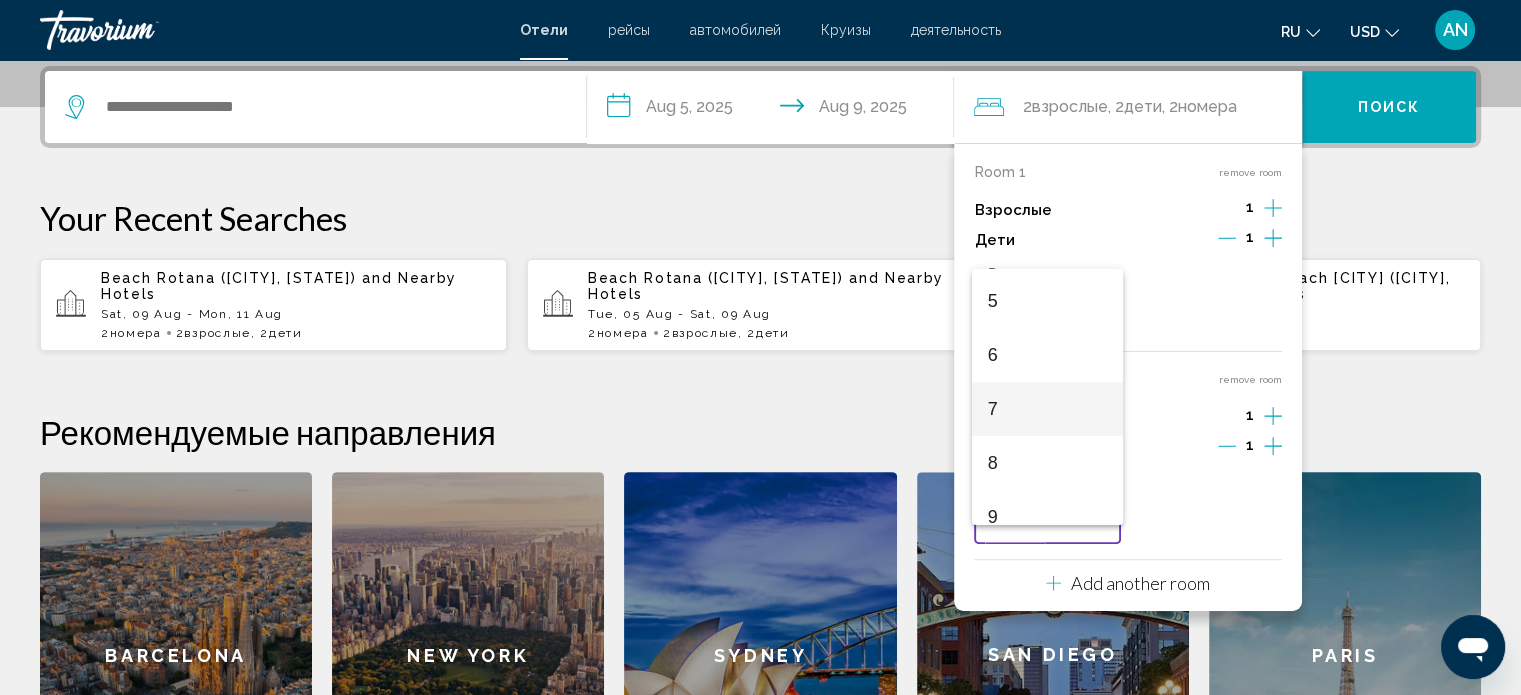 scroll, scrollTop: 300, scrollLeft: 0, axis: vertical 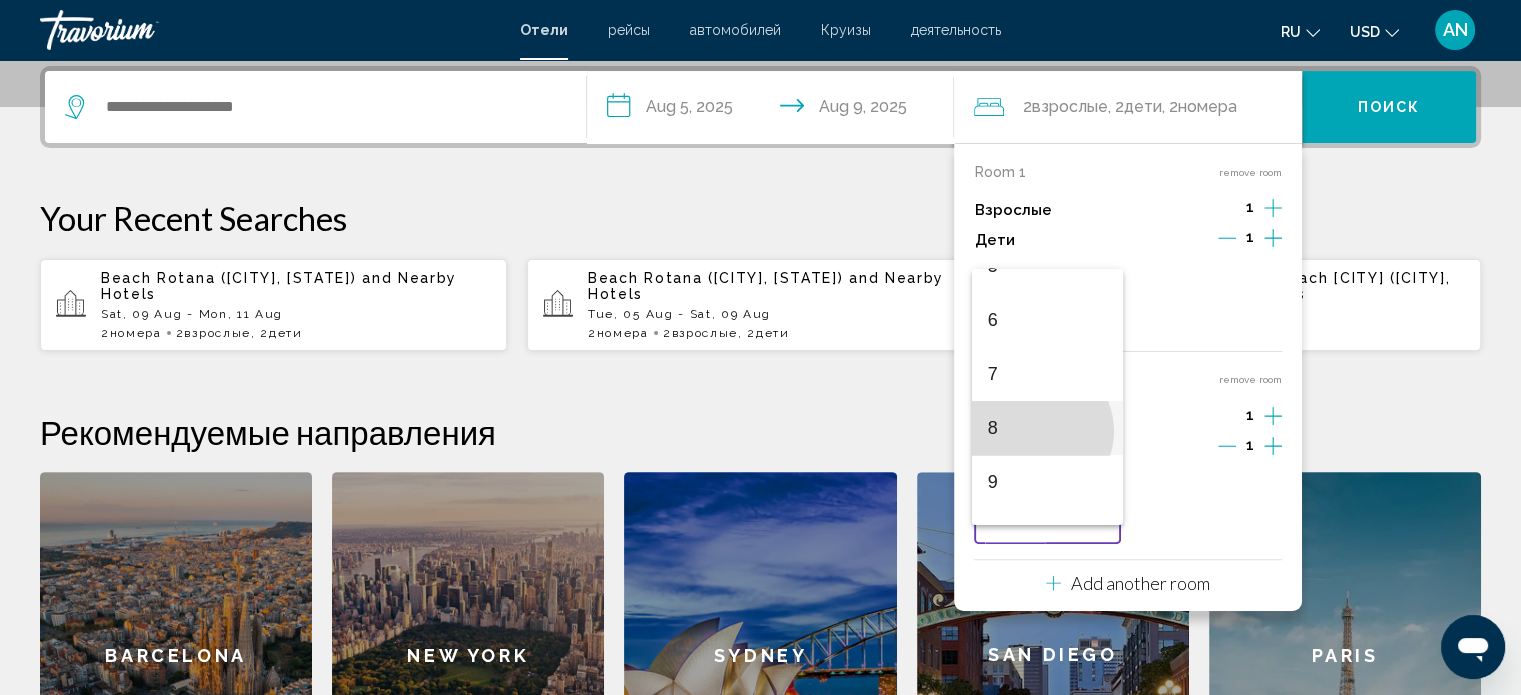 click on "8" at bounding box center (1047, 428) 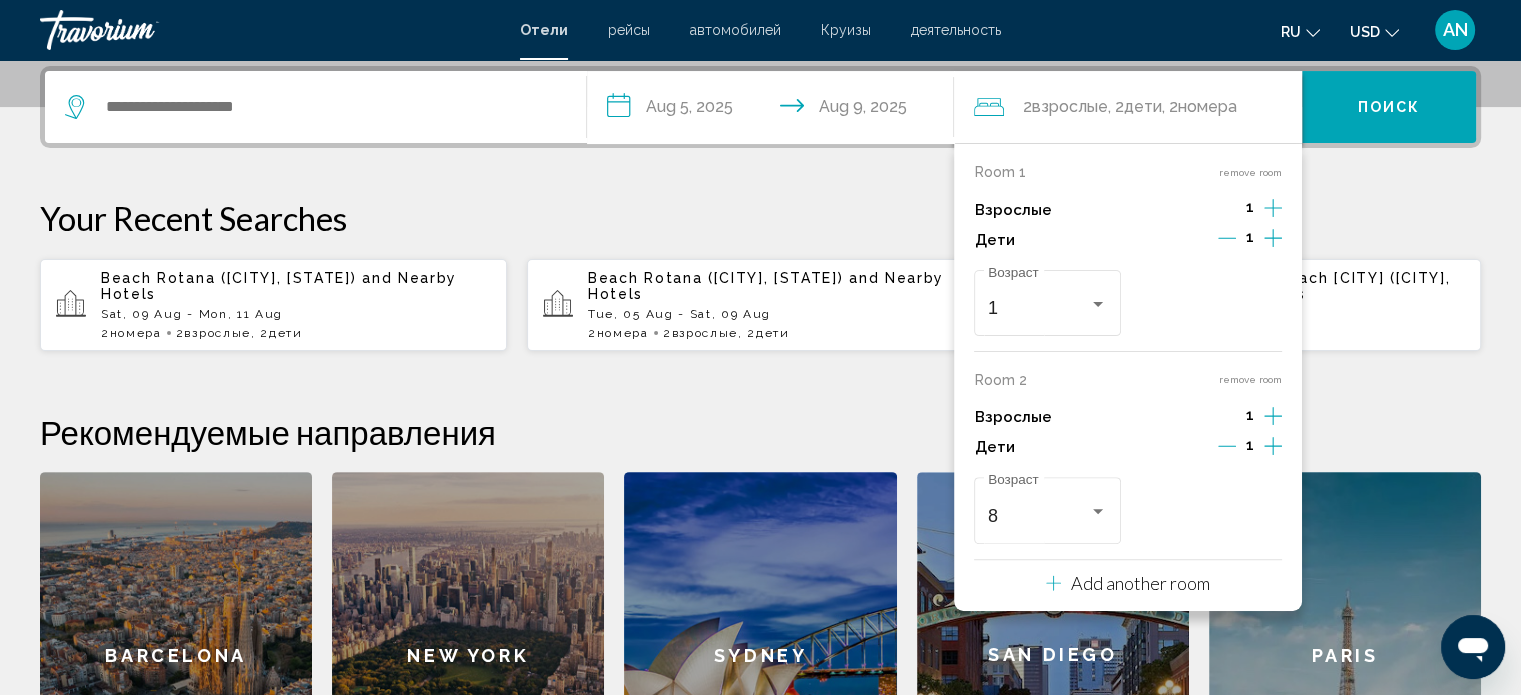 click on "Рекомендуемые направления" 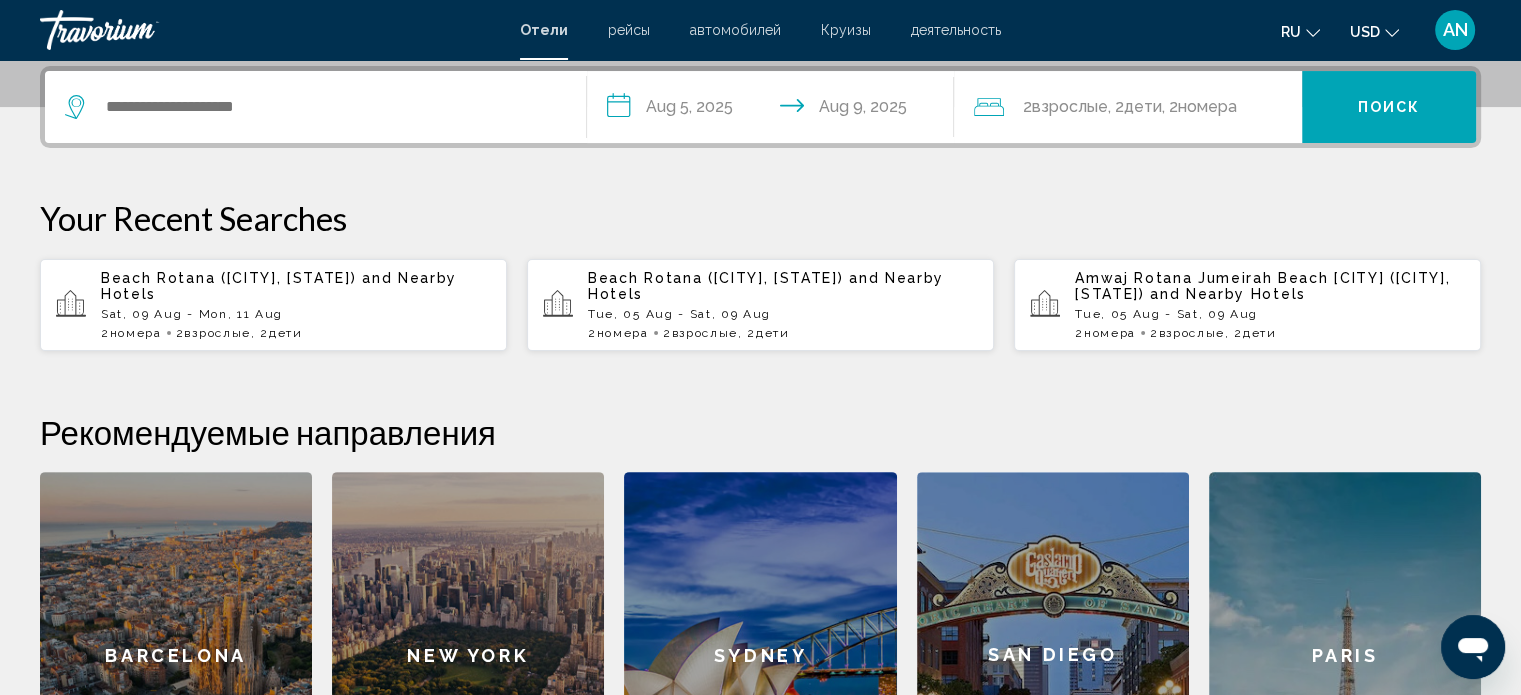 click on "Amwaj Rotana Jumeirah Beach Dubai ([CITY], [COUNTRY])" at bounding box center [1262, 286] 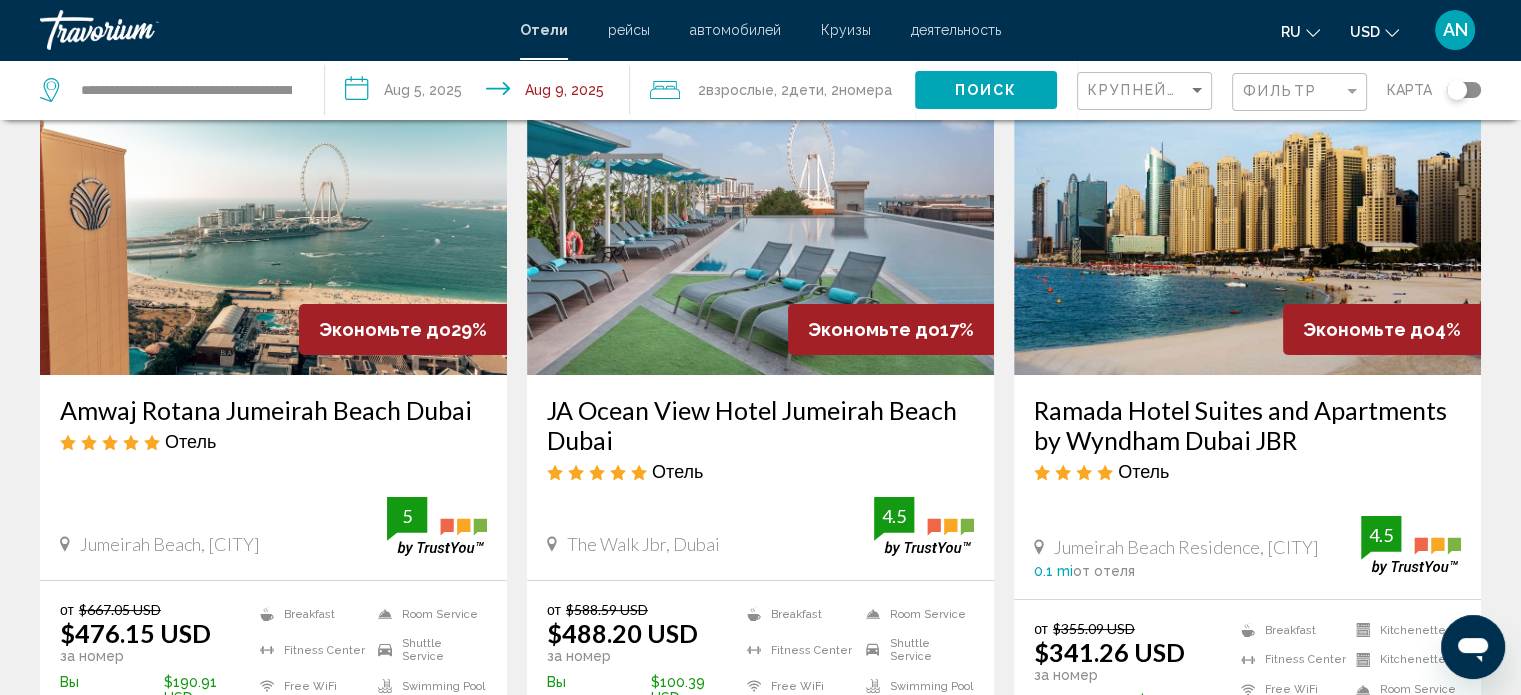 scroll, scrollTop: 100, scrollLeft: 0, axis: vertical 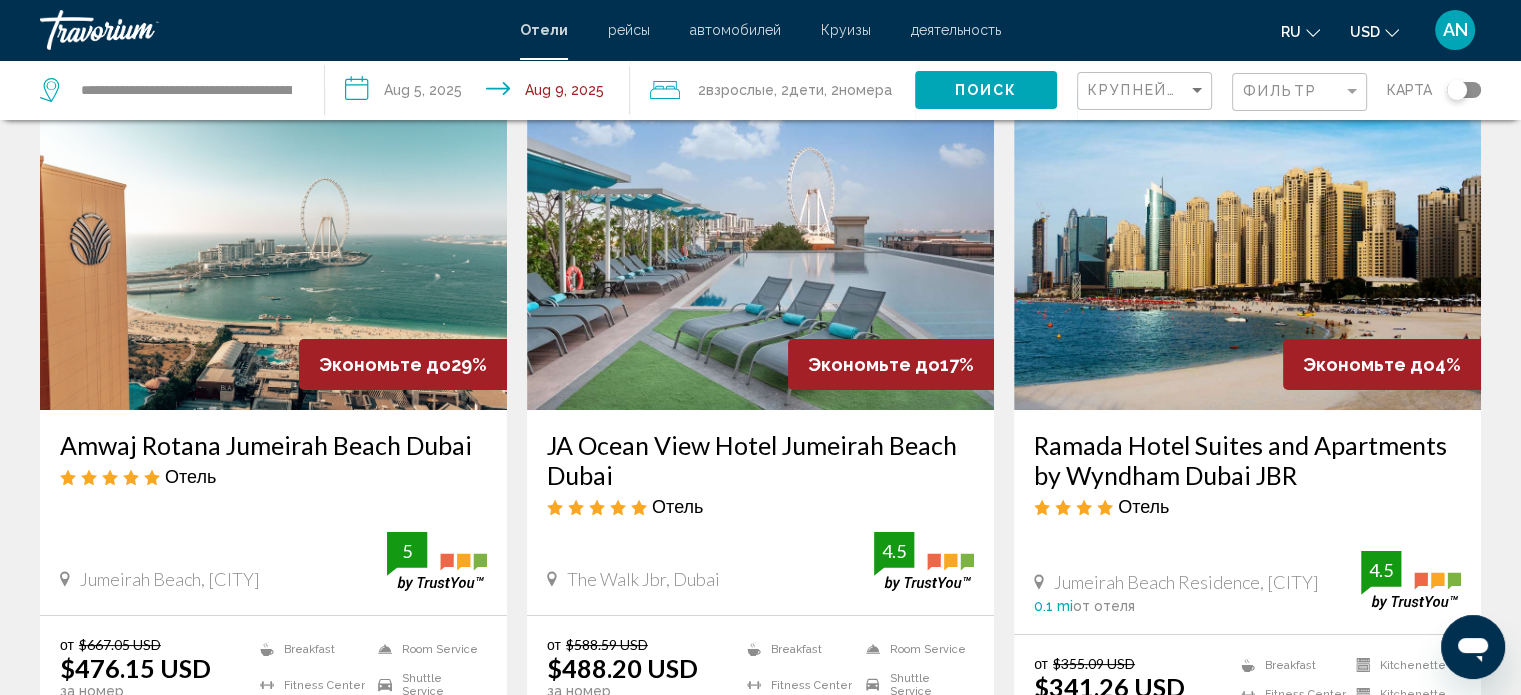 click on "Amwaj Rotana Jumeirah Beach Dubai" at bounding box center (273, 445) 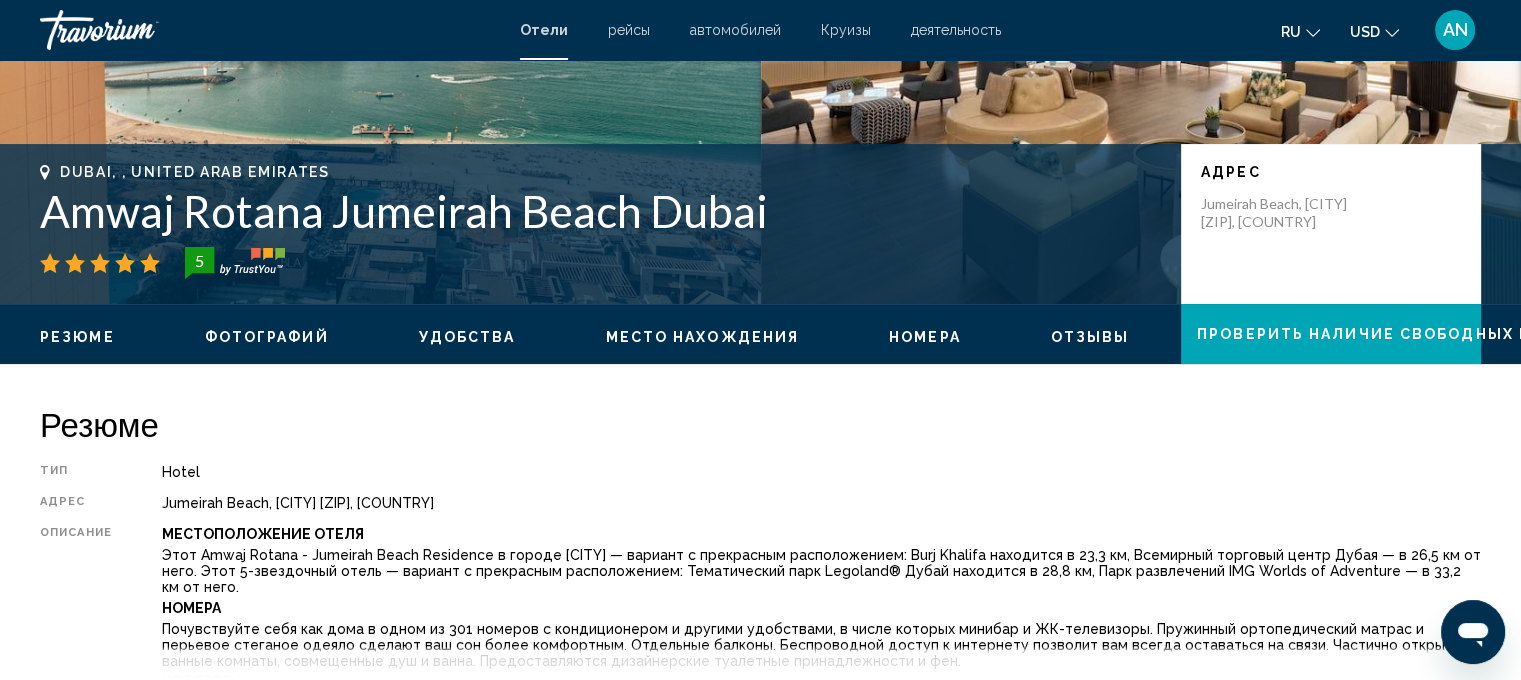 scroll, scrollTop: 312, scrollLeft: 0, axis: vertical 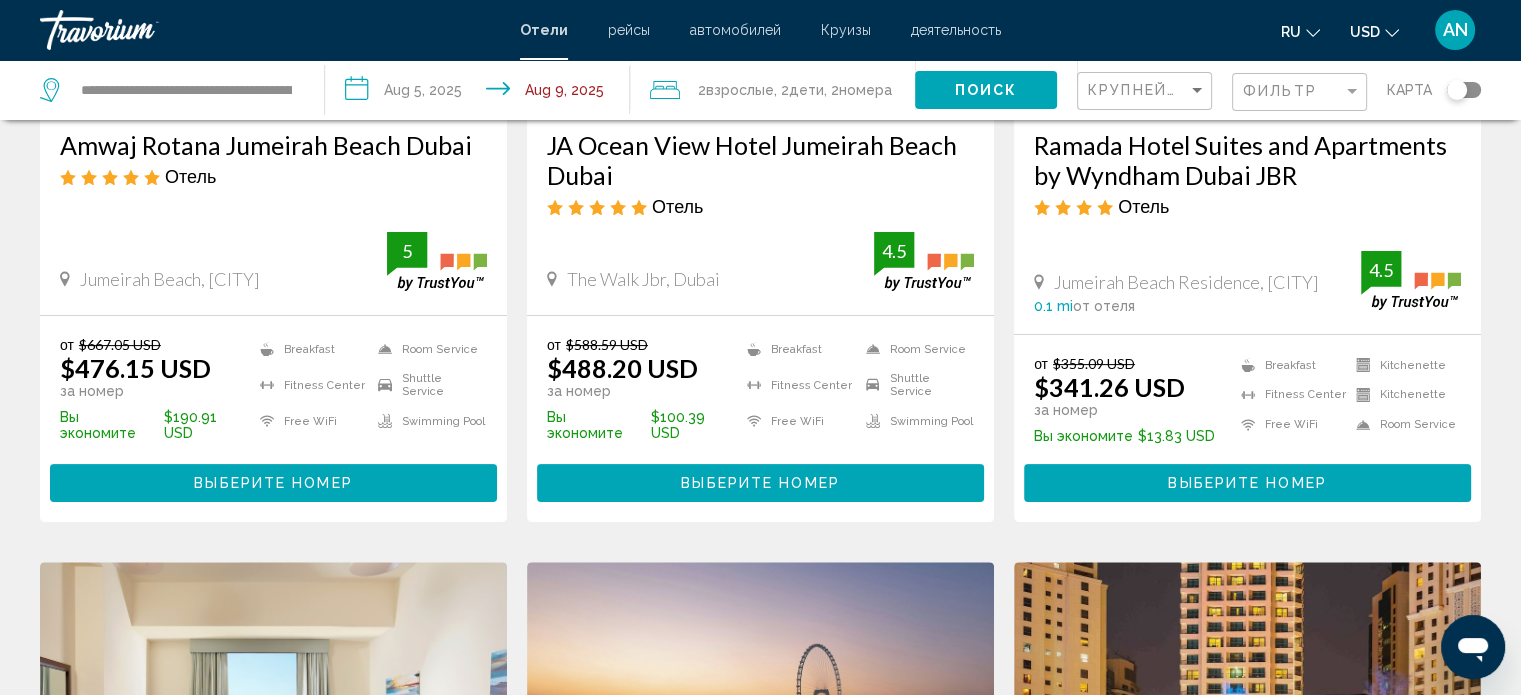 click on "Выберите номер" at bounding box center [273, 482] 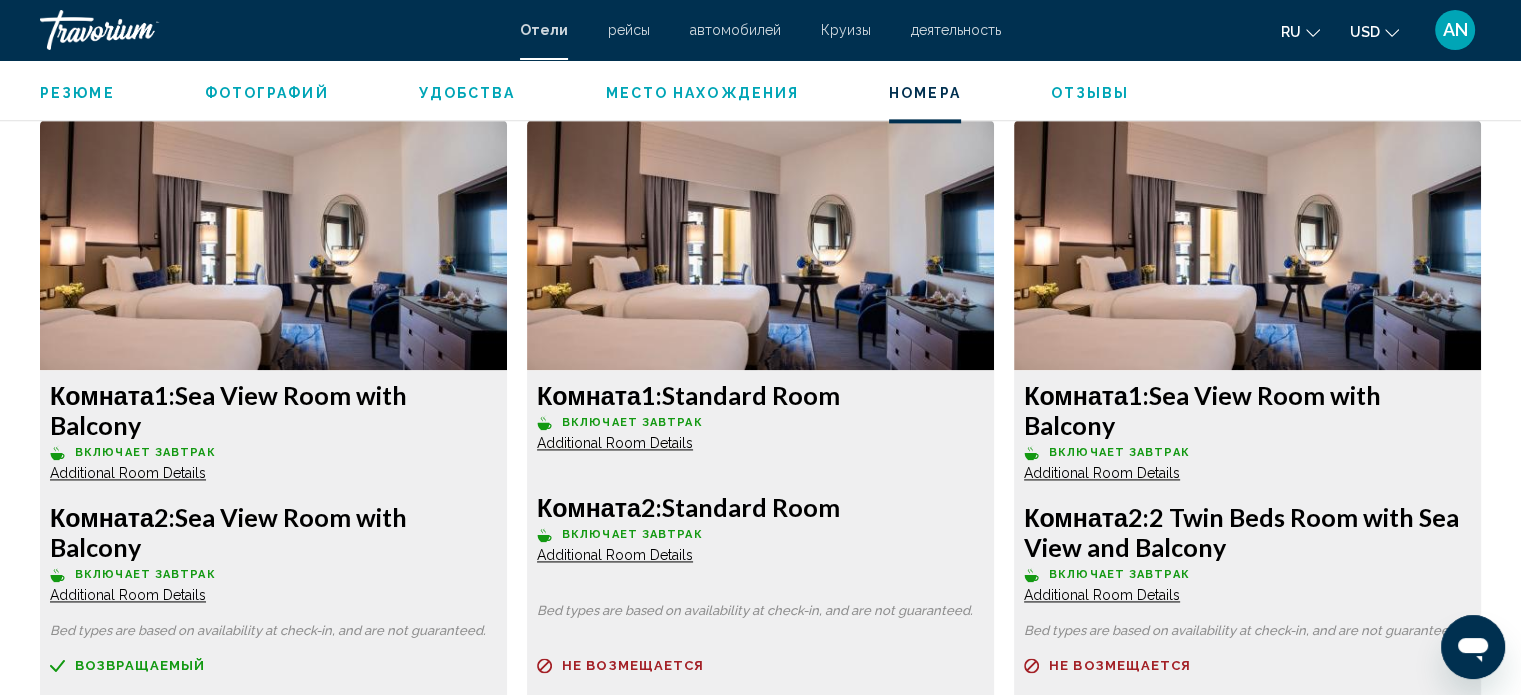 scroll, scrollTop: 3212, scrollLeft: 0, axis: vertical 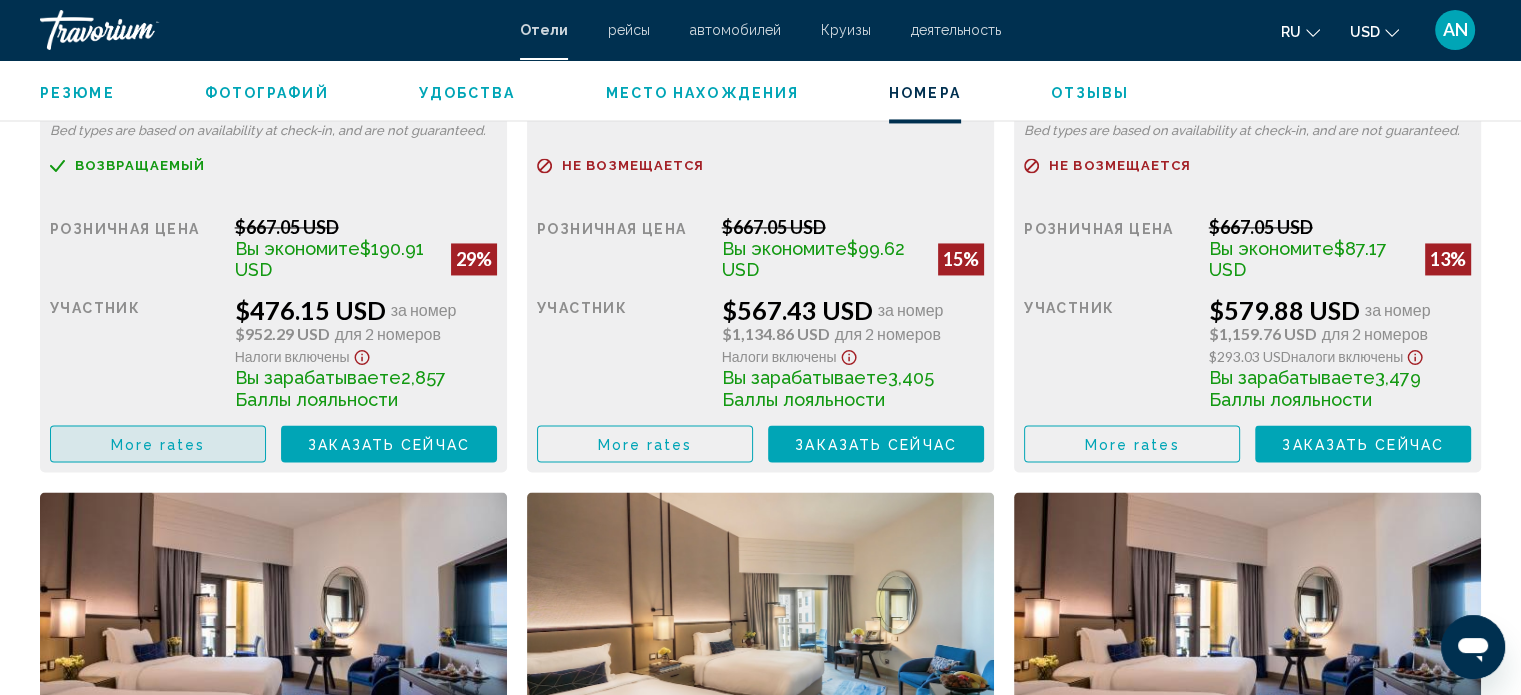 click on "More rates" at bounding box center [158, 443] 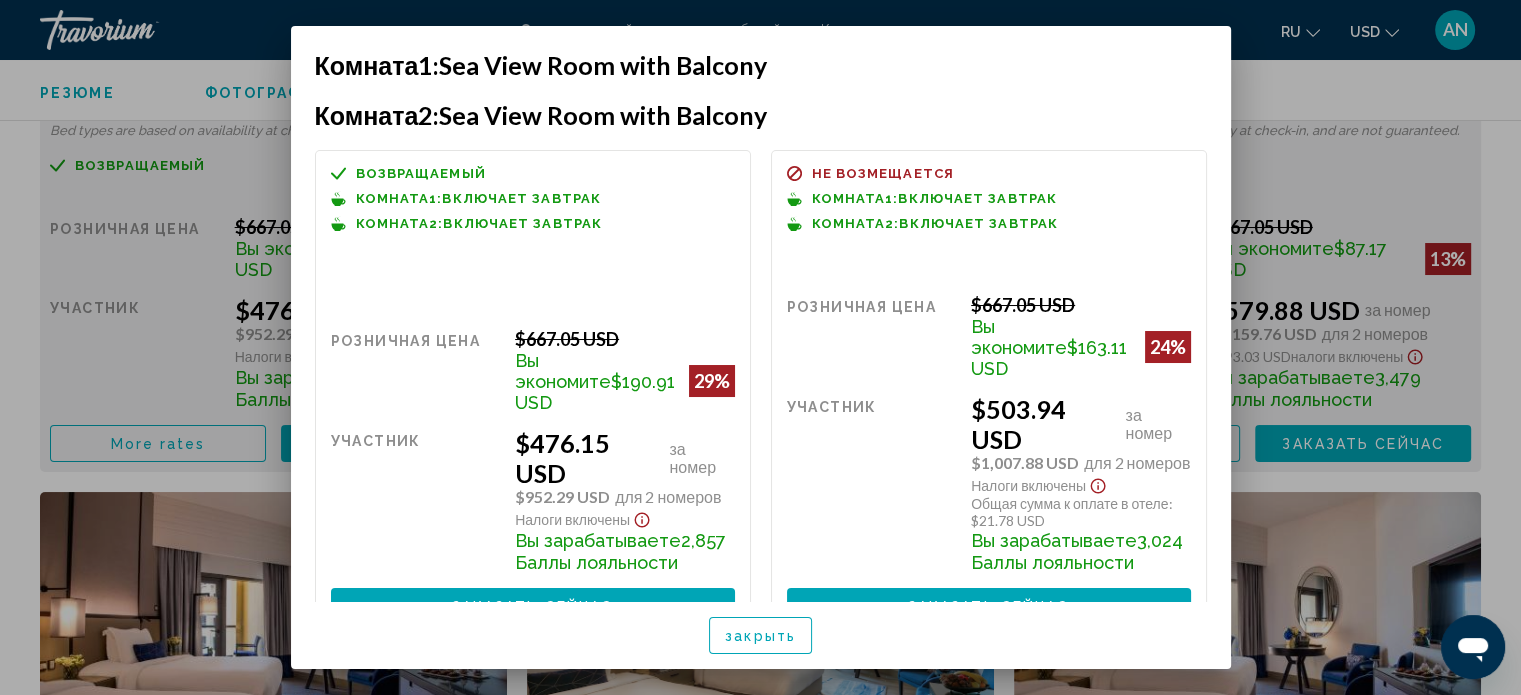 scroll, scrollTop: 0, scrollLeft: 0, axis: both 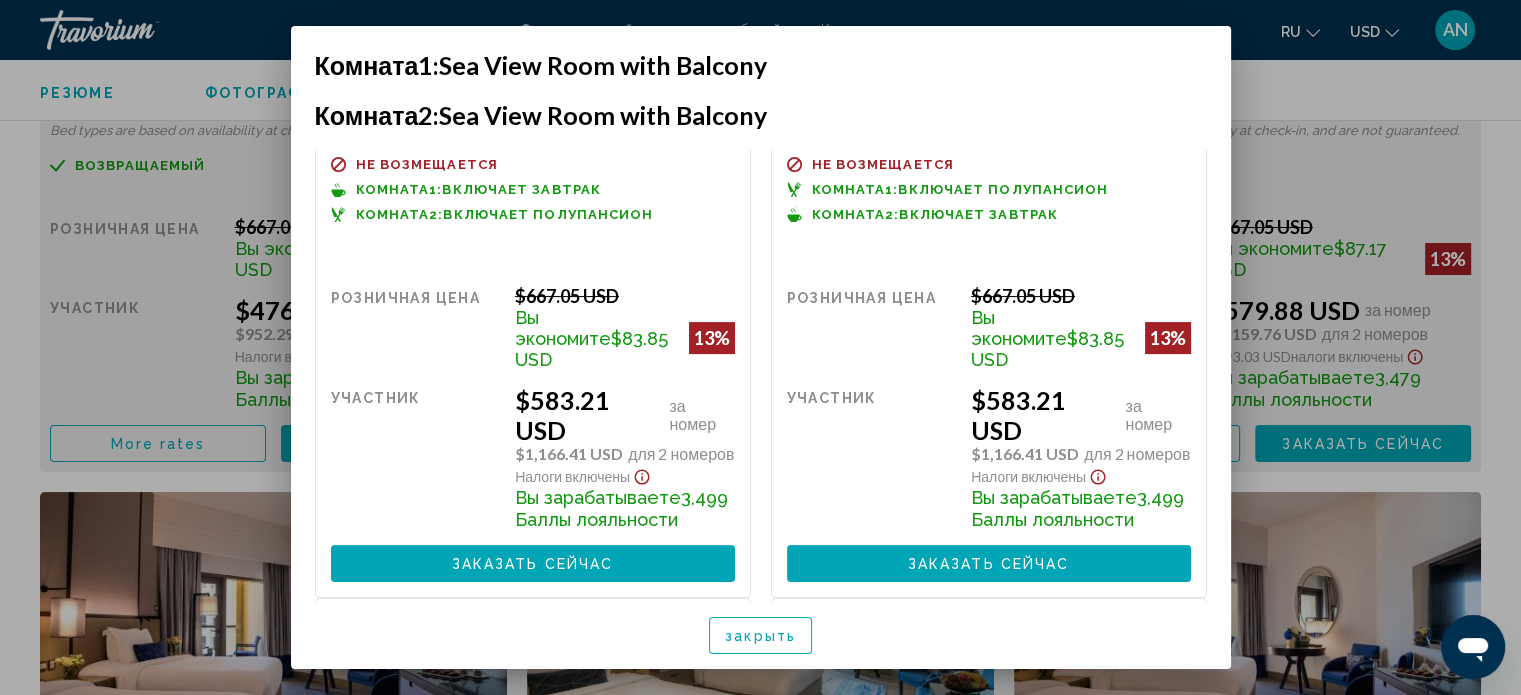 click at bounding box center [760, 347] 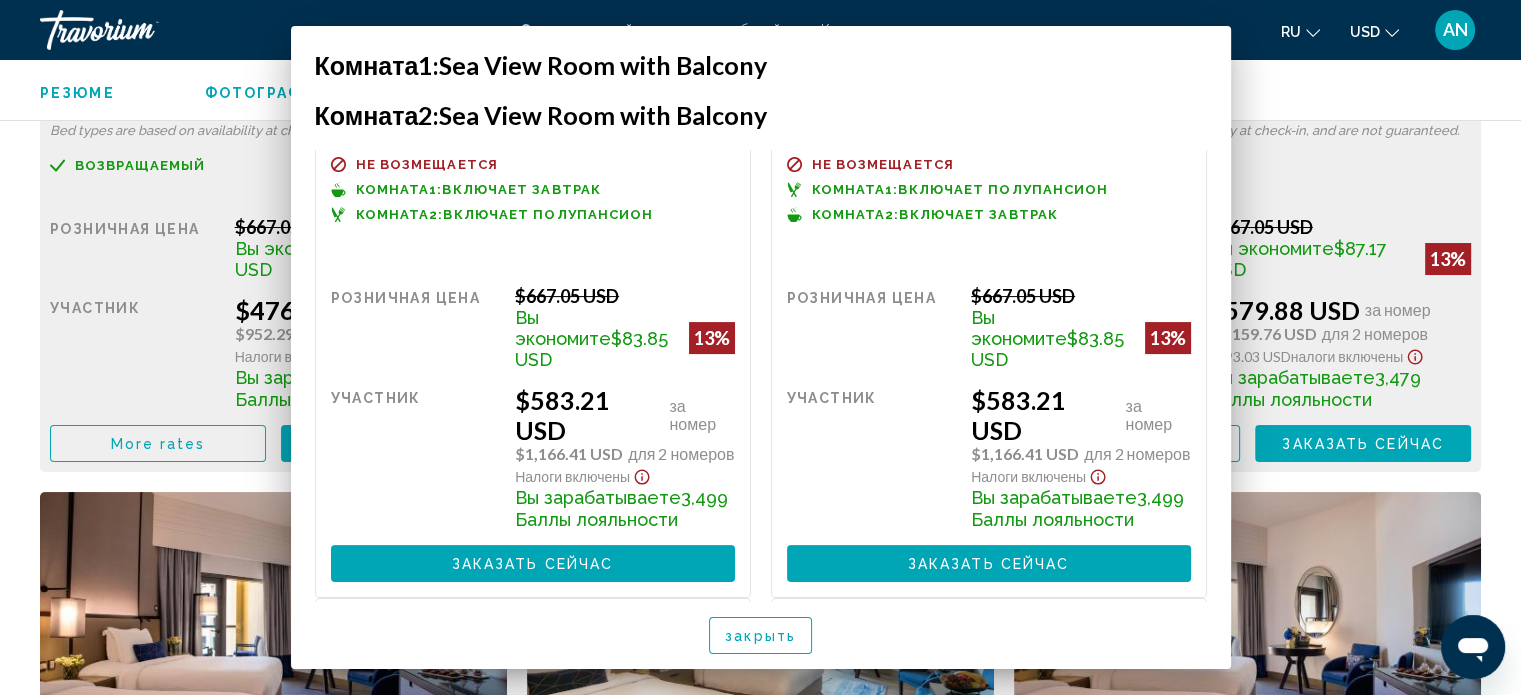 scroll, scrollTop: 3212, scrollLeft: 0, axis: vertical 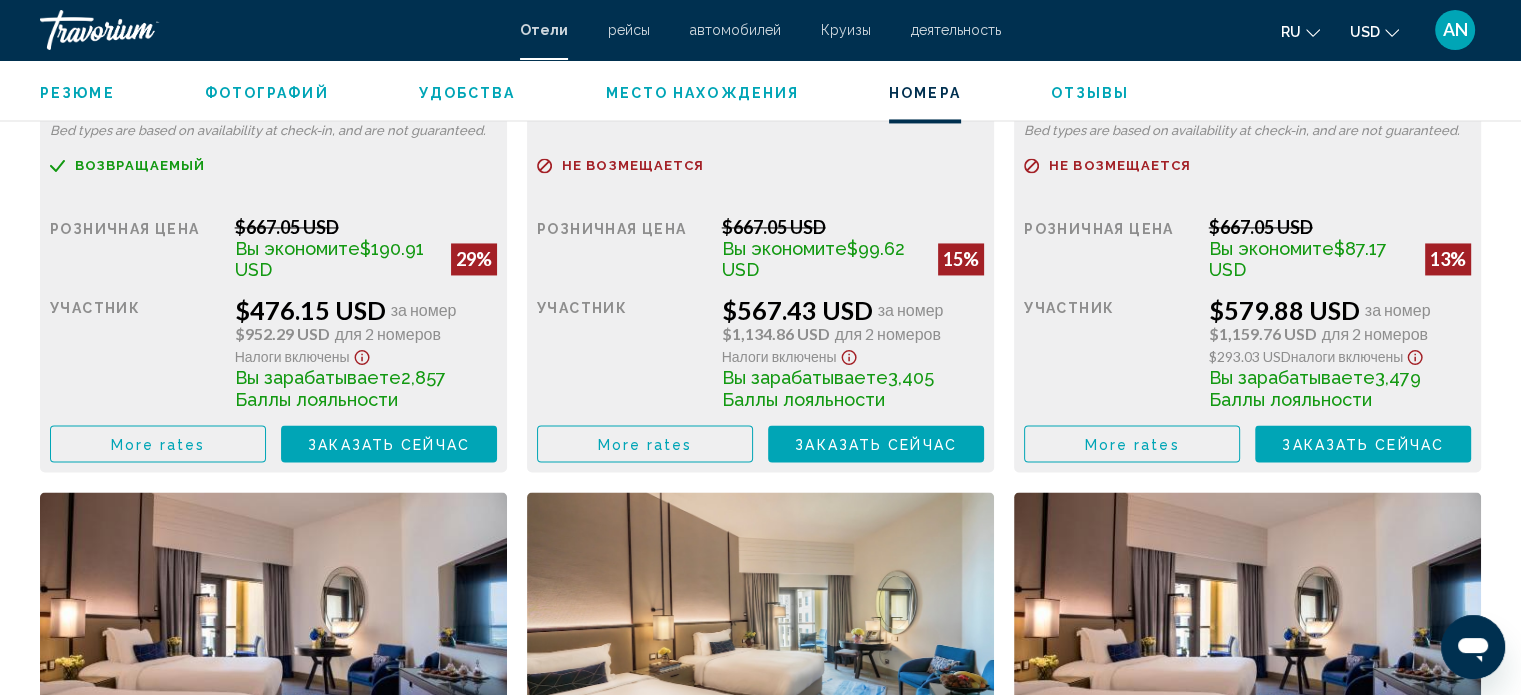 click on "More rates" at bounding box center [158, 444] 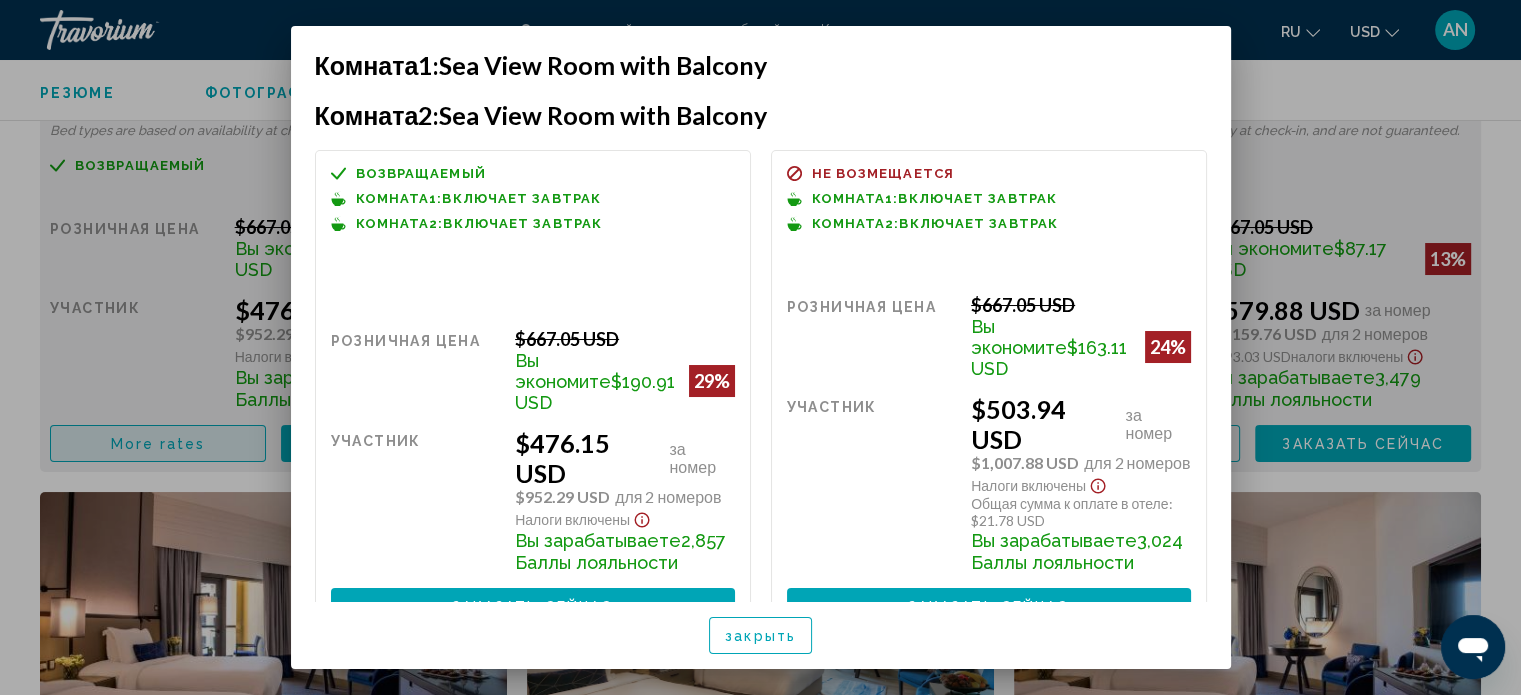 scroll, scrollTop: 0, scrollLeft: 0, axis: both 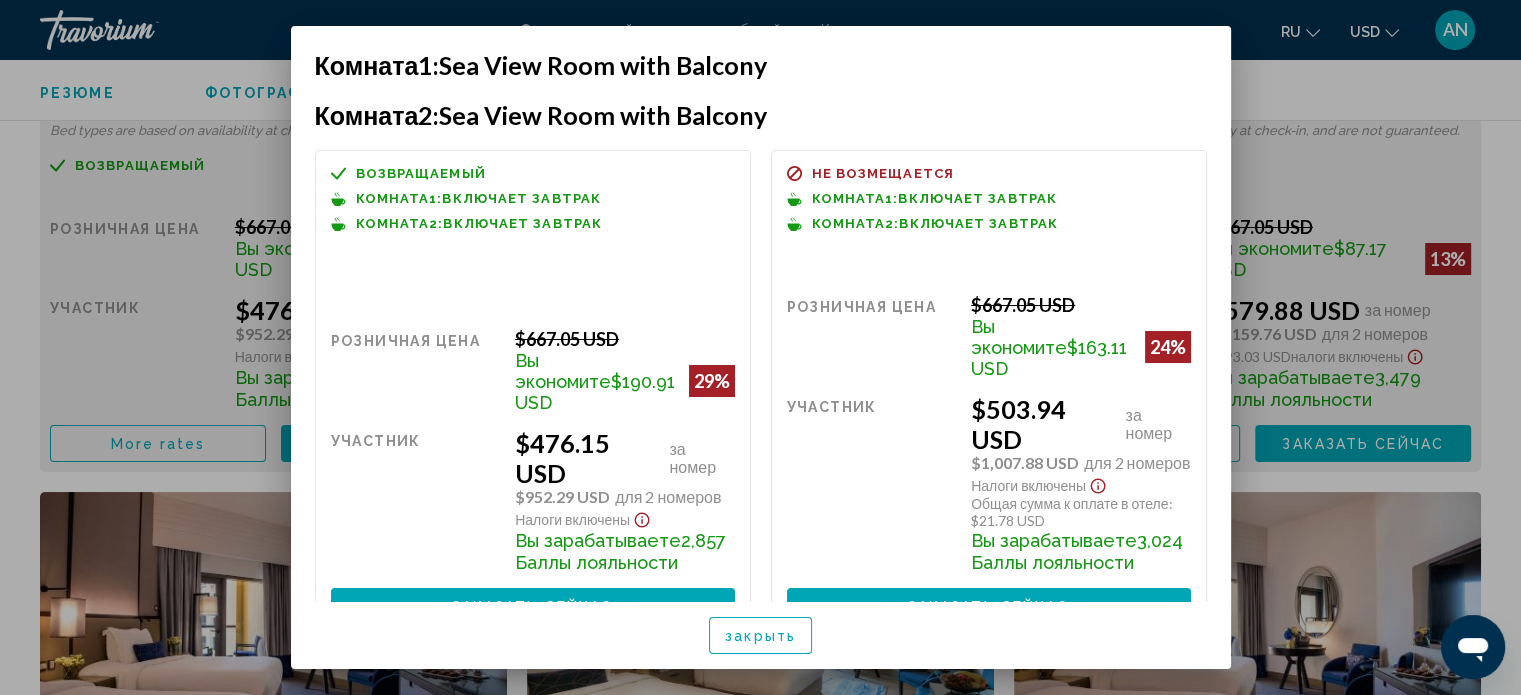 click at bounding box center [760, 347] 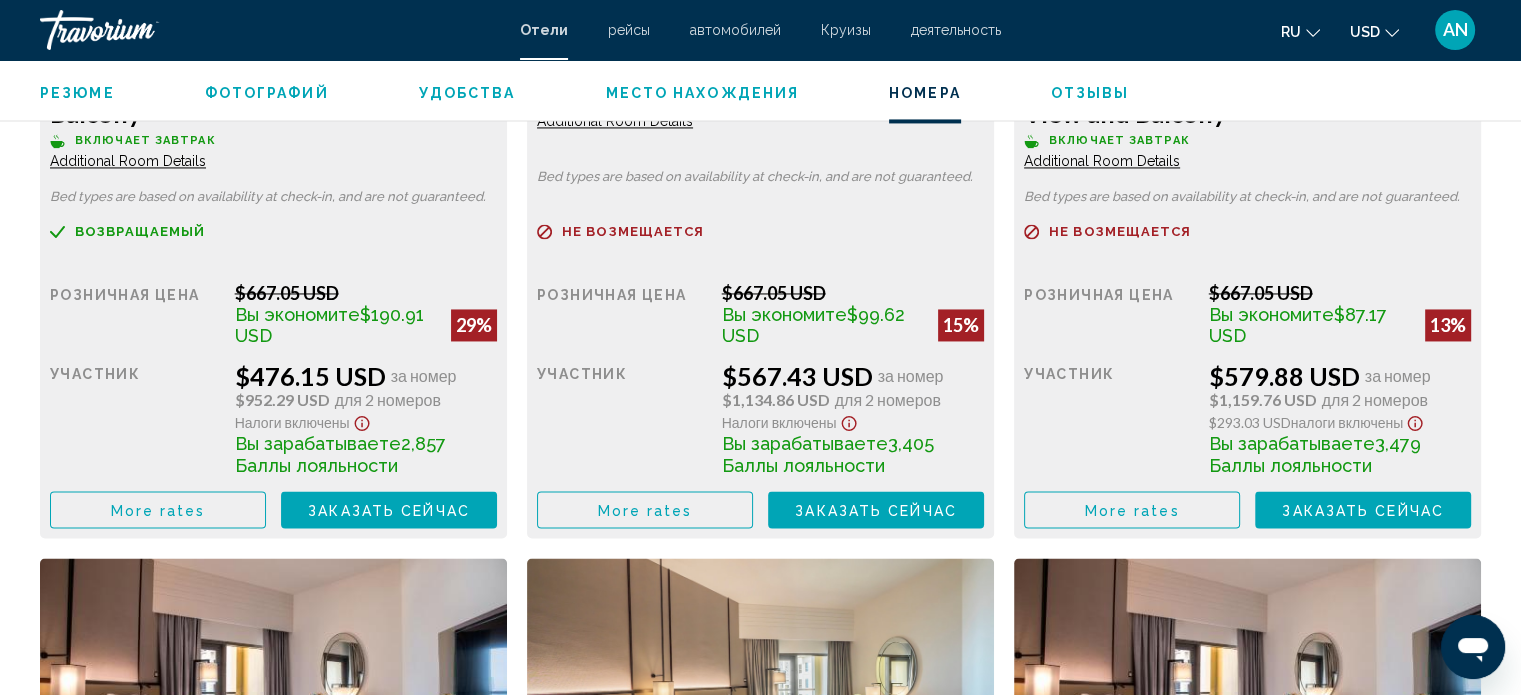 scroll, scrollTop: 3112, scrollLeft: 0, axis: vertical 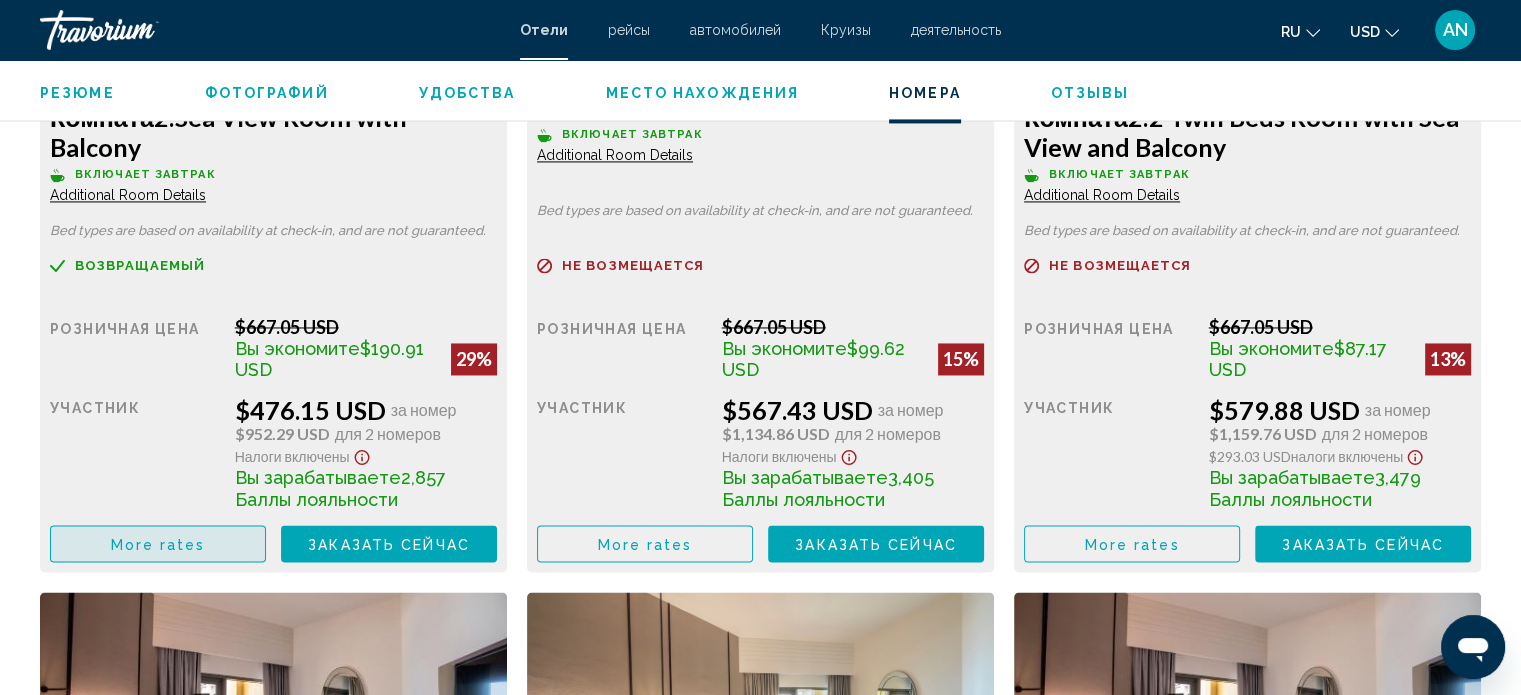 click on "More rates" at bounding box center (158, 544) 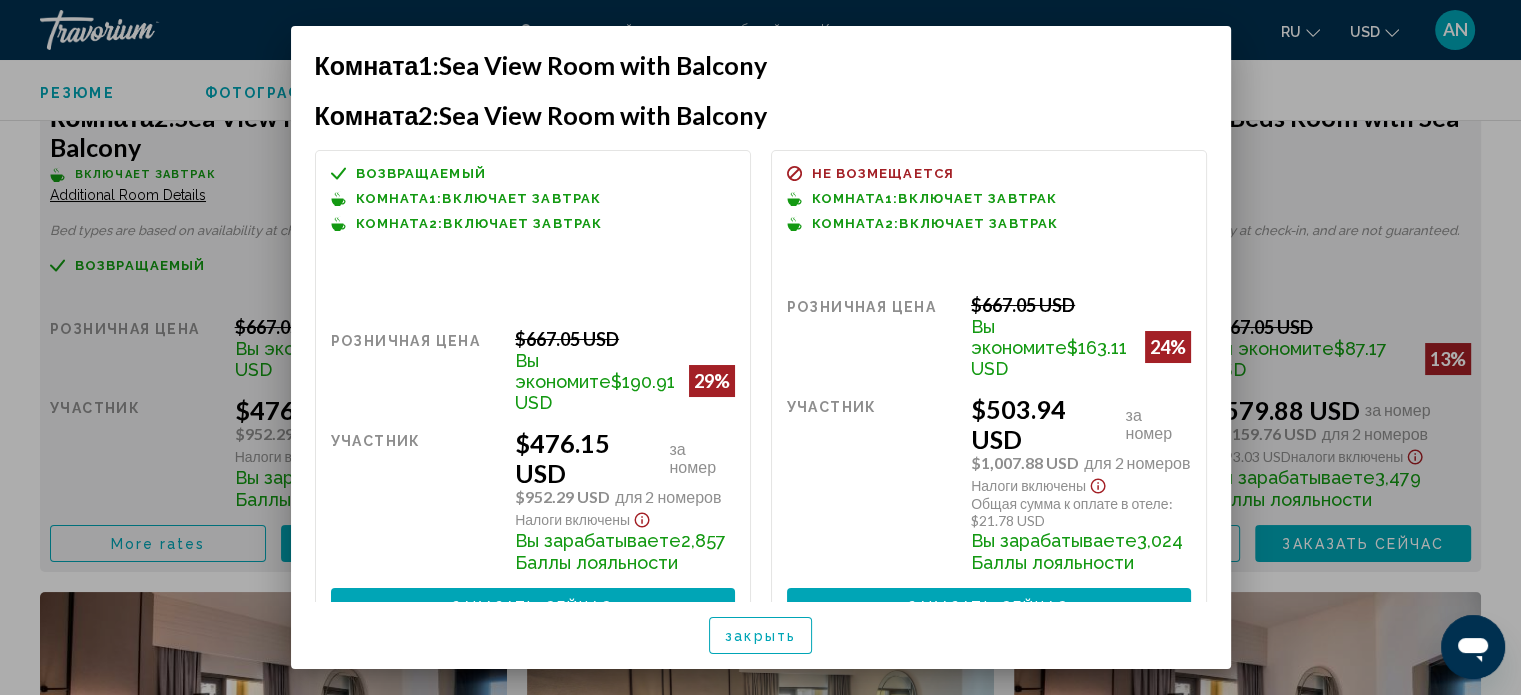 click at bounding box center [760, 347] 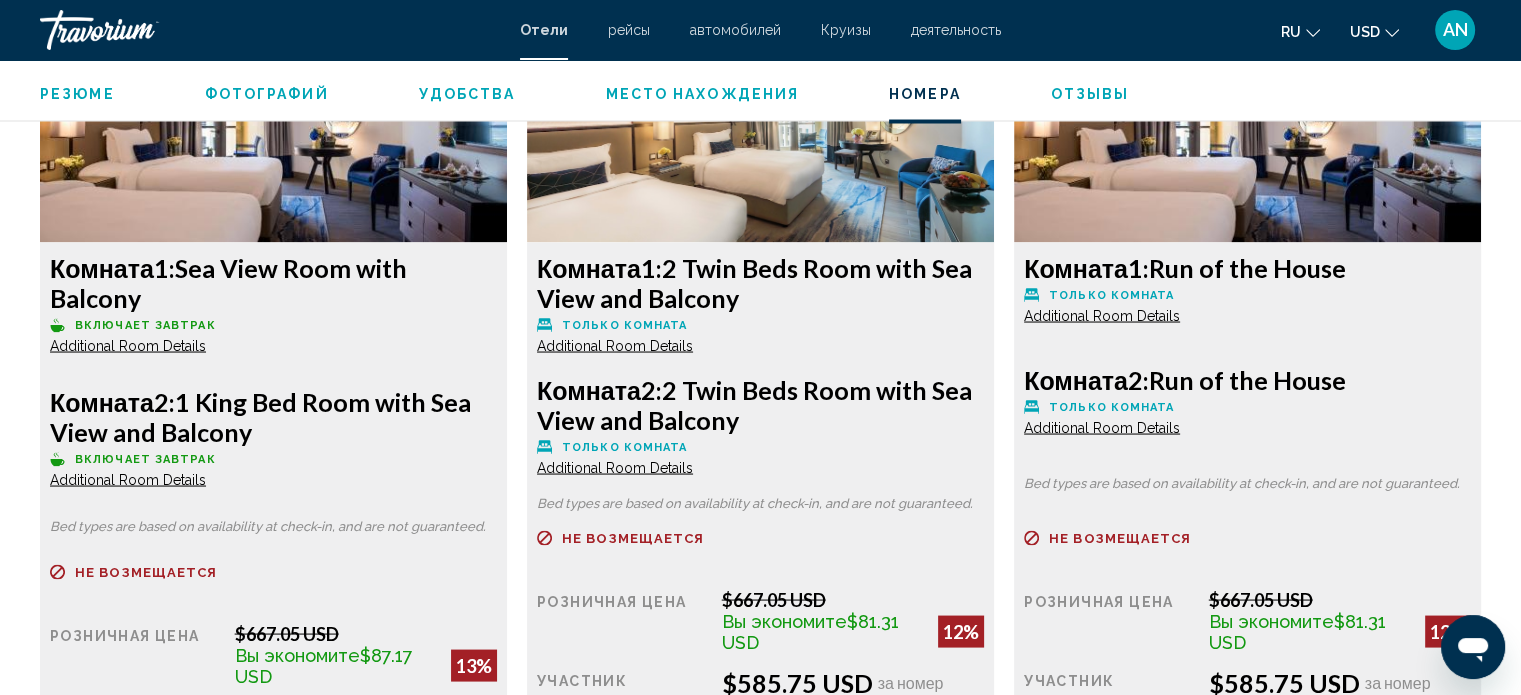 scroll, scrollTop: 3912, scrollLeft: 0, axis: vertical 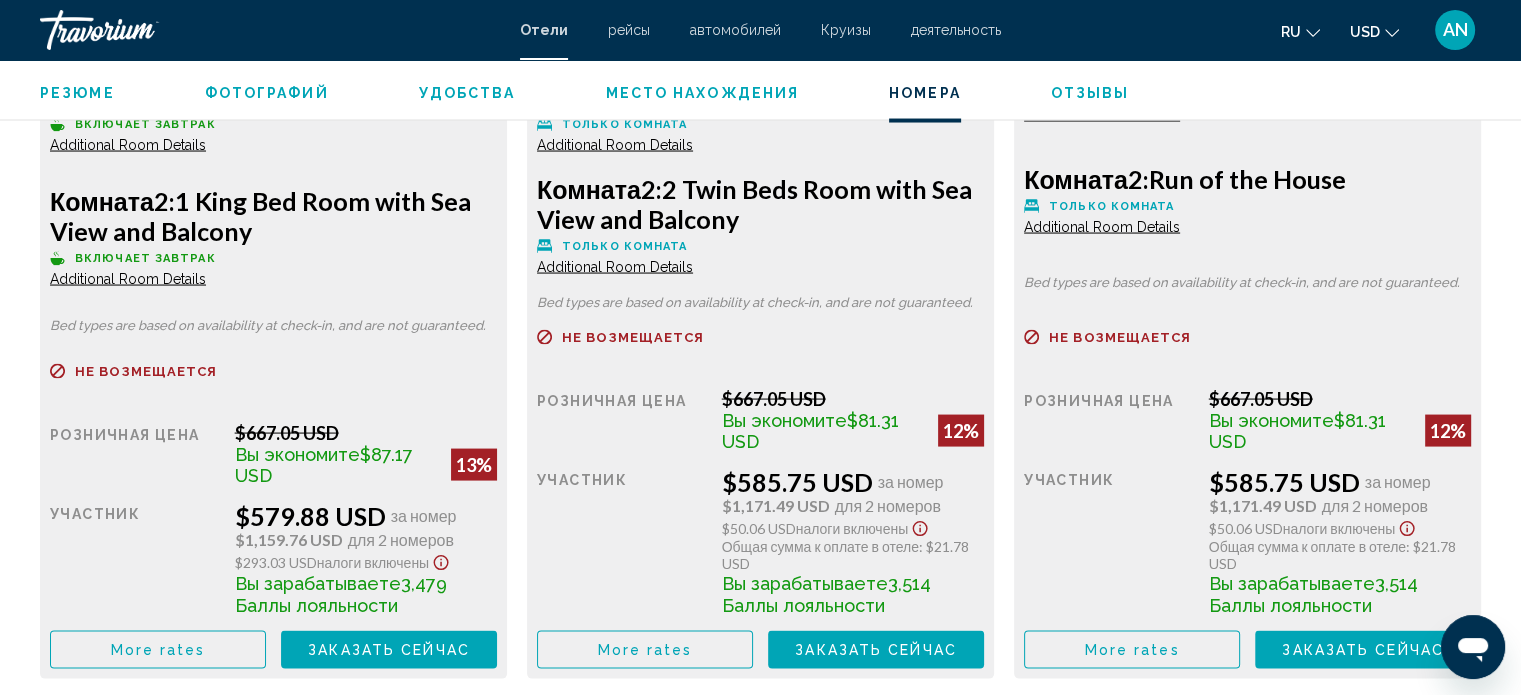 click on "More rates" at bounding box center (158, -257) 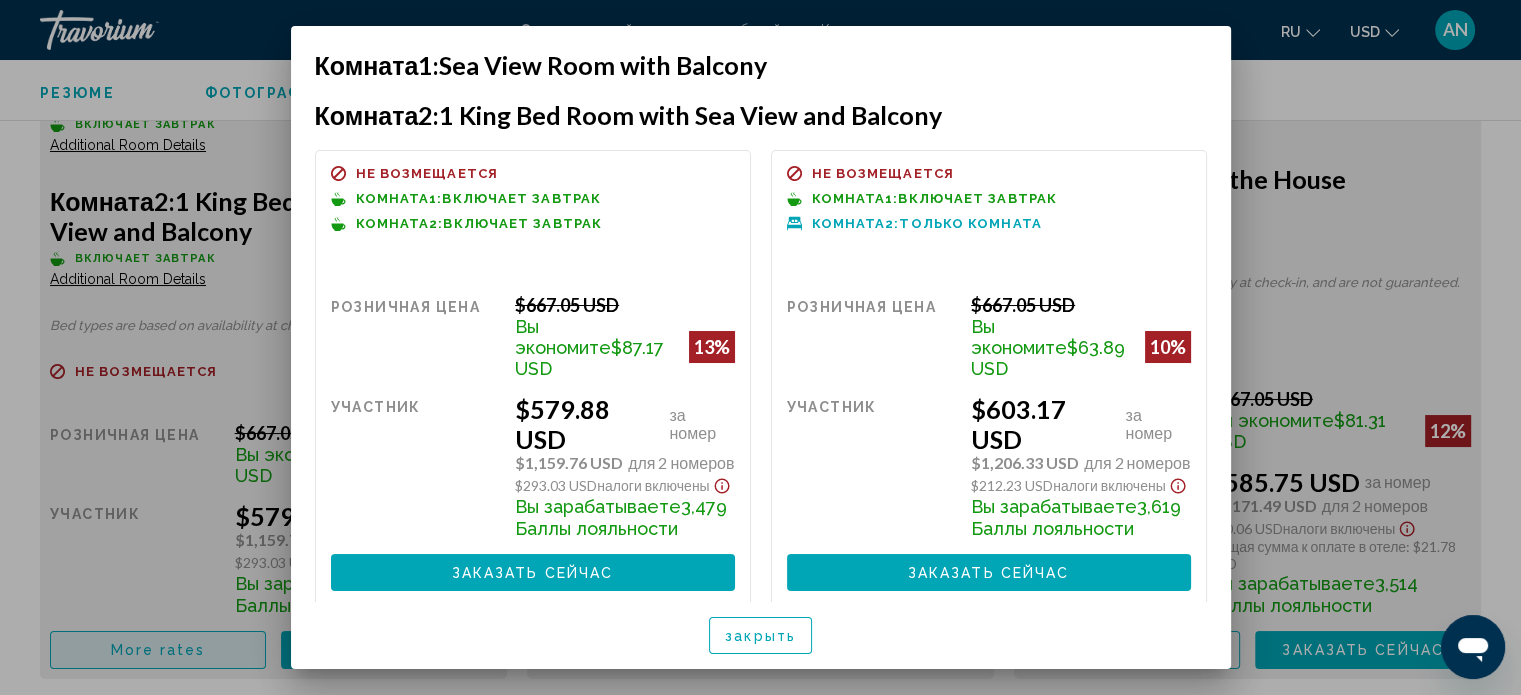 scroll, scrollTop: 0, scrollLeft: 0, axis: both 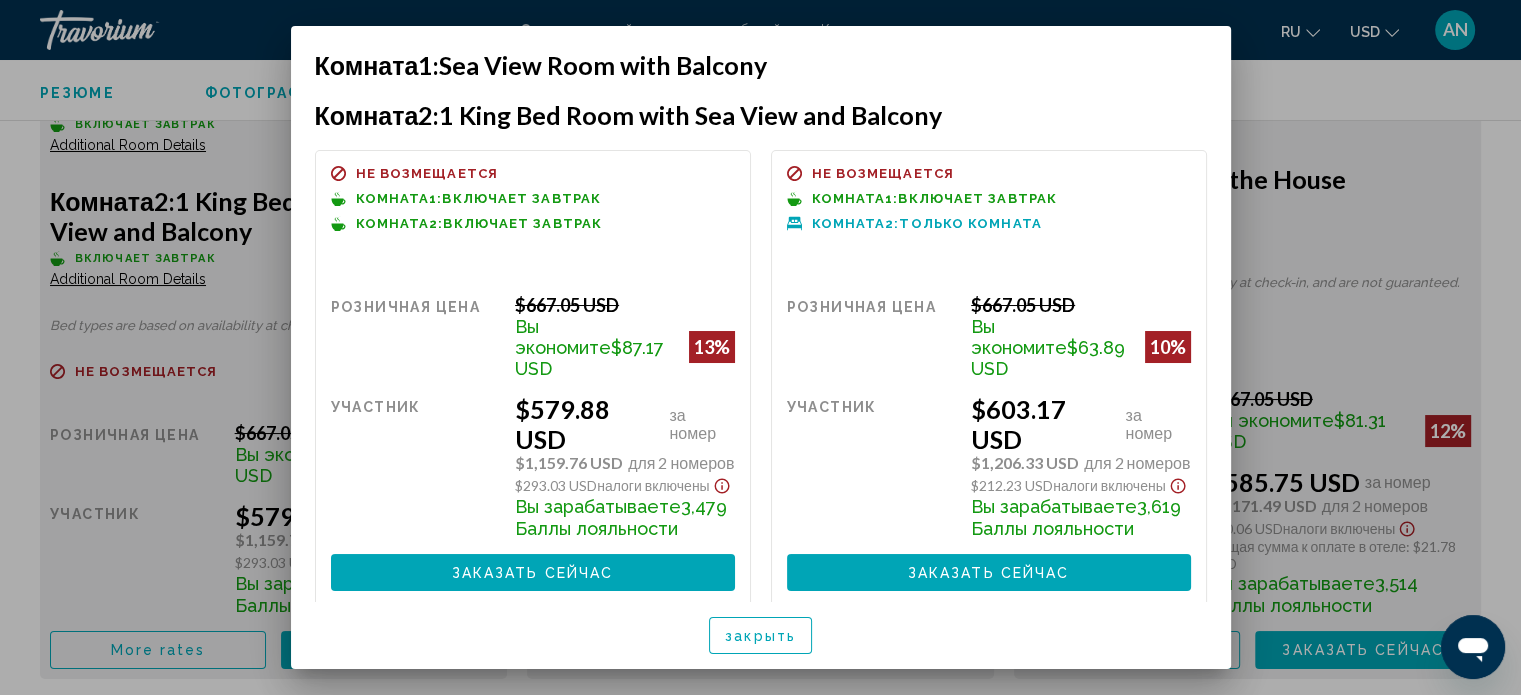 click at bounding box center (760, 347) 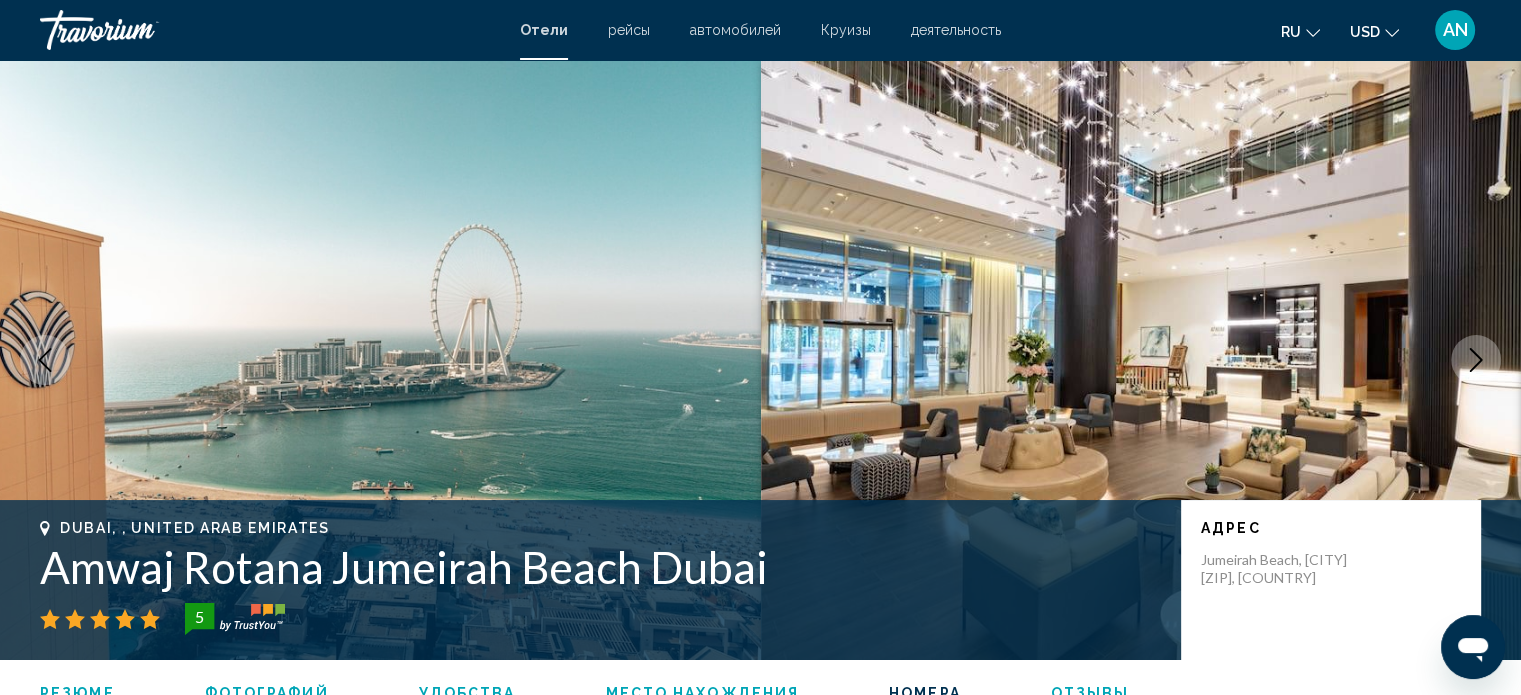 scroll, scrollTop: 3912, scrollLeft: 0, axis: vertical 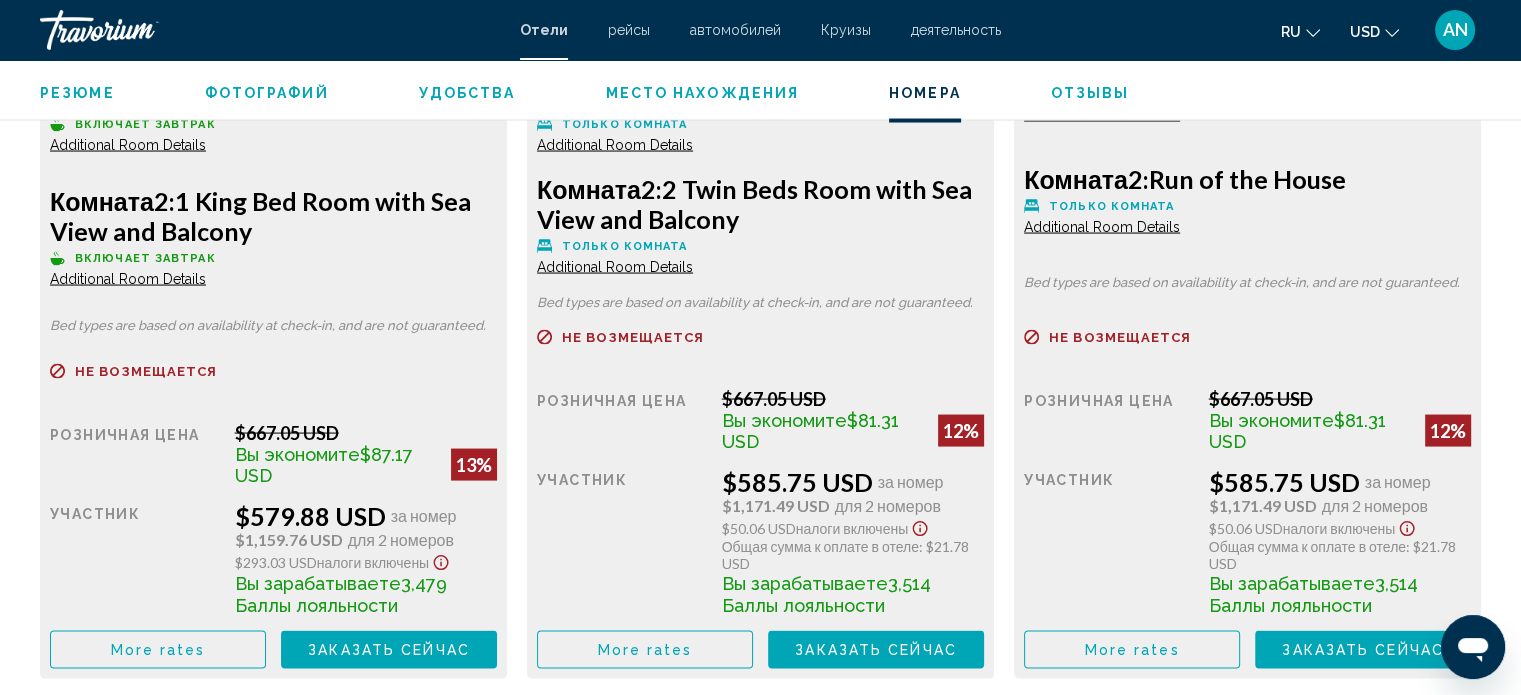 click on "More rates" at bounding box center [158, -256] 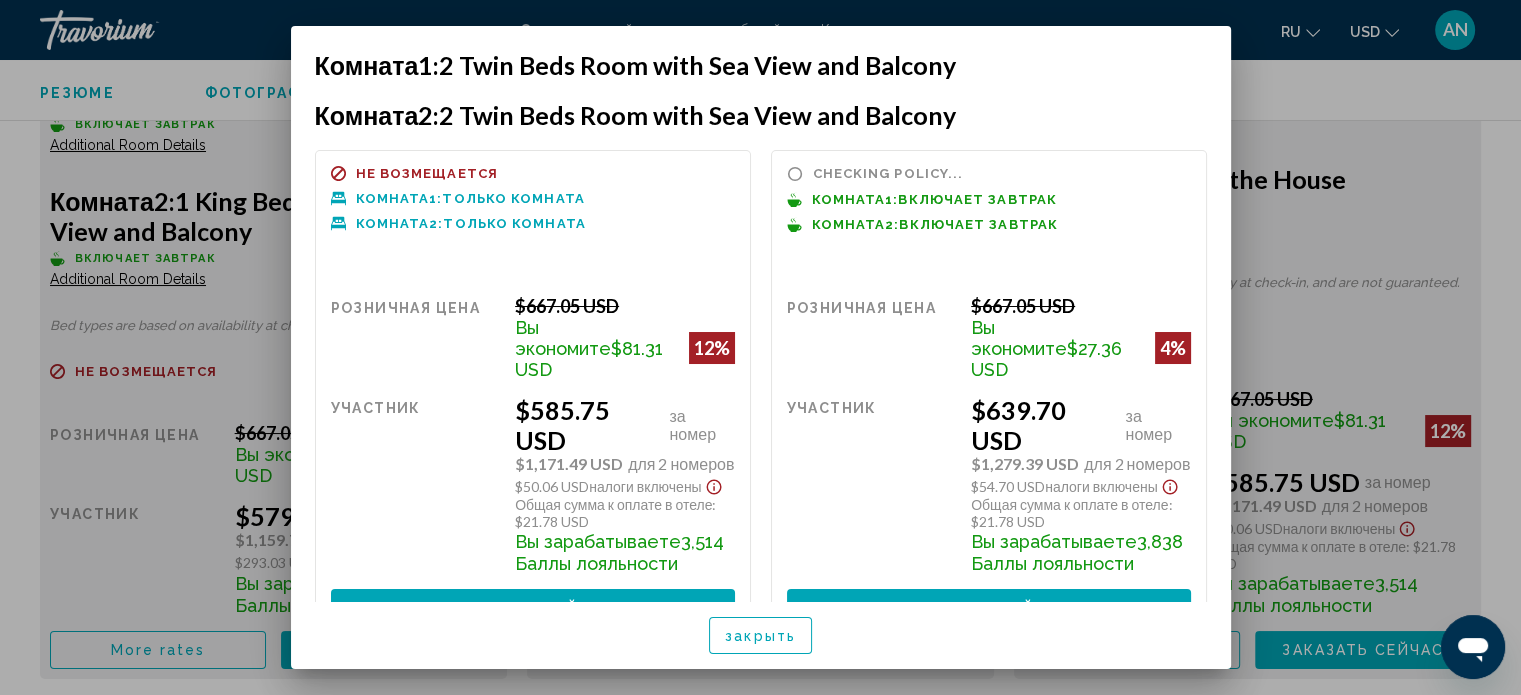 scroll, scrollTop: 0, scrollLeft: 0, axis: both 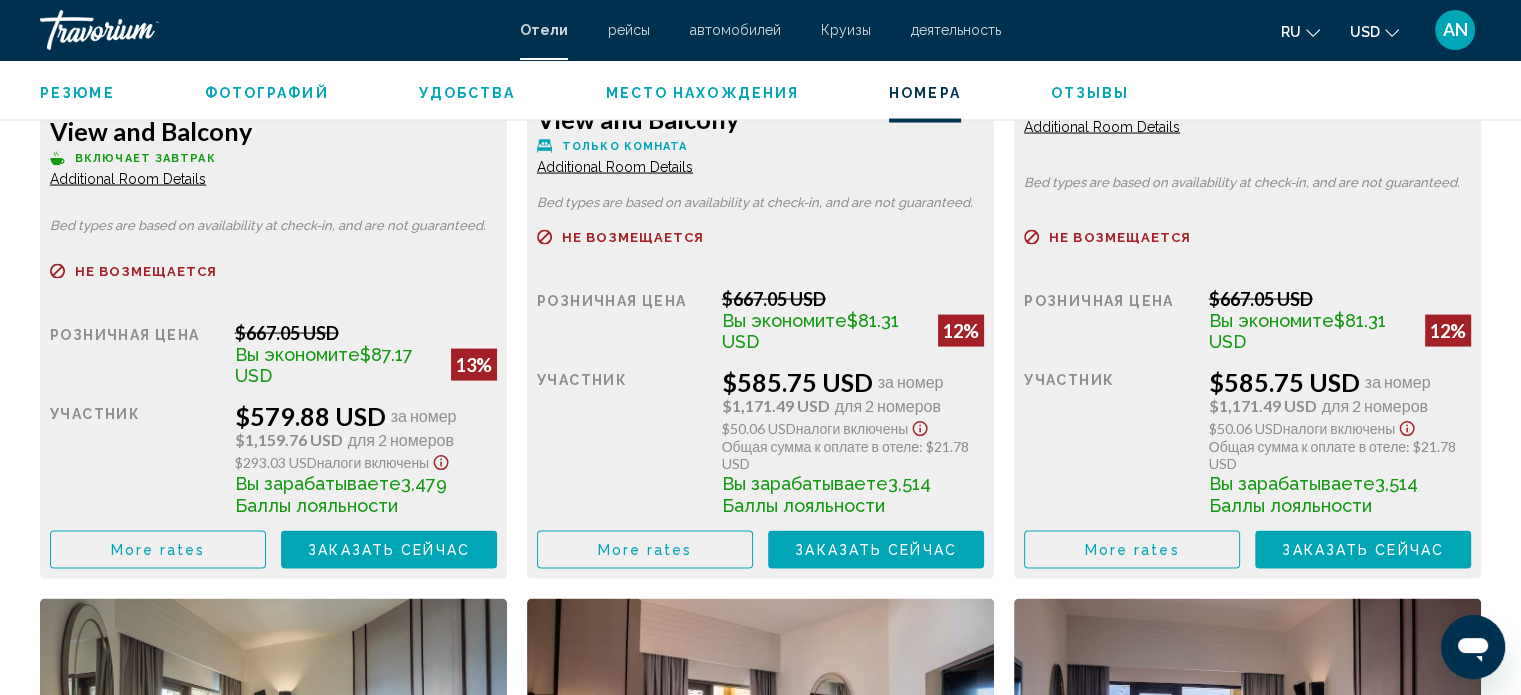 click on "More rates" at bounding box center [158, -357] 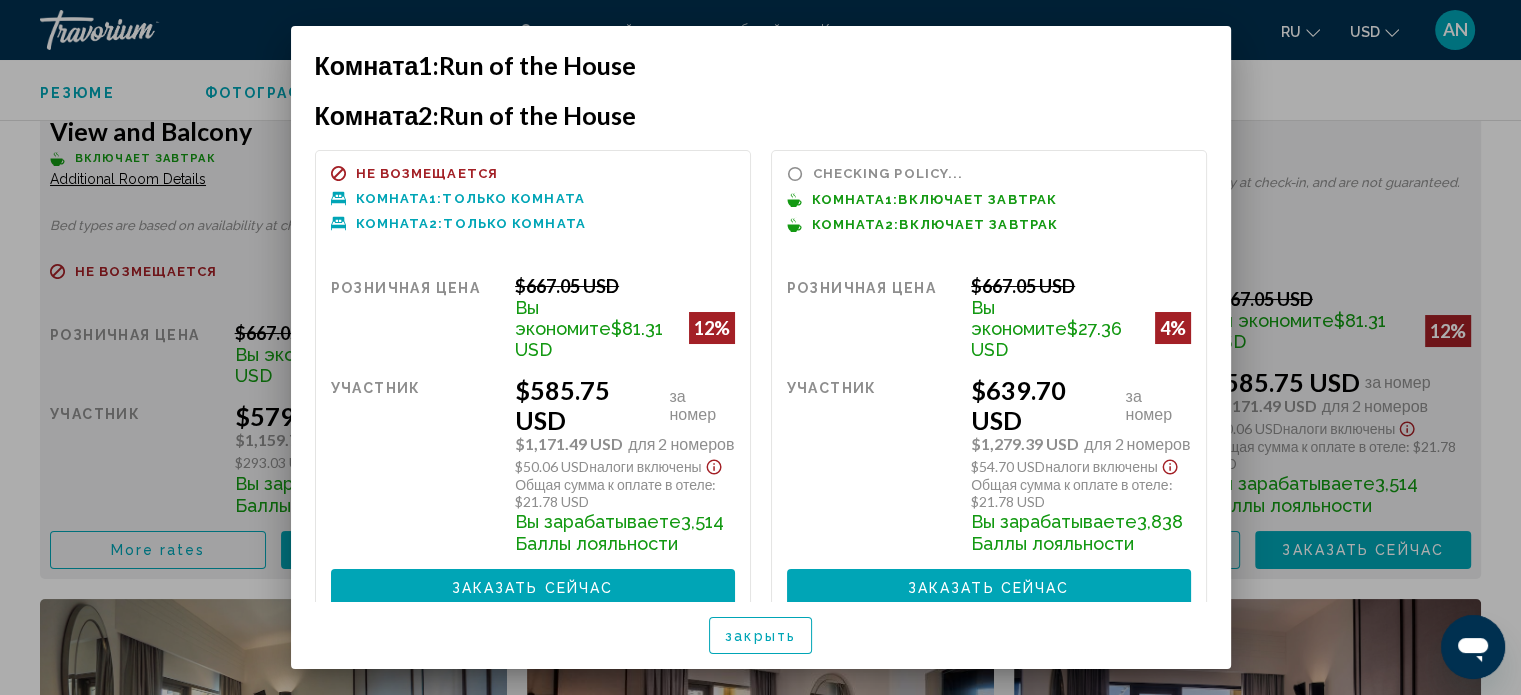 scroll, scrollTop: 0, scrollLeft: 0, axis: both 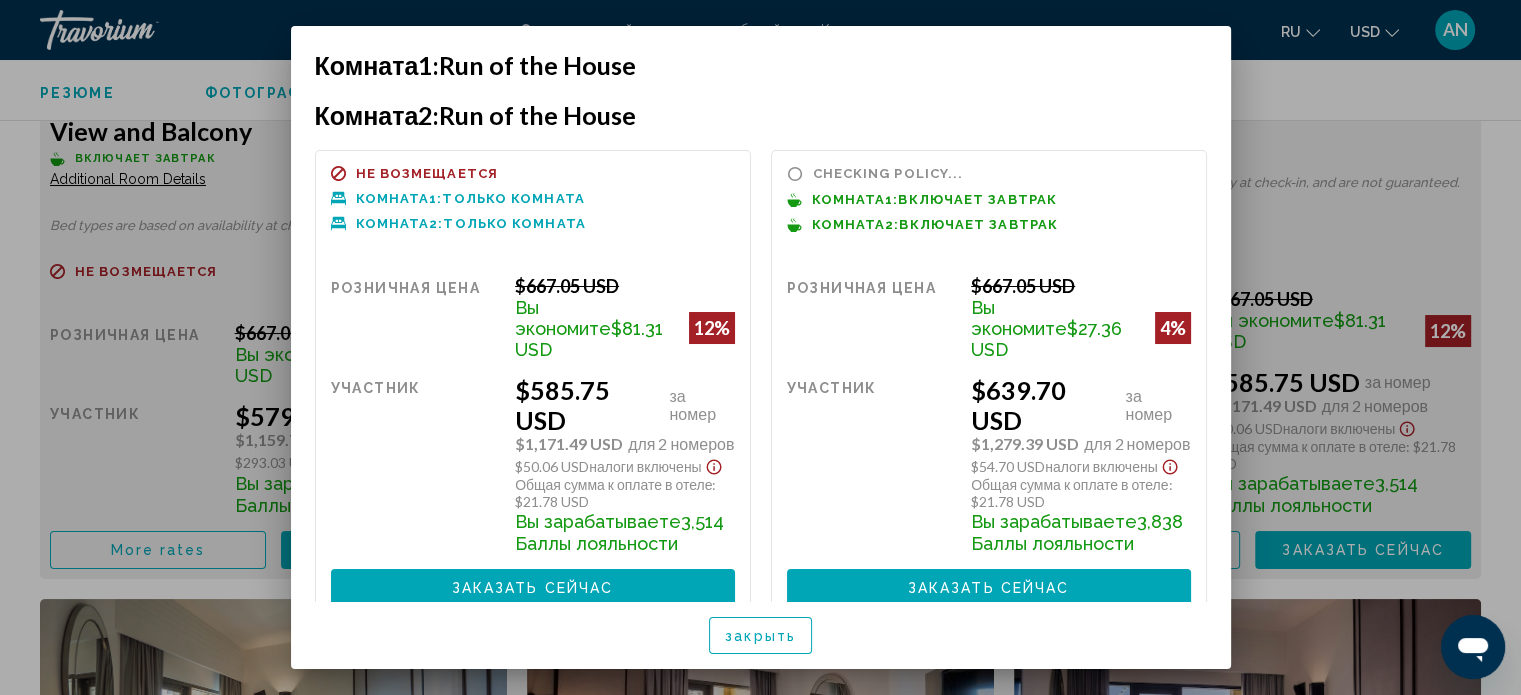 click at bounding box center (760, 347) 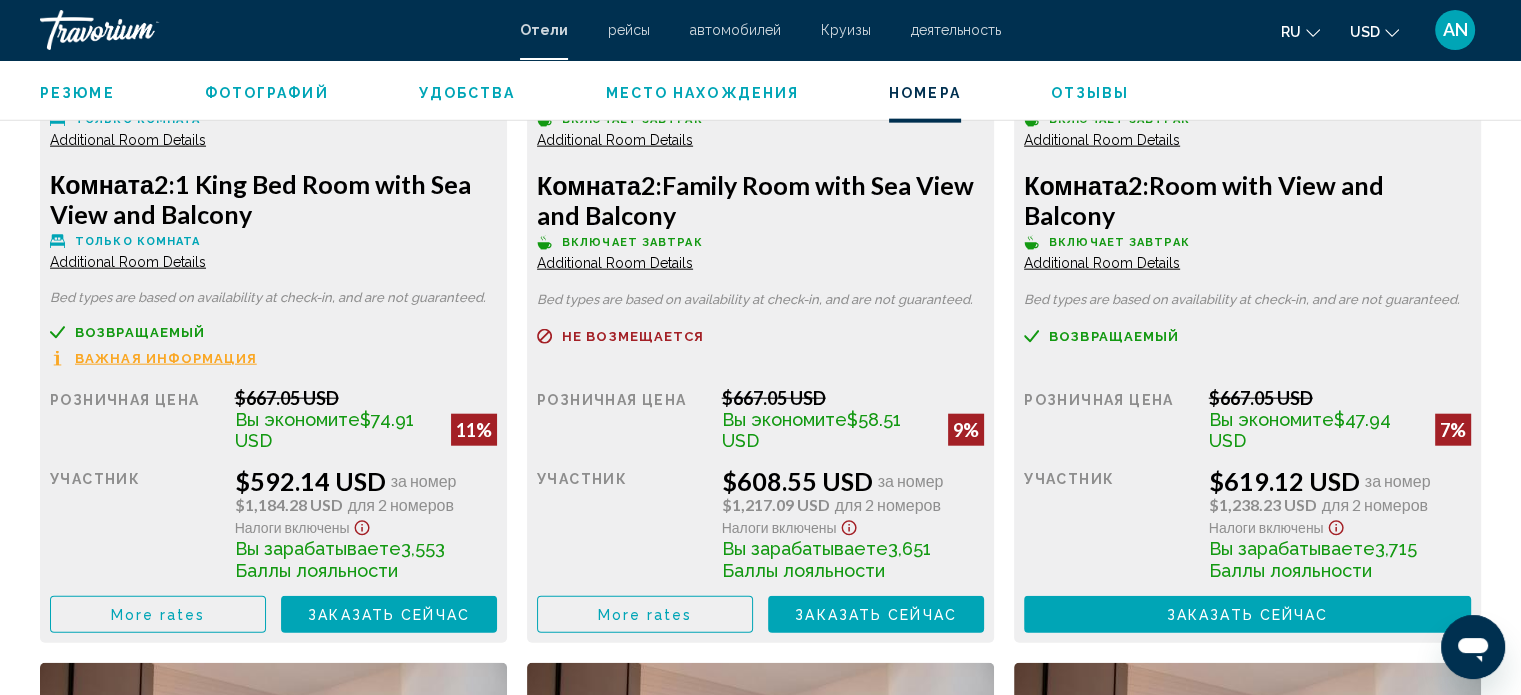 scroll, scrollTop: 4912, scrollLeft: 0, axis: vertical 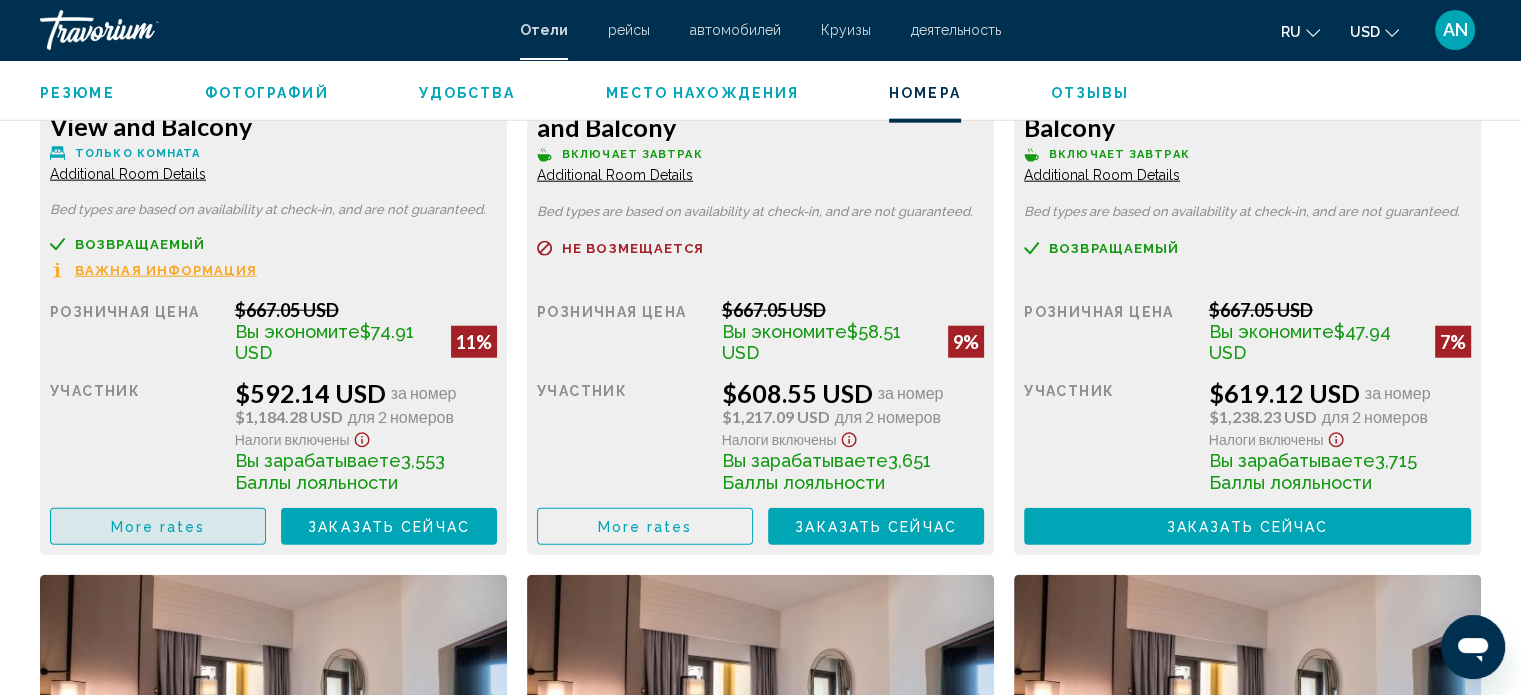 click on "More rates" at bounding box center (158, 526) 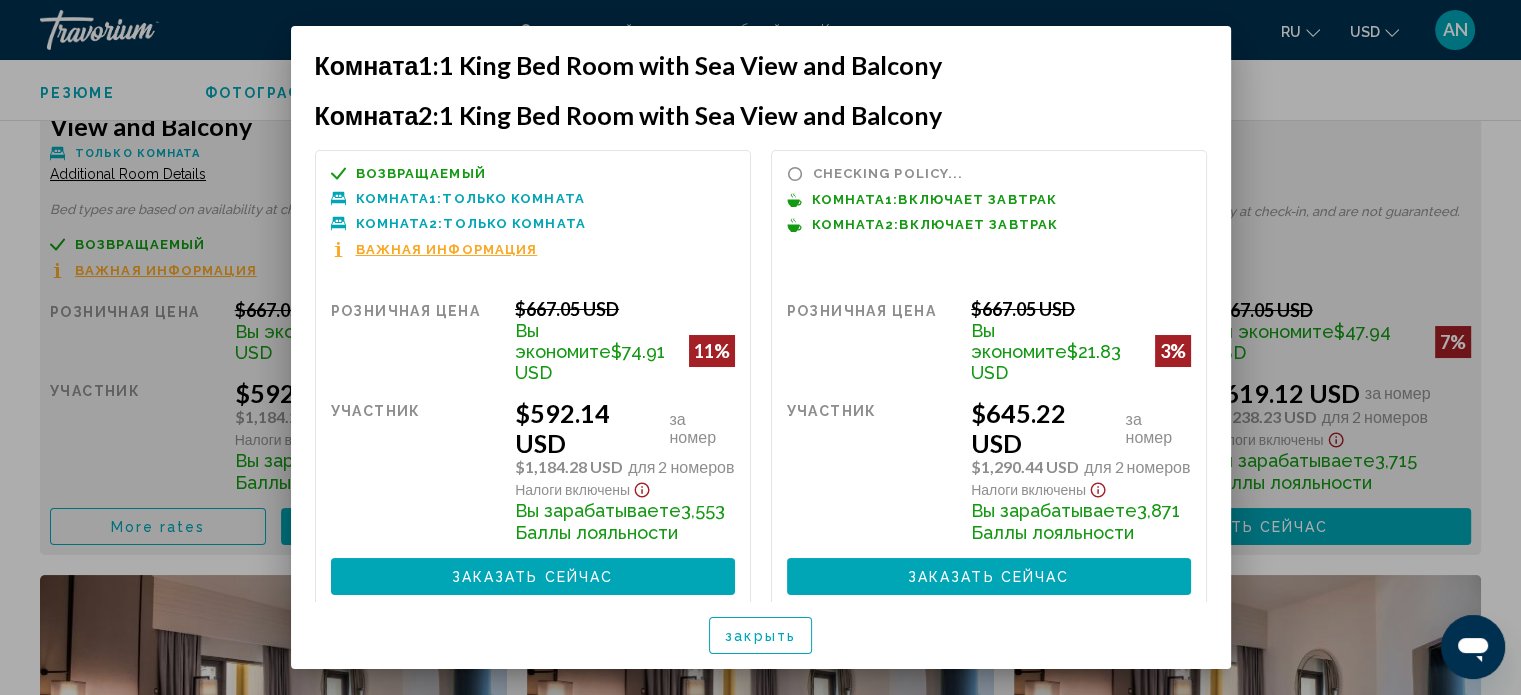 click at bounding box center [760, 347] 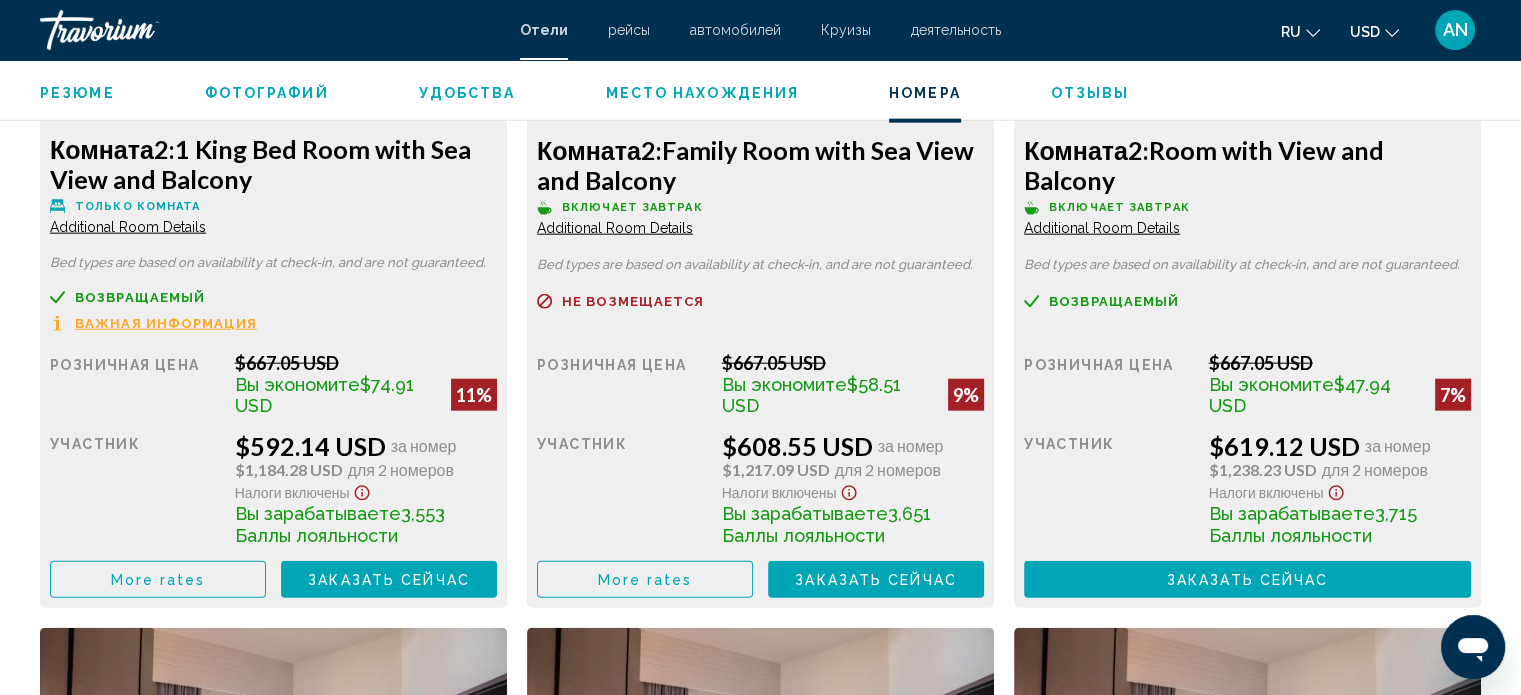 scroll, scrollTop: 4912, scrollLeft: 0, axis: vertical 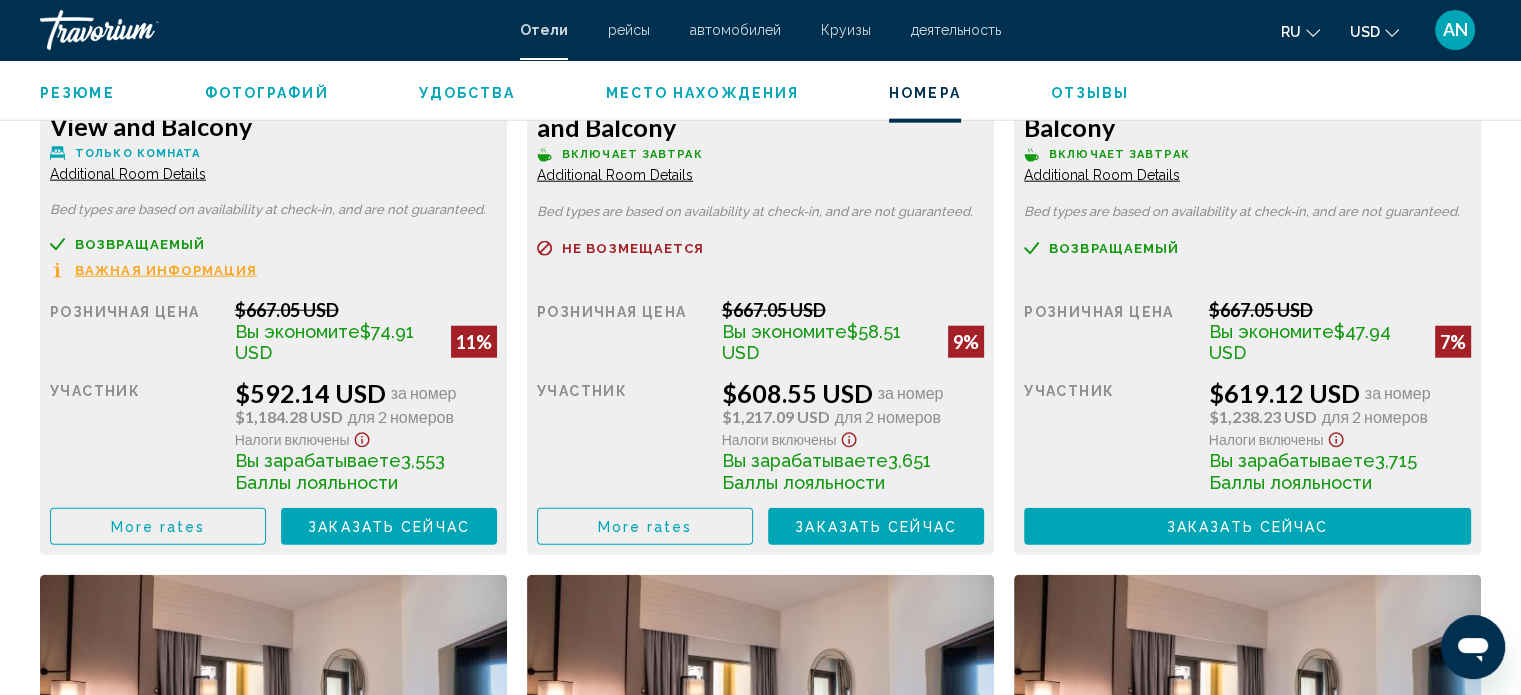 click on "More rates" at bounding box center (158, -1257) 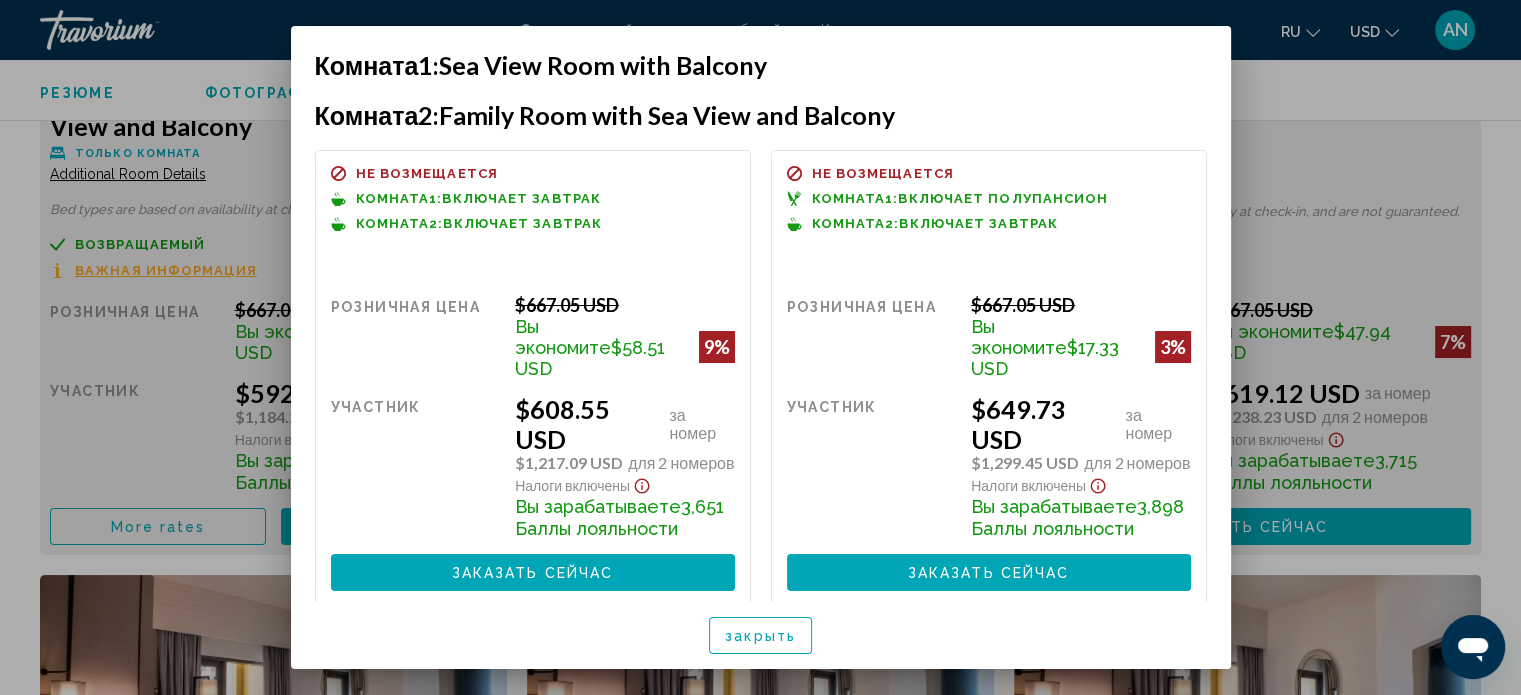 scroll, scrollTop: 0, scrollLeft: 0, axis: both 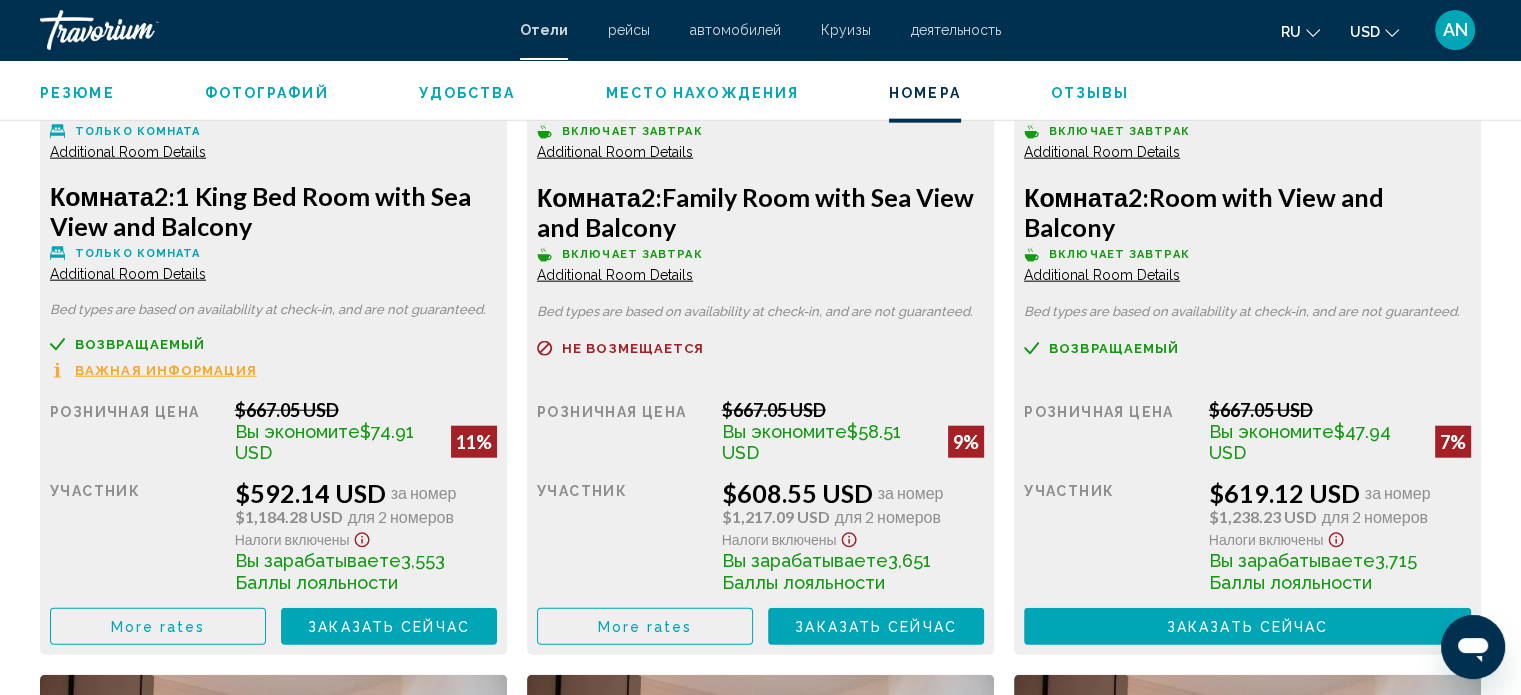 click on "More rates" at bounding box center [158, -1157] 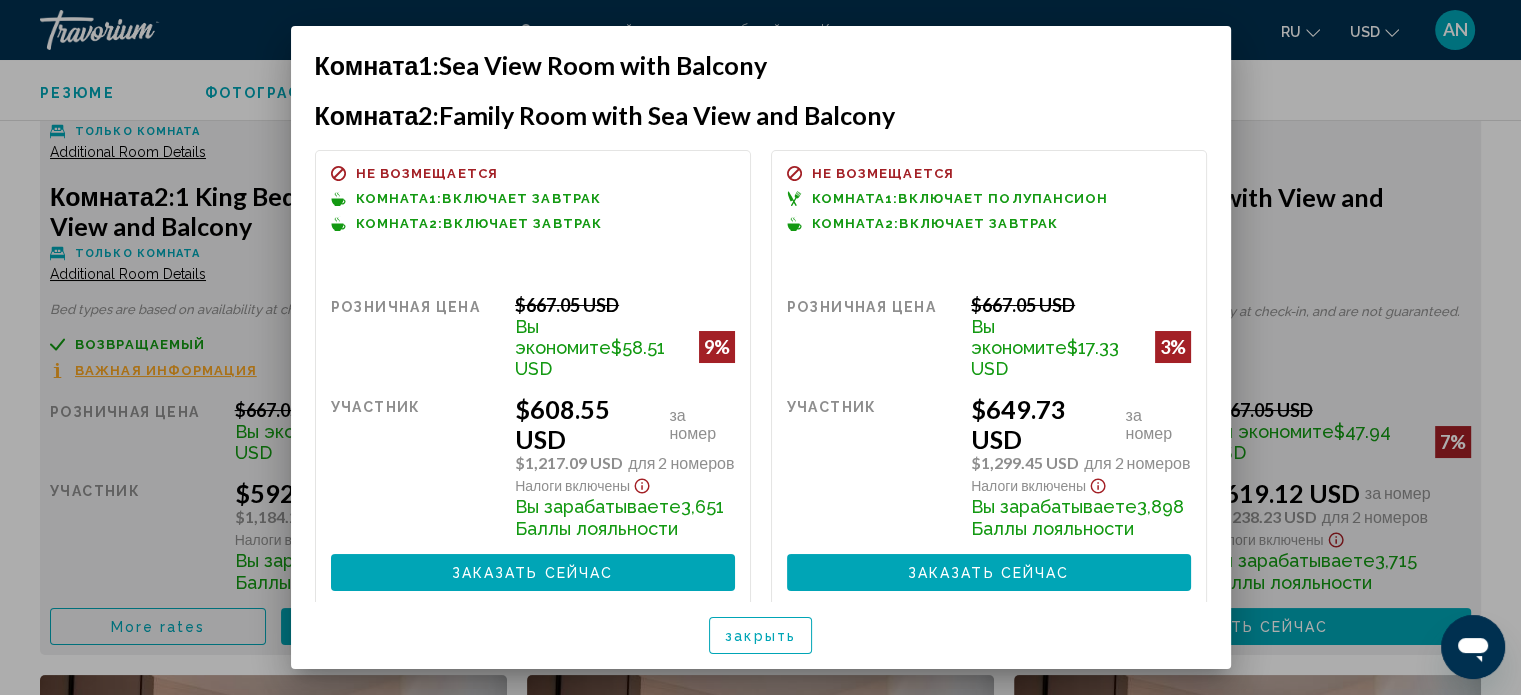 scroll, scrollTop: 0, scrollLeft: 0, axis: both 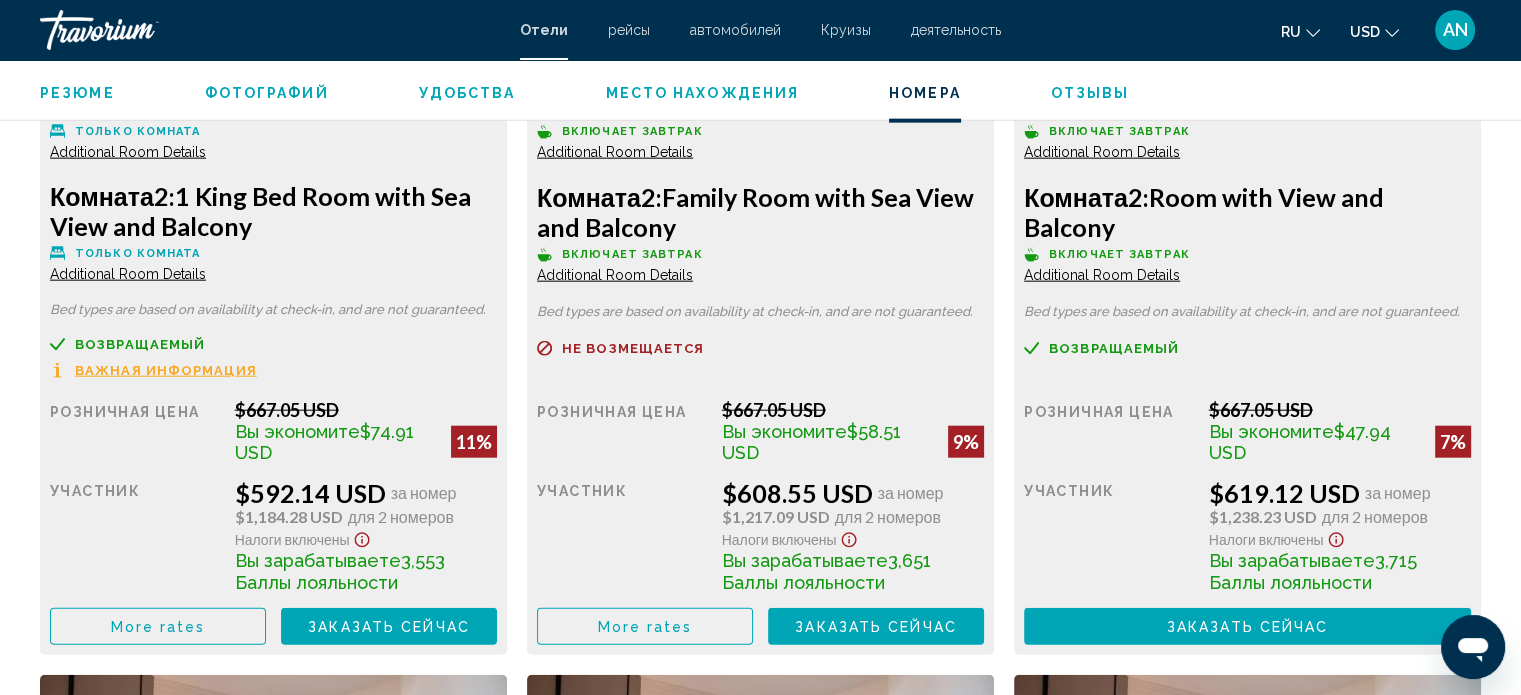 click on "Заказать сейчас Больше недоступно" at bounding box center [389, -1157] 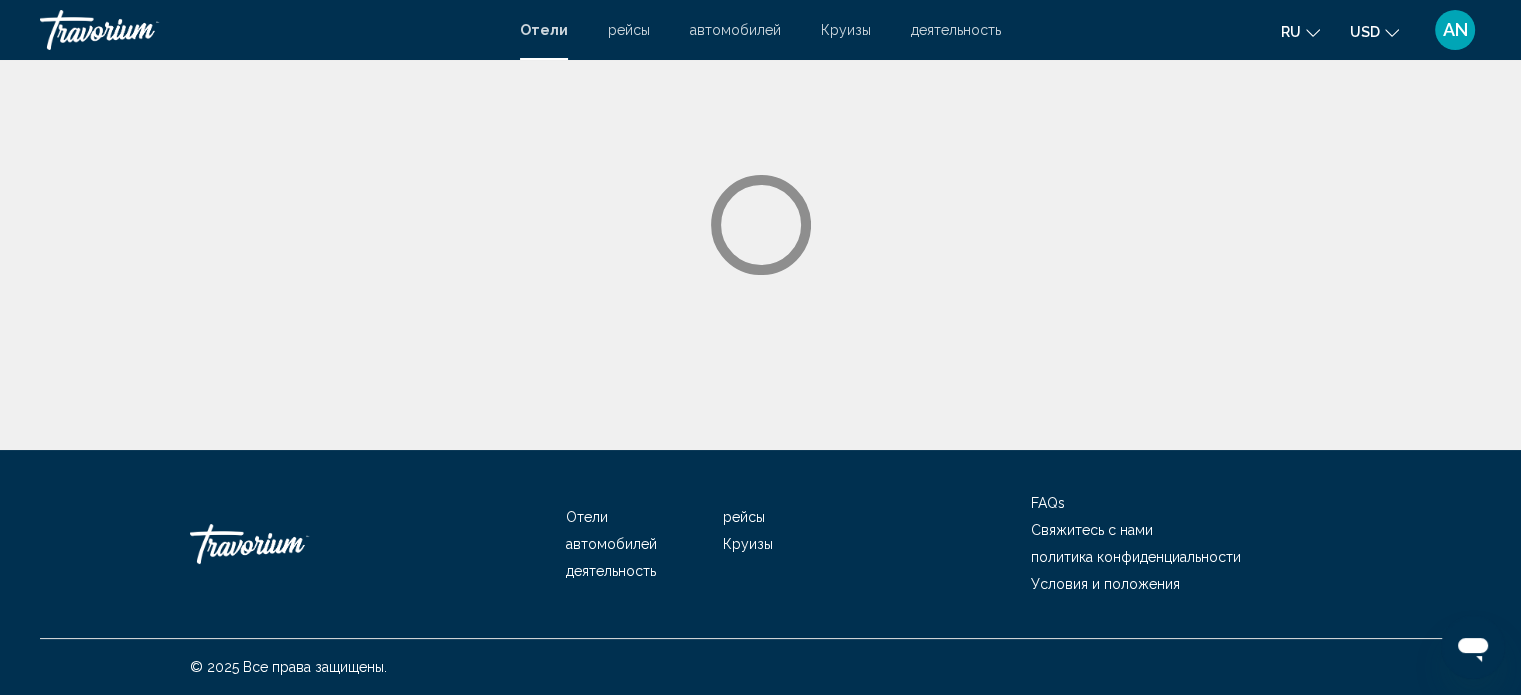 scroll, scrollTop: 0, scrollLeft: 0, axis: both 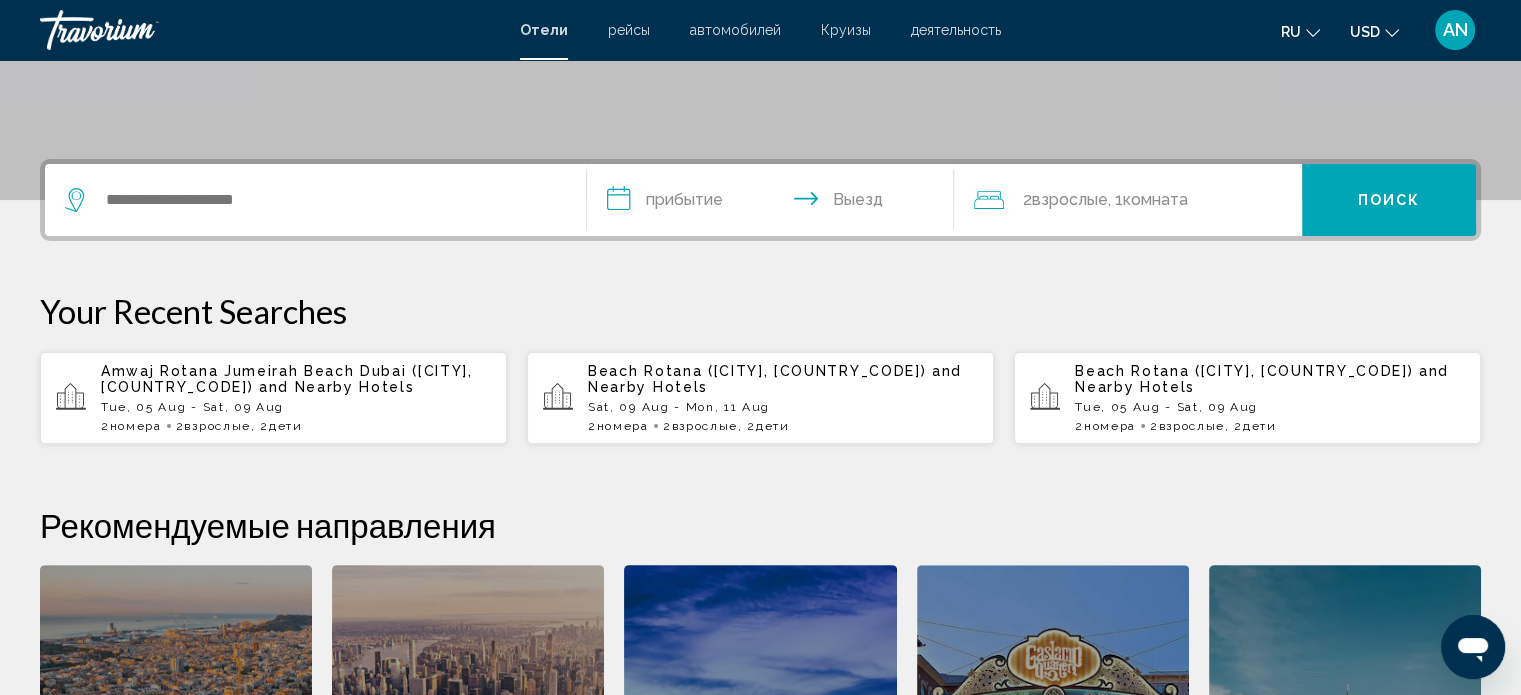 click on "**********" at bounding box center [775, 203] 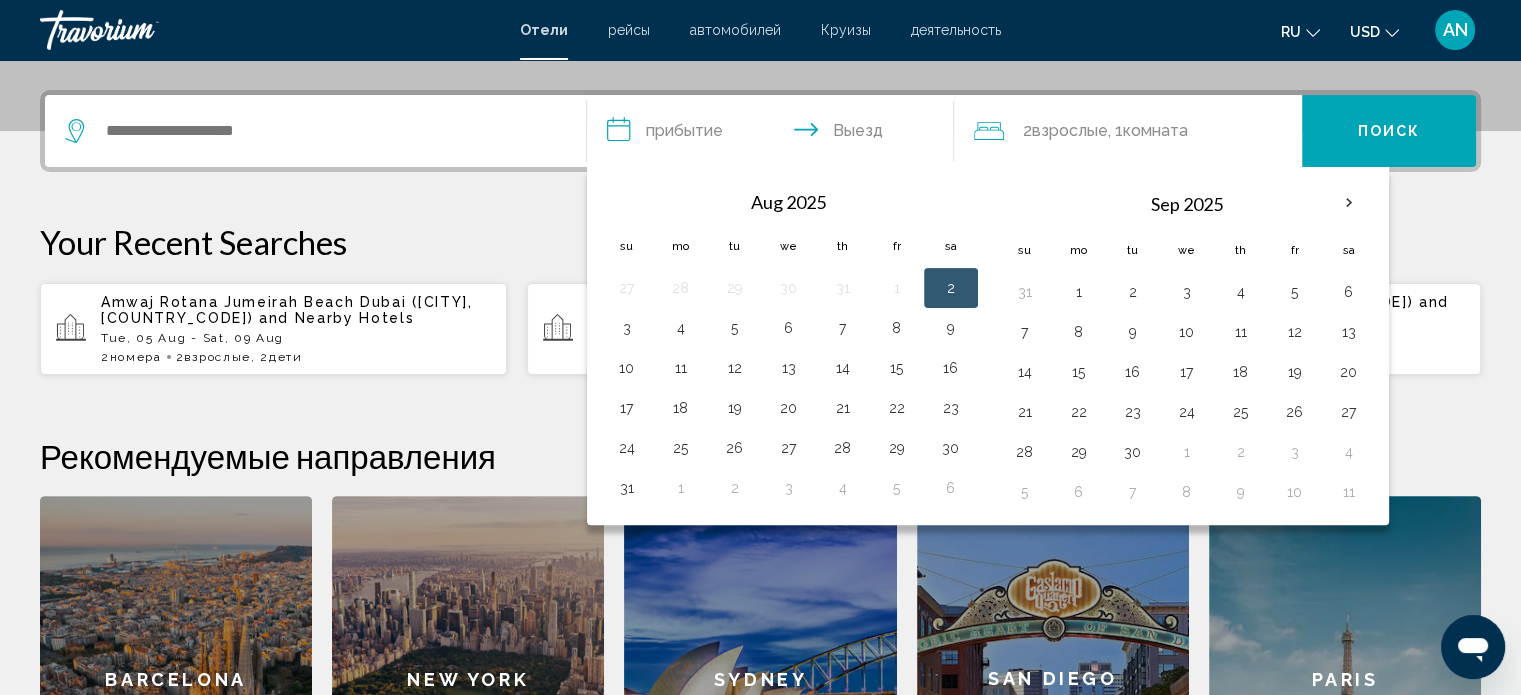 scroll, scrollTop: 493, scrollLeft: 0, axis: vertical 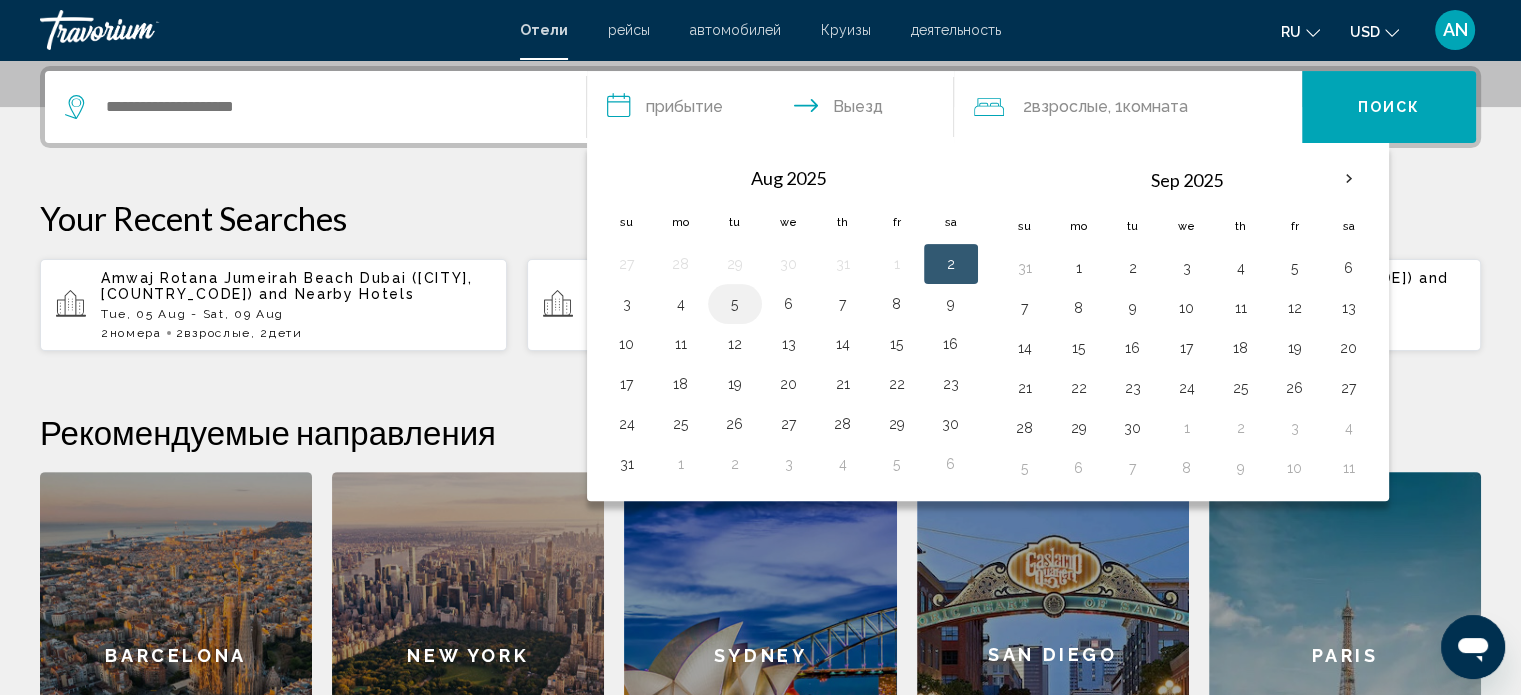 click on "5" at bounding box center (735, 304) 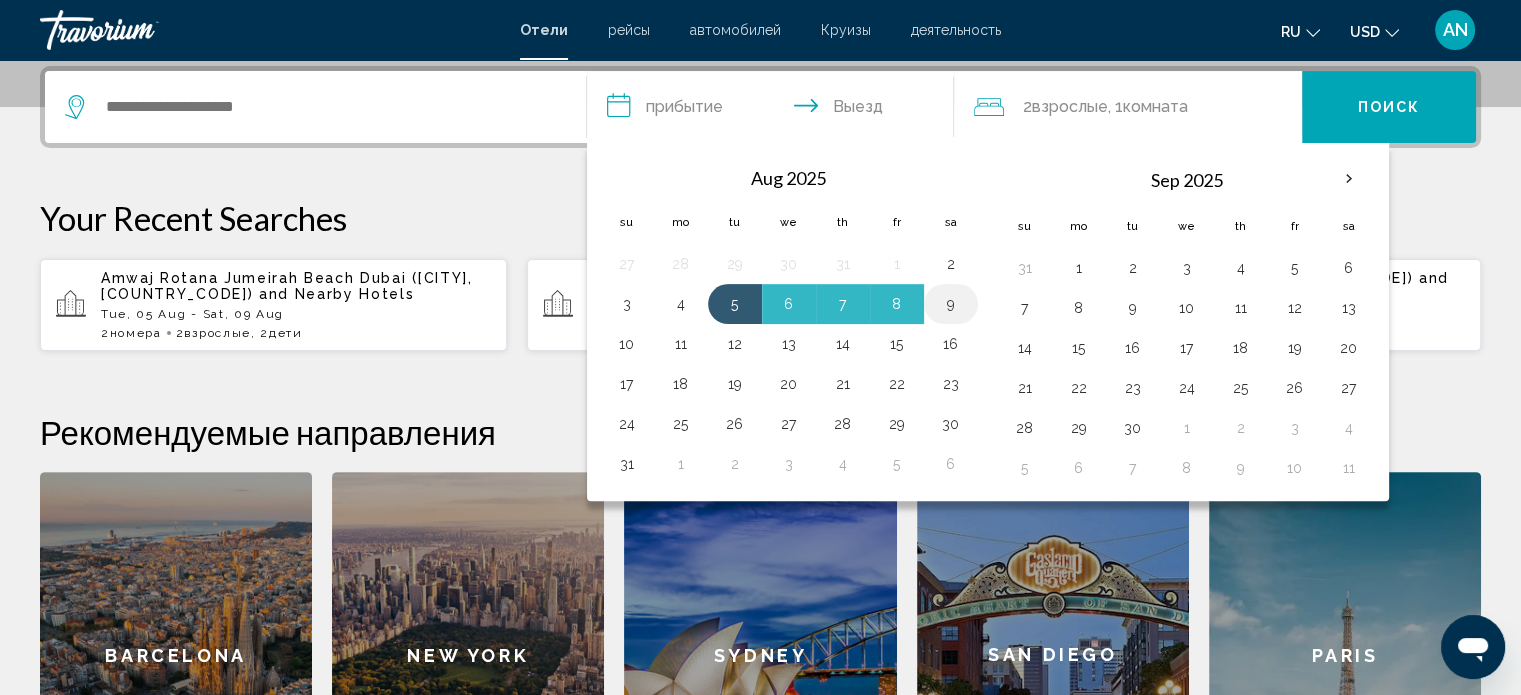 click on "9" at bounding box center [951, 304] 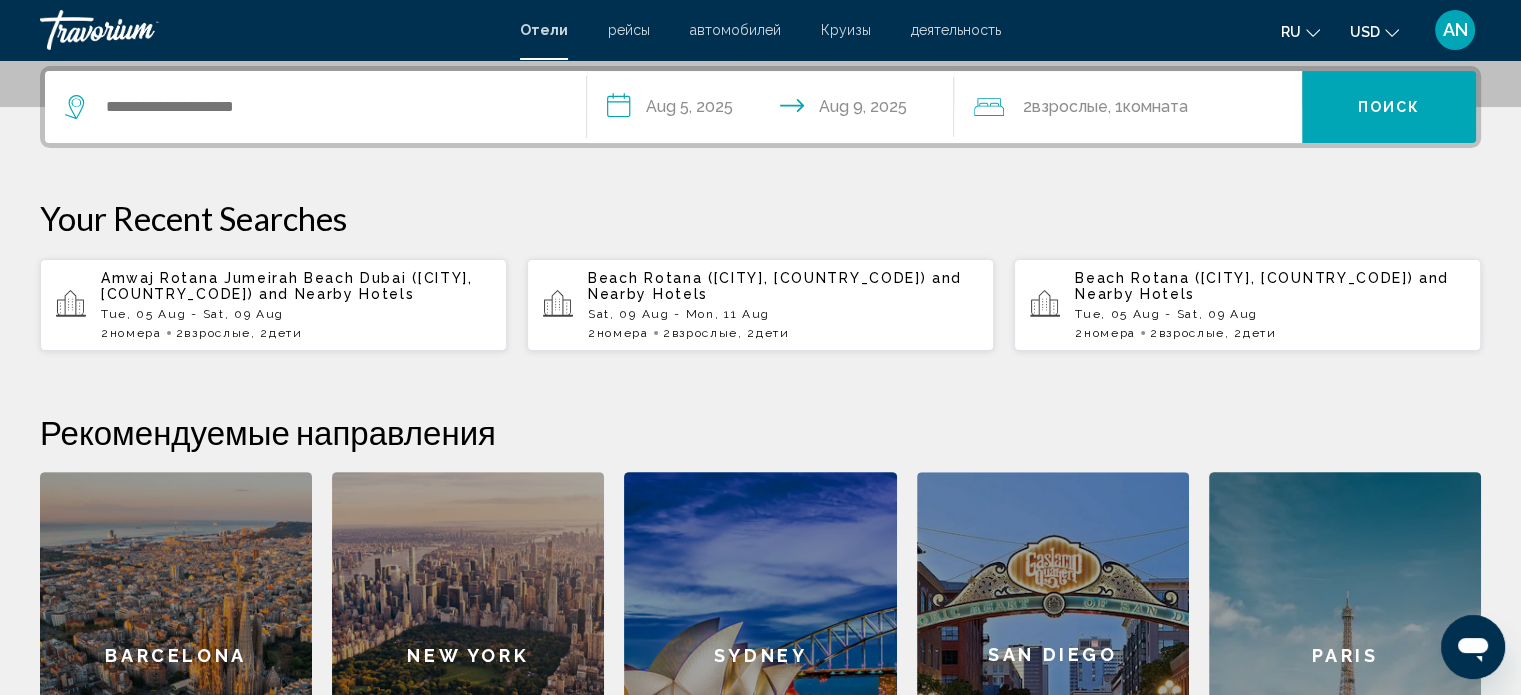 click on "Взрослые" 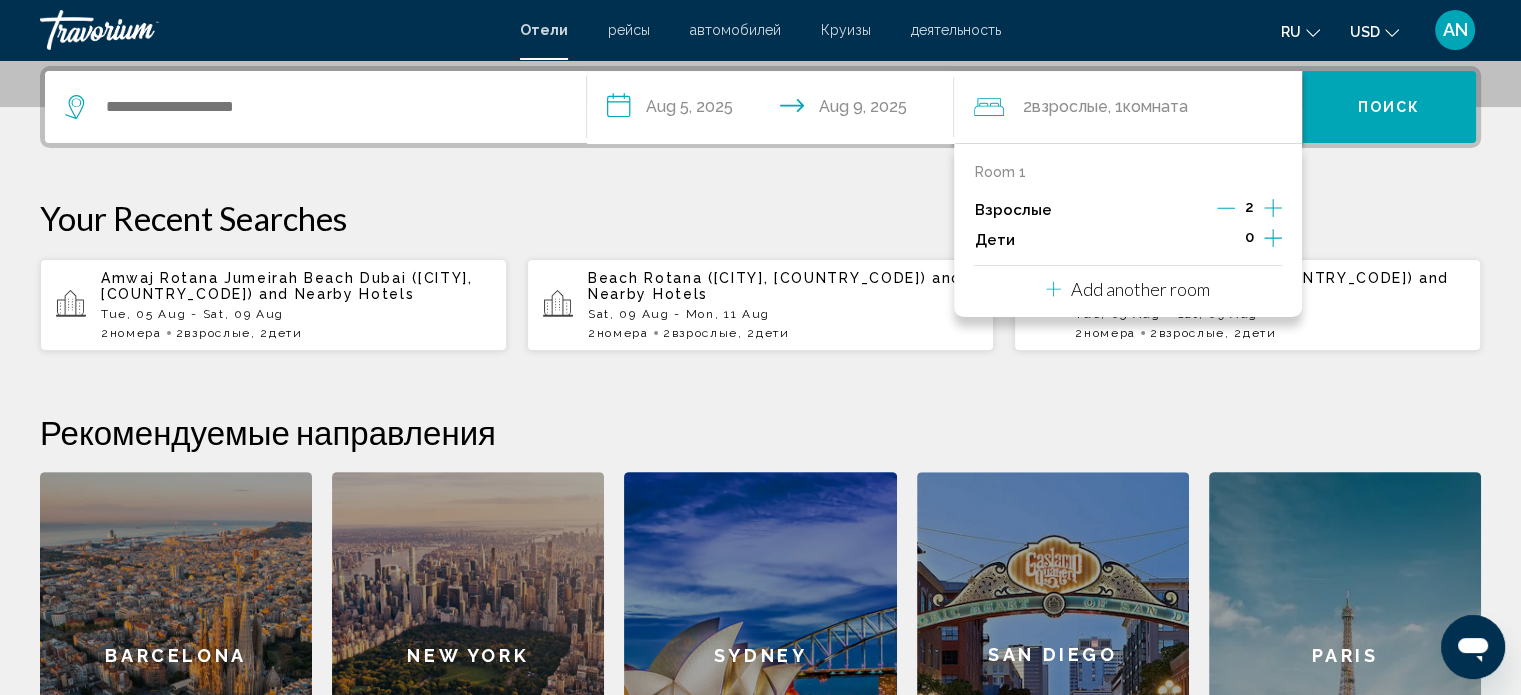 click 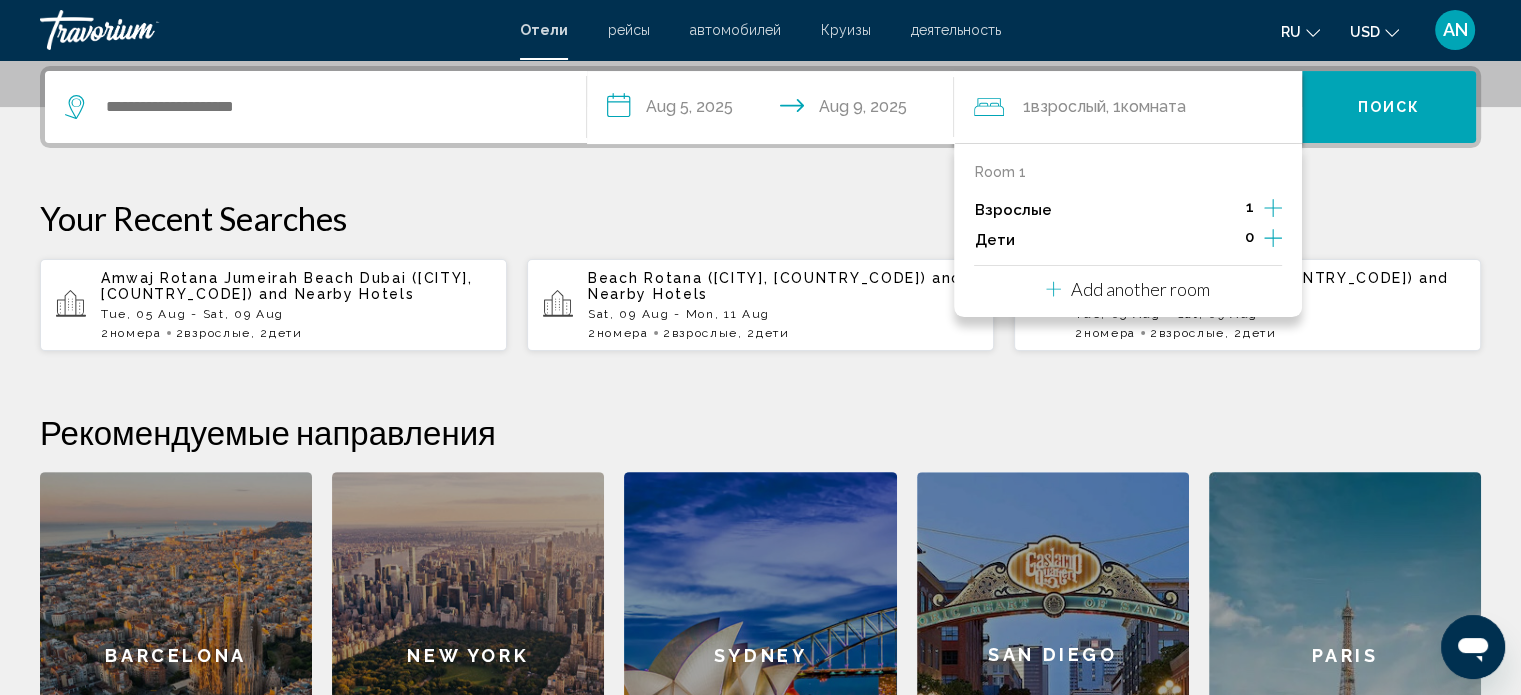 click 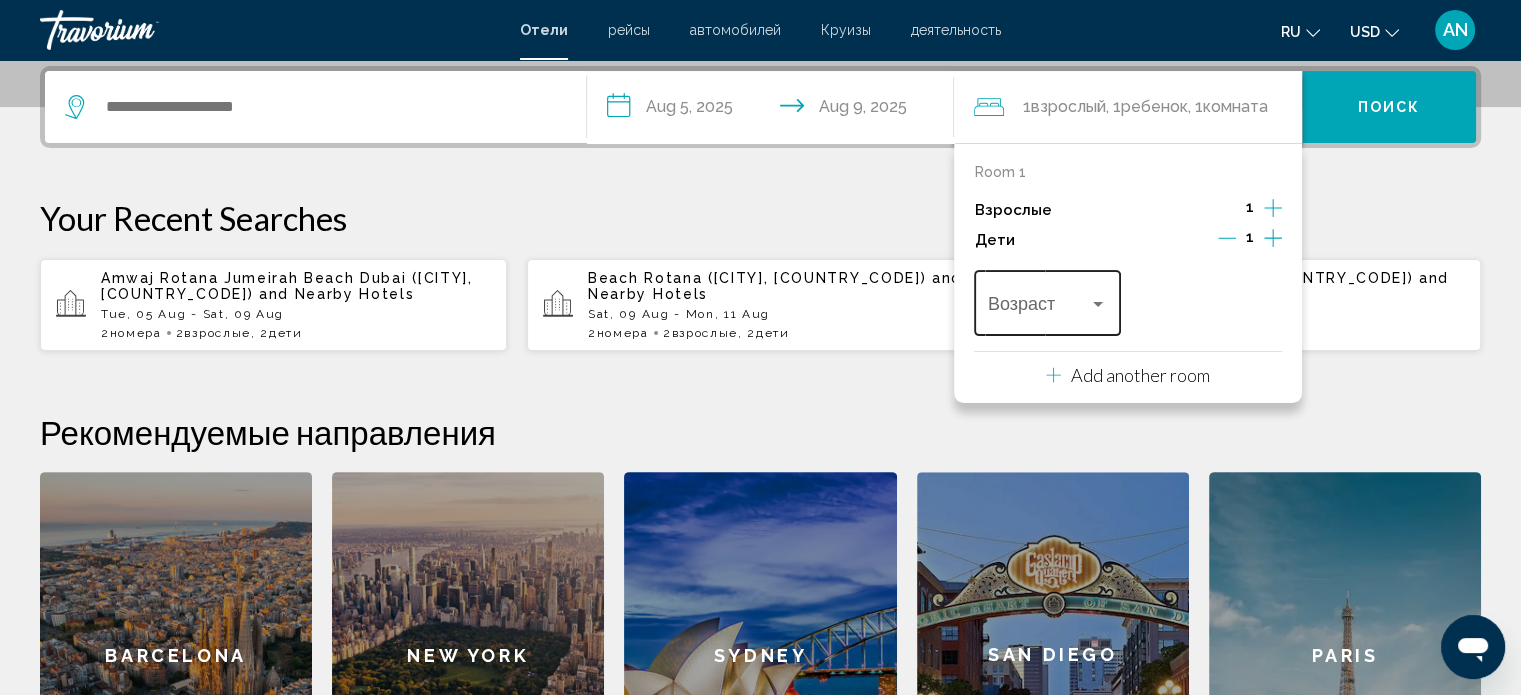 click at bounding box center [1038, 308] 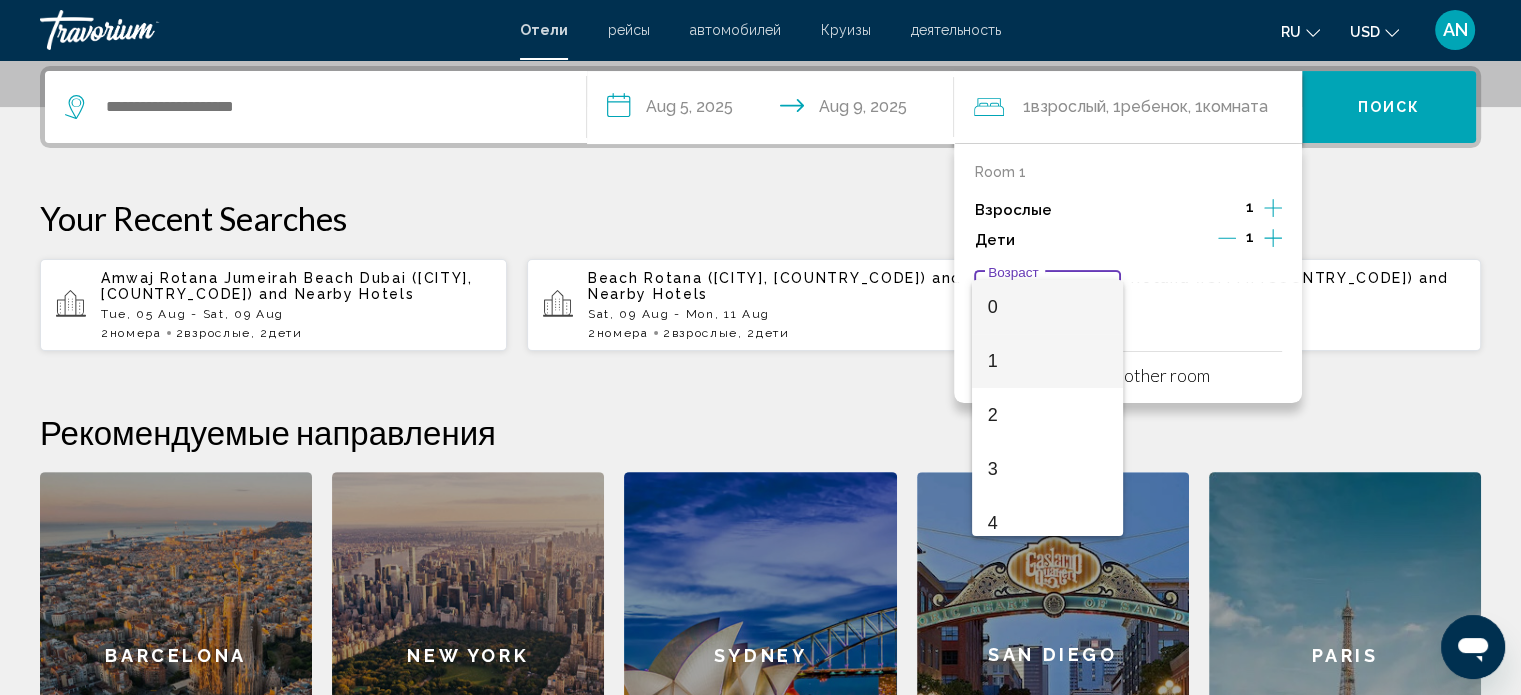 click on "1" at bounding box center (1047, 361) 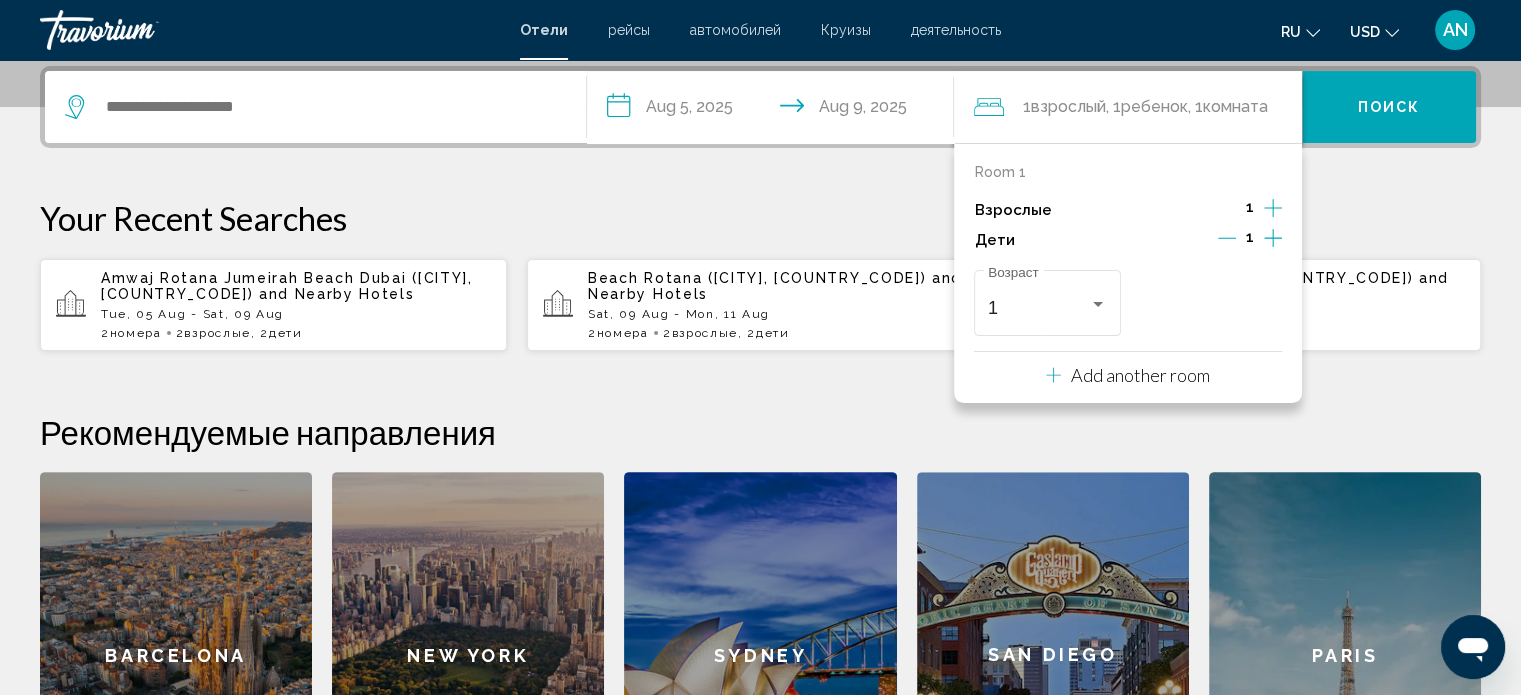 click on "Add another room" at bounding box center (1140, 375) 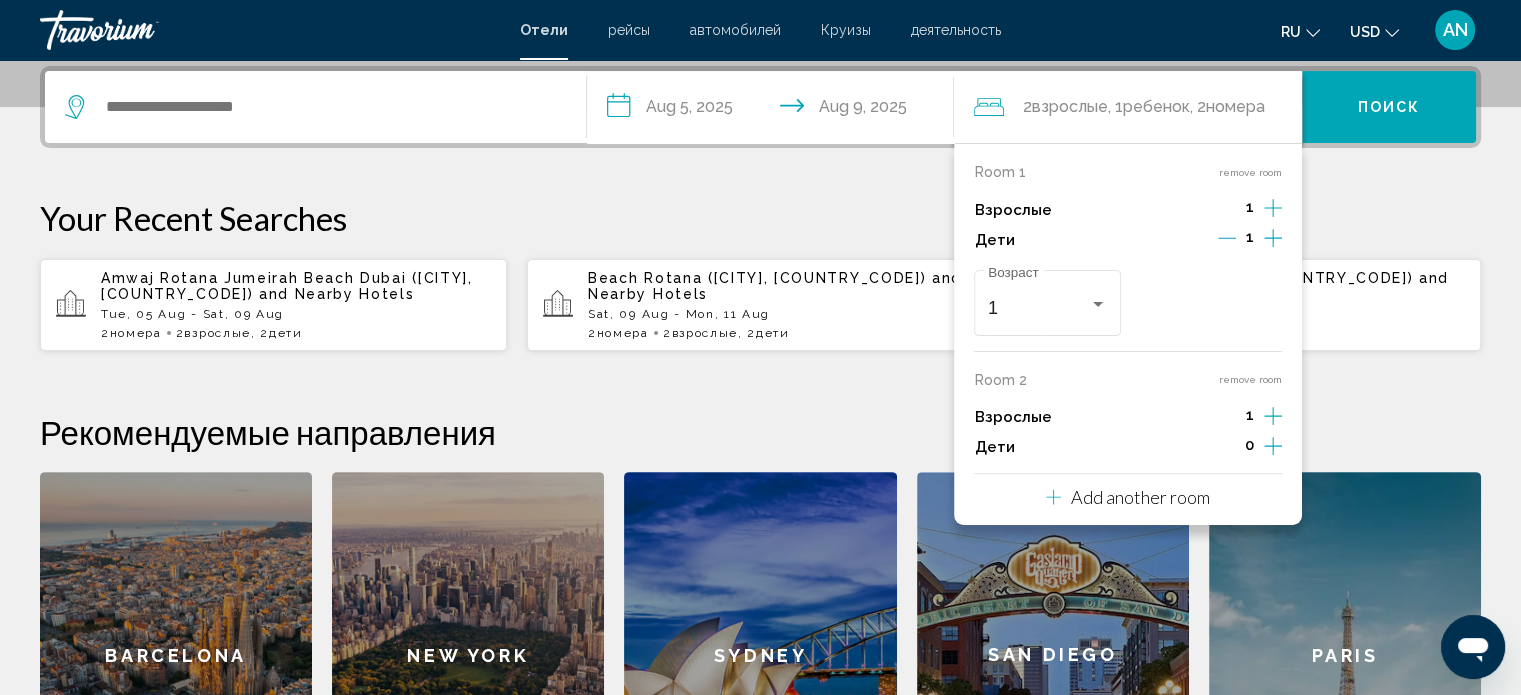 click on "0" at bounding box center (1249, 445) 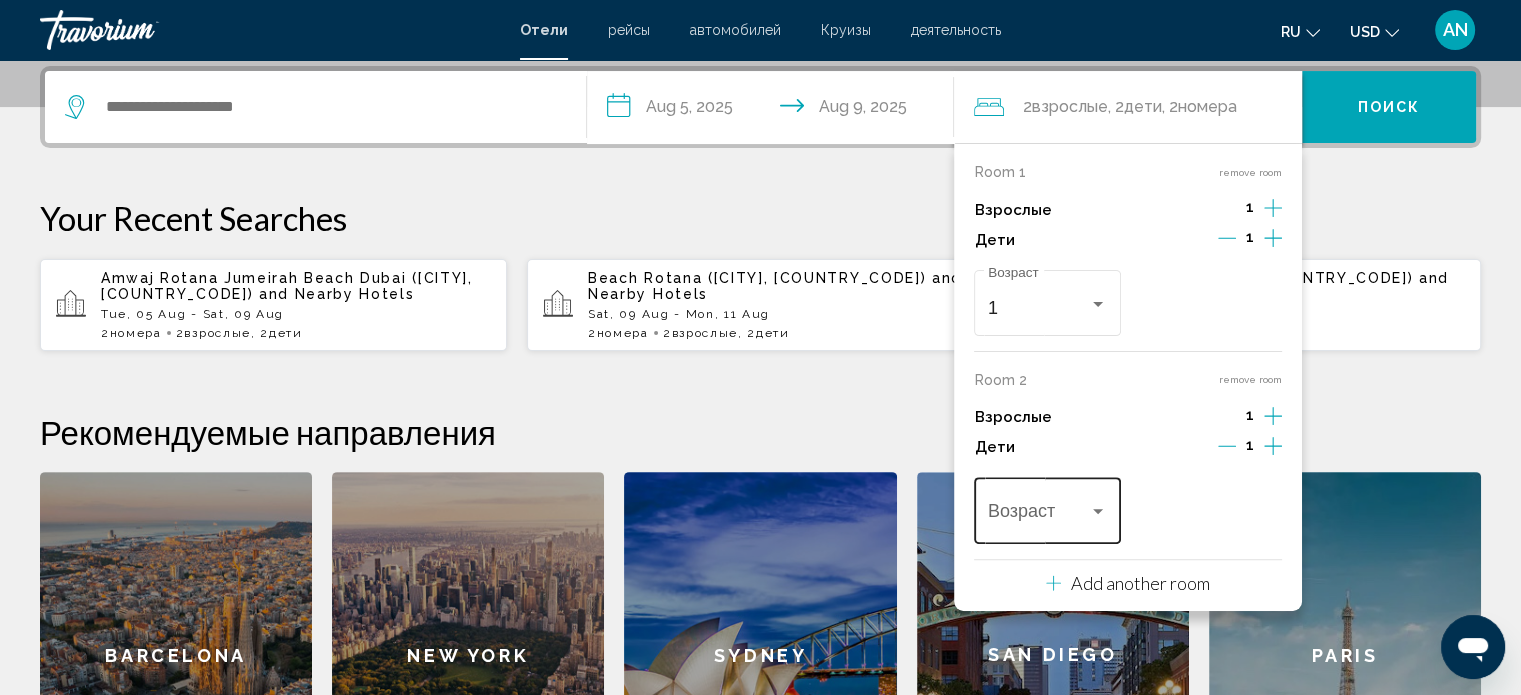 click at bounding box center (1038, 516) 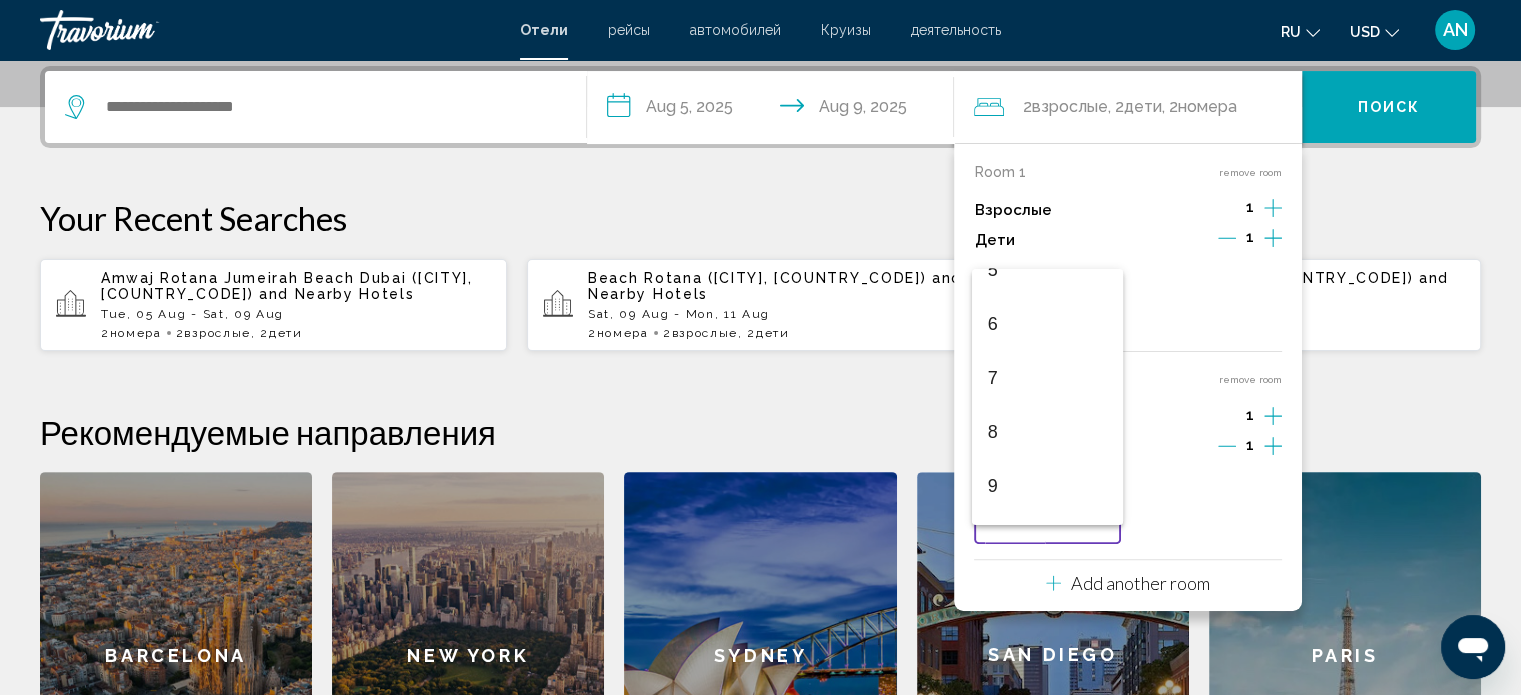 scroll, scrollTop: 300, scrollLeft: 0, axis: vertical 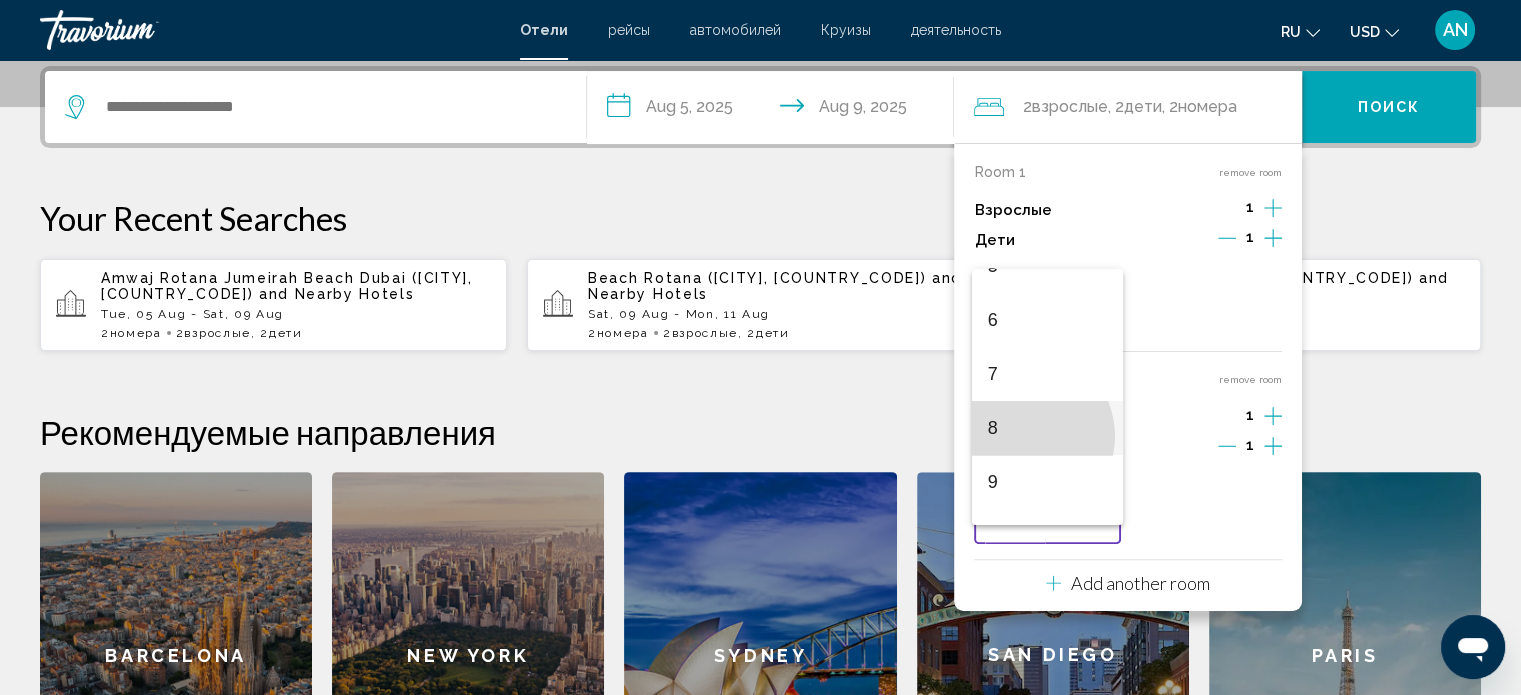 click on "8" at bounding box center (1047, 428) 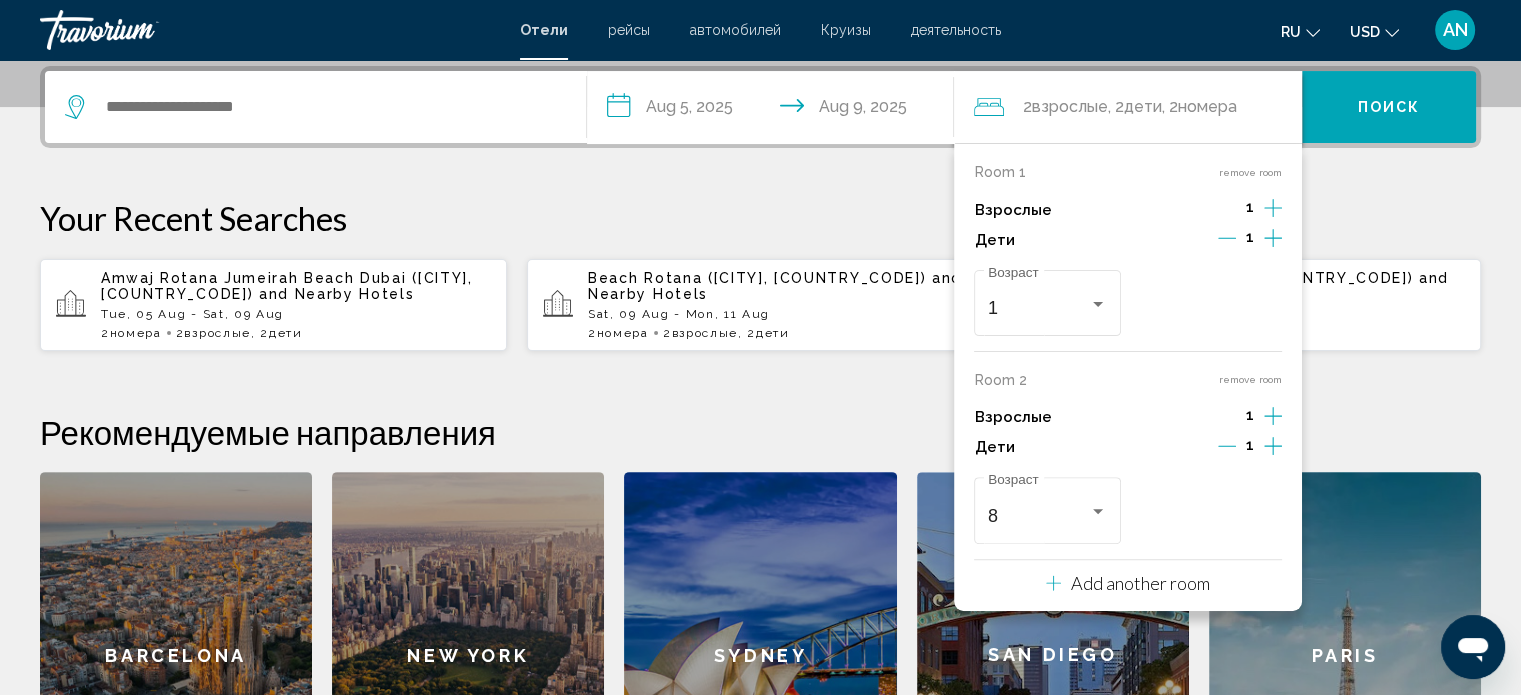 click on "Your Recent Searches" at bounding box center [760, 218] 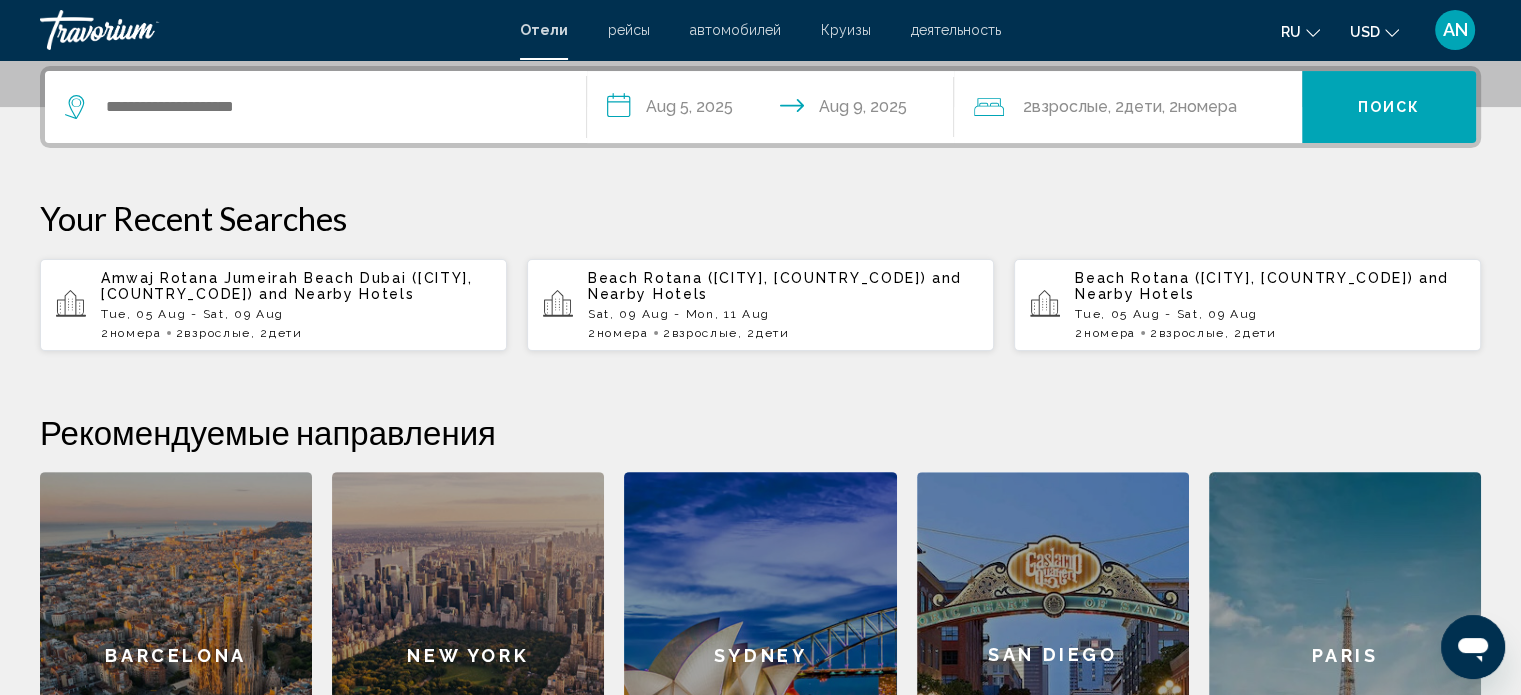 click on "Tue, 05 Aug - Sat, 09 Aug" at bounding box center [296, 314] 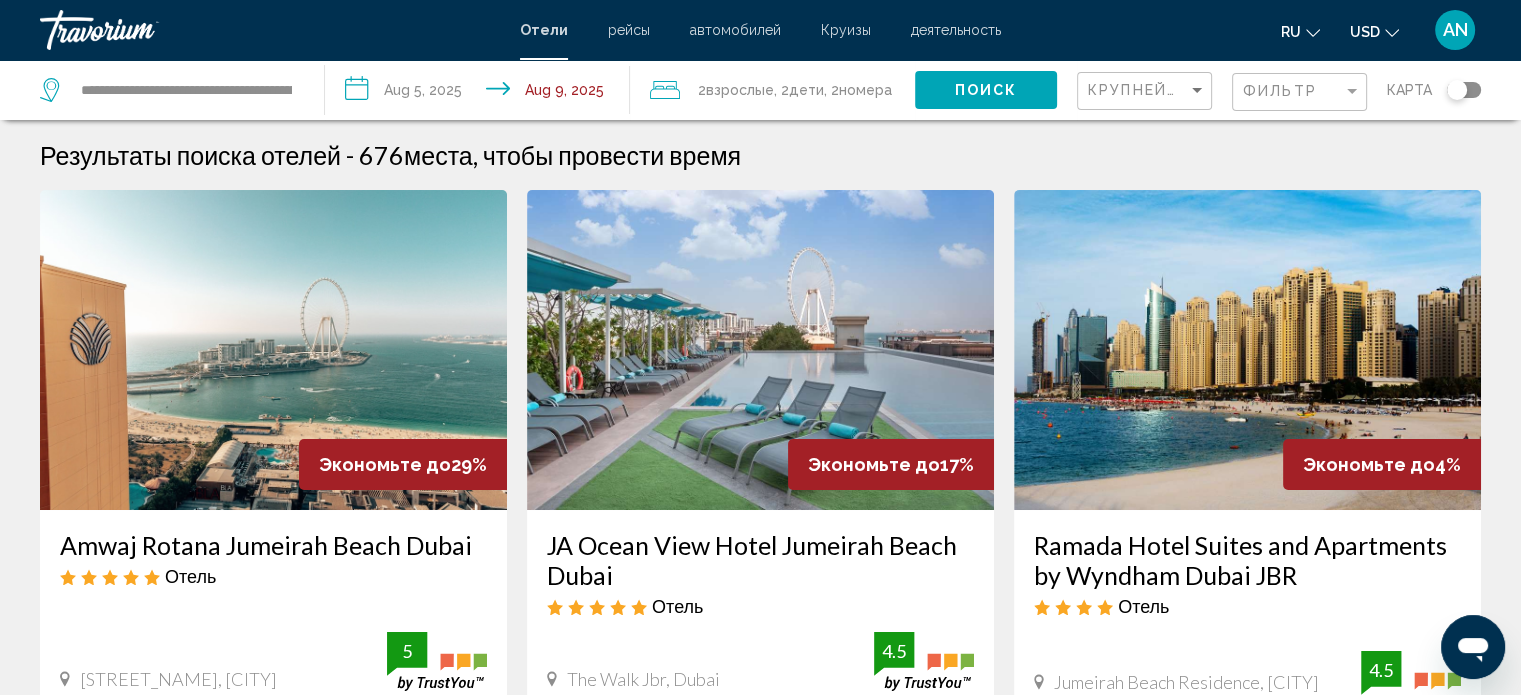 scroll, scrollTop: 400, scrollLeft: 0, axis: vertical 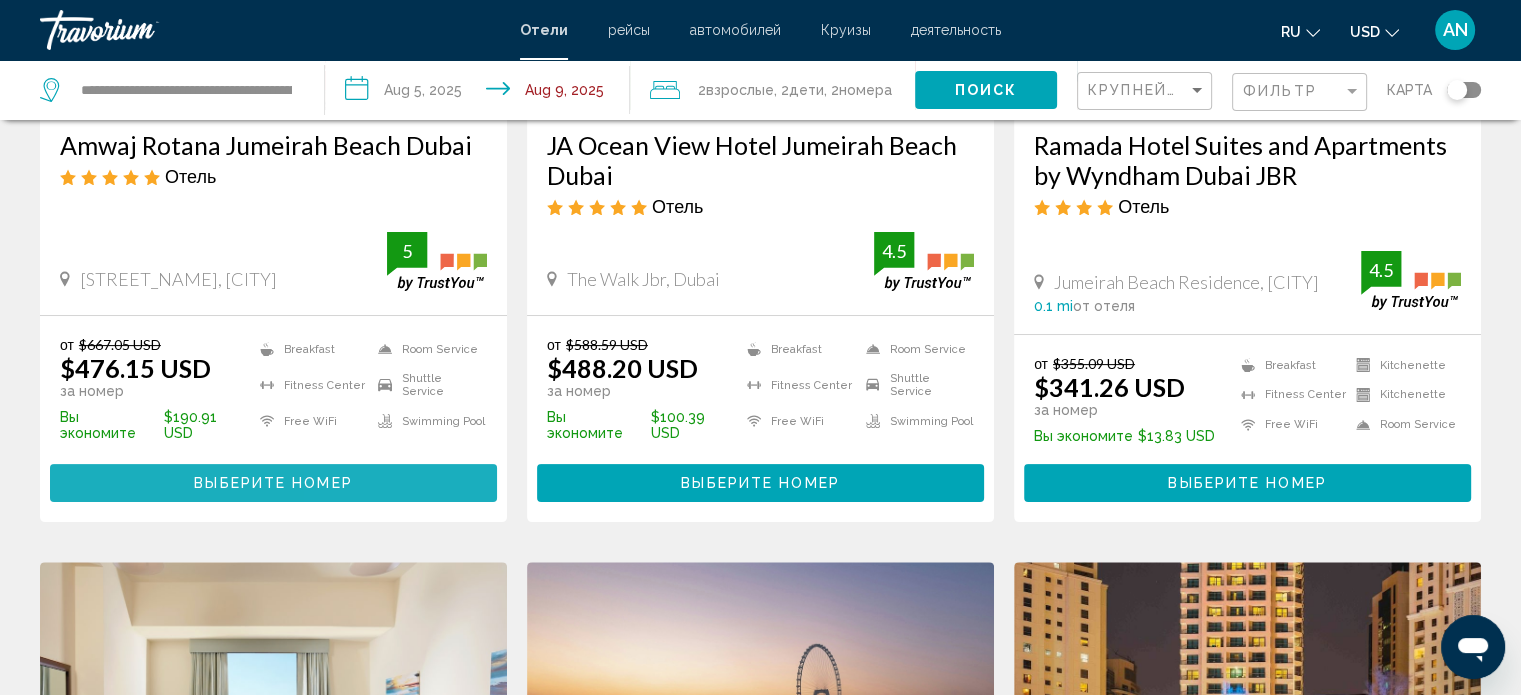 click on "Выберите номер" at bounding box center [273, 482] 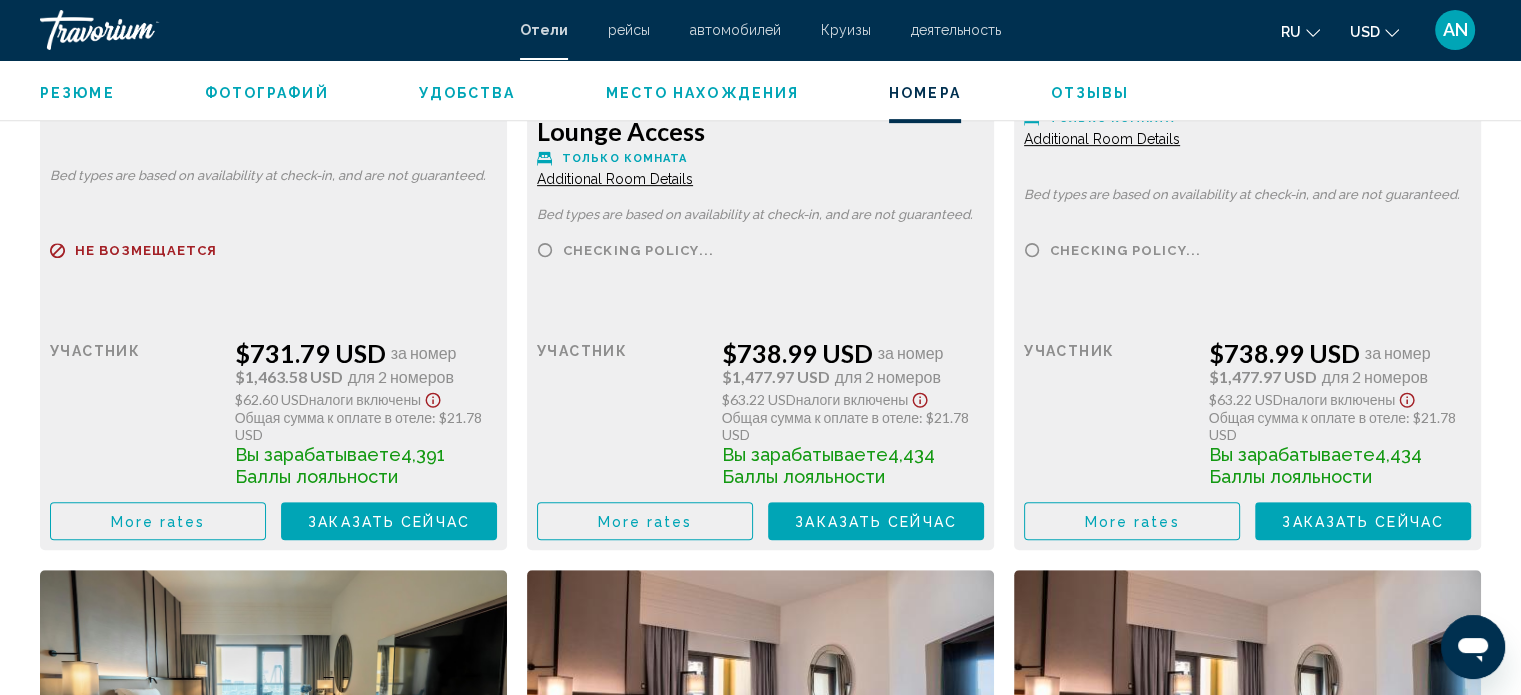scroll, scrollTop: 8509, scrollLeft: 0, axis: vertical 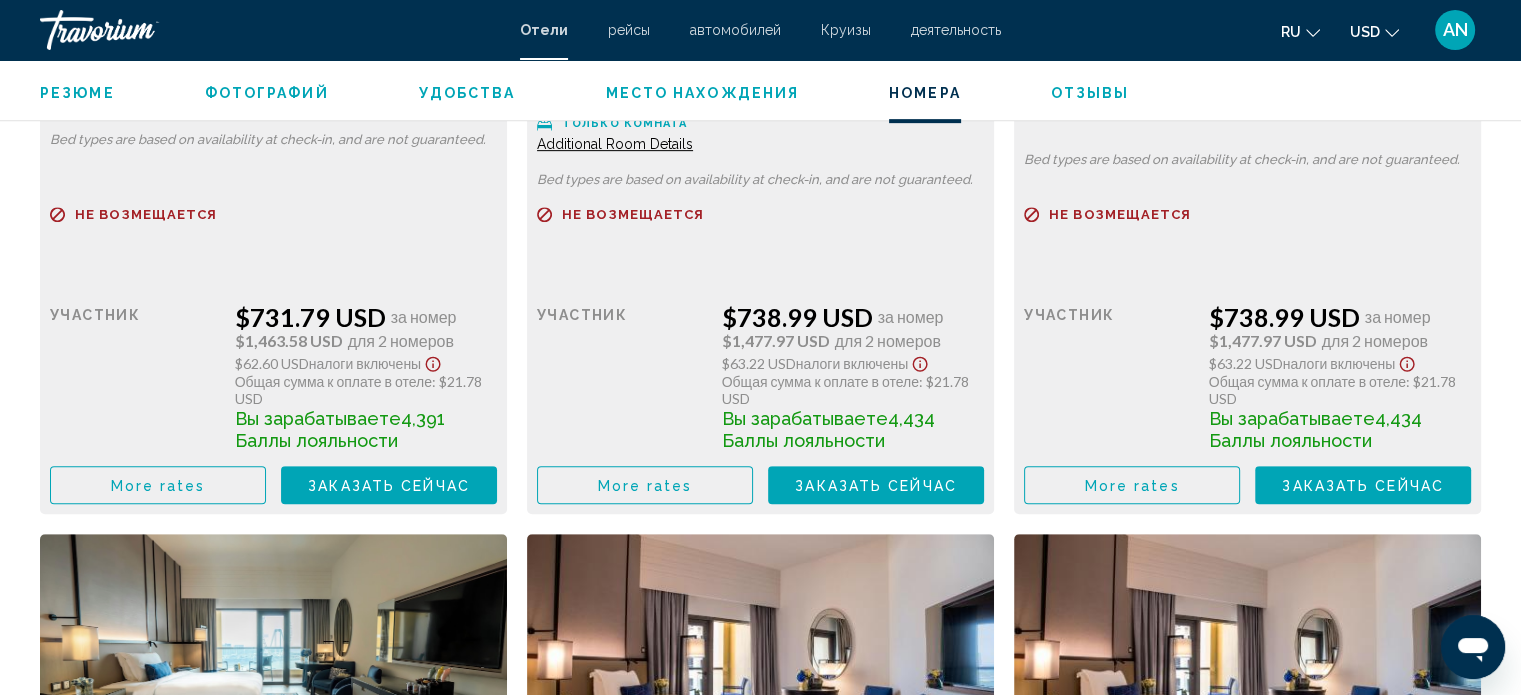 click on "More rates" at bounding box center [158, -4853] 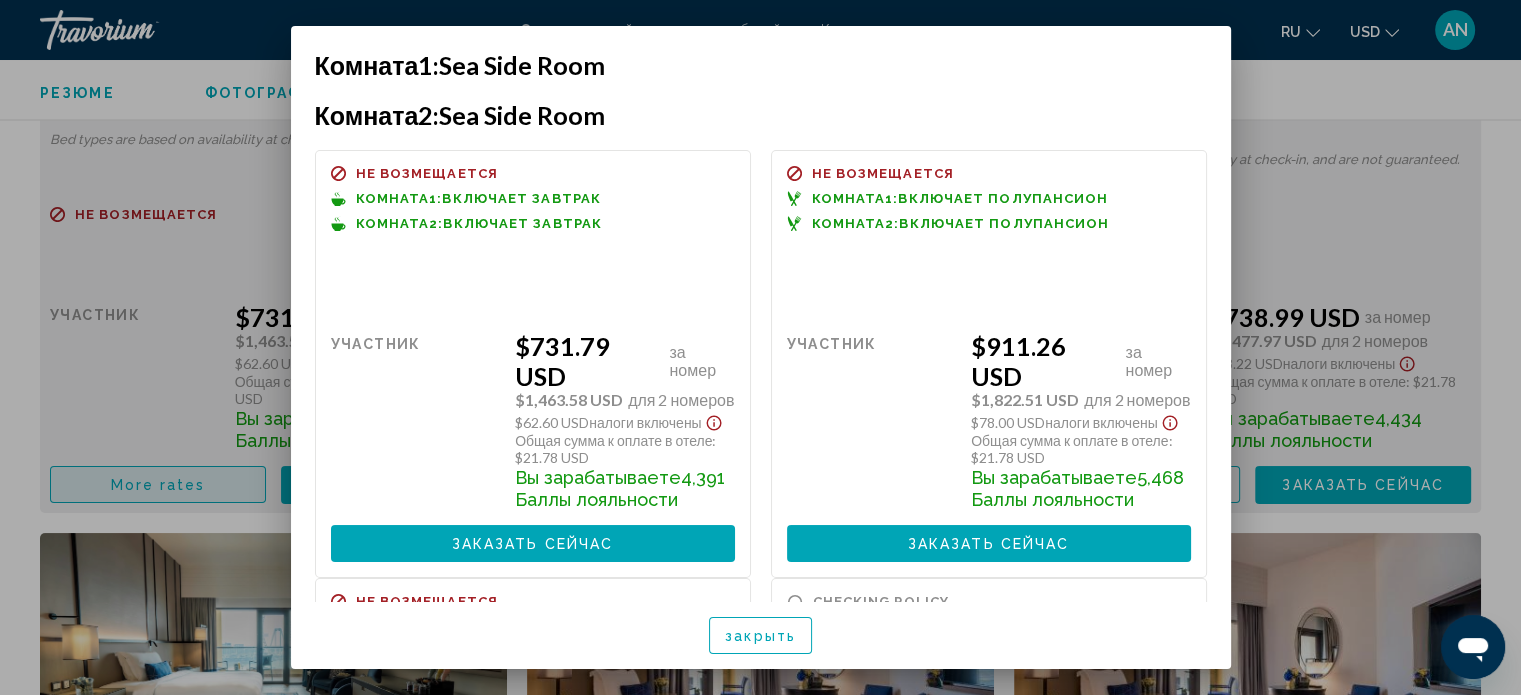 scroll, scrollTop: 0, scrollLeft: 0, axis: both 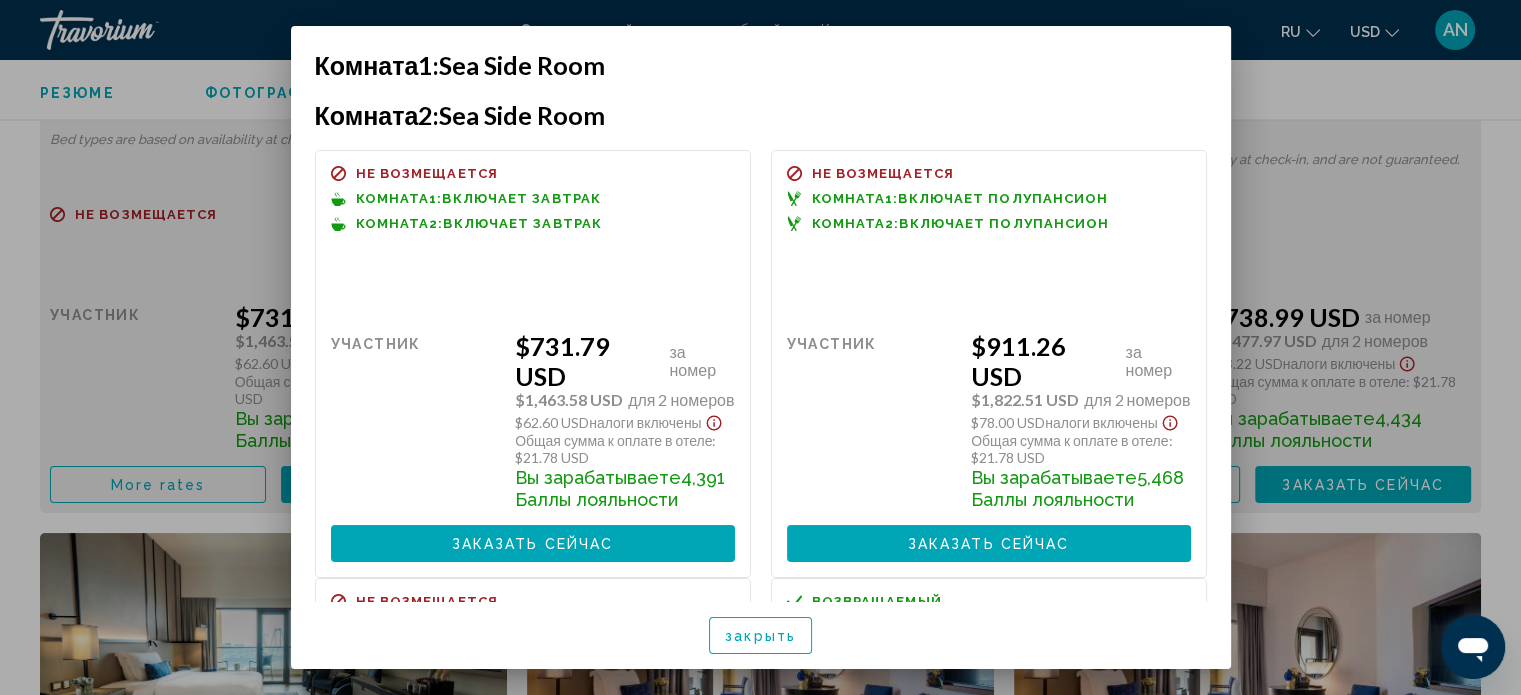 click at bounding box center (760, 347) 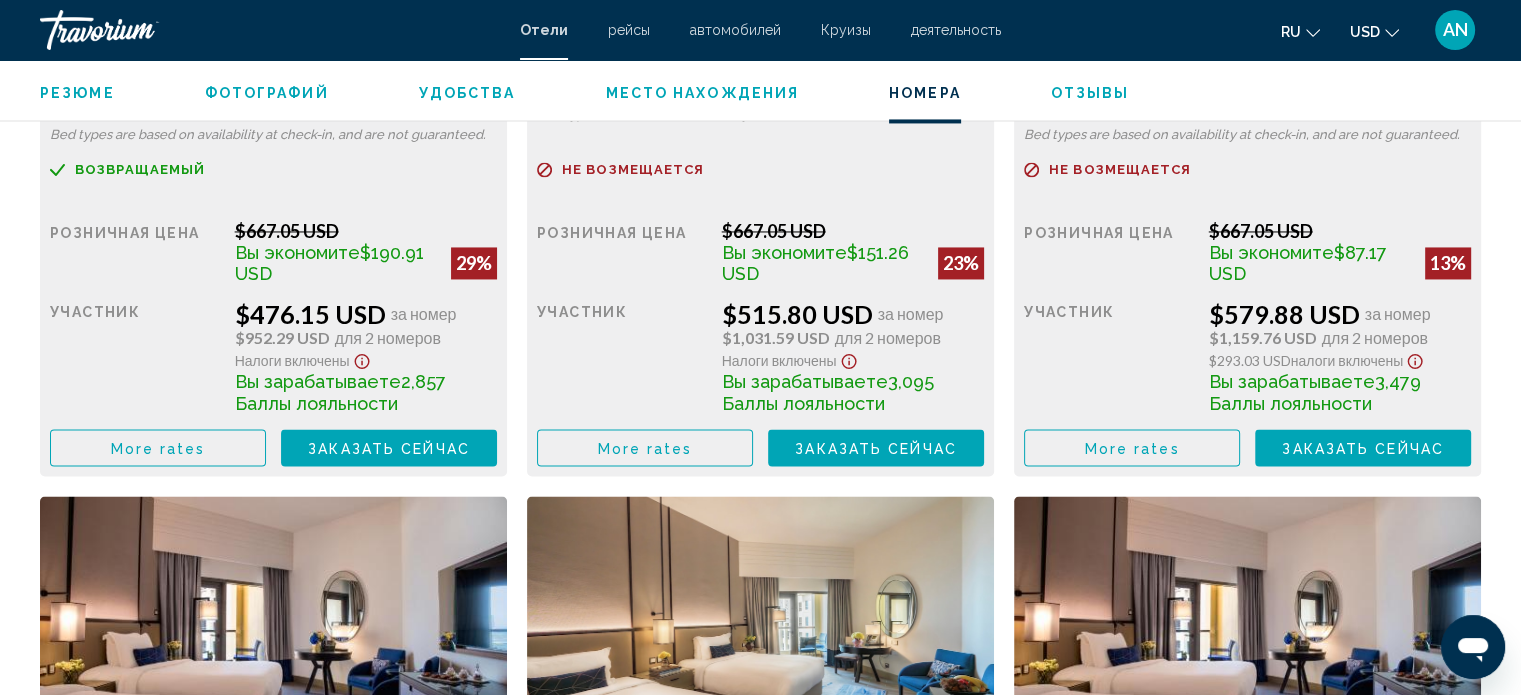 scroll, scrollTop: 3209, scrollLeft: 0, axis: vertical 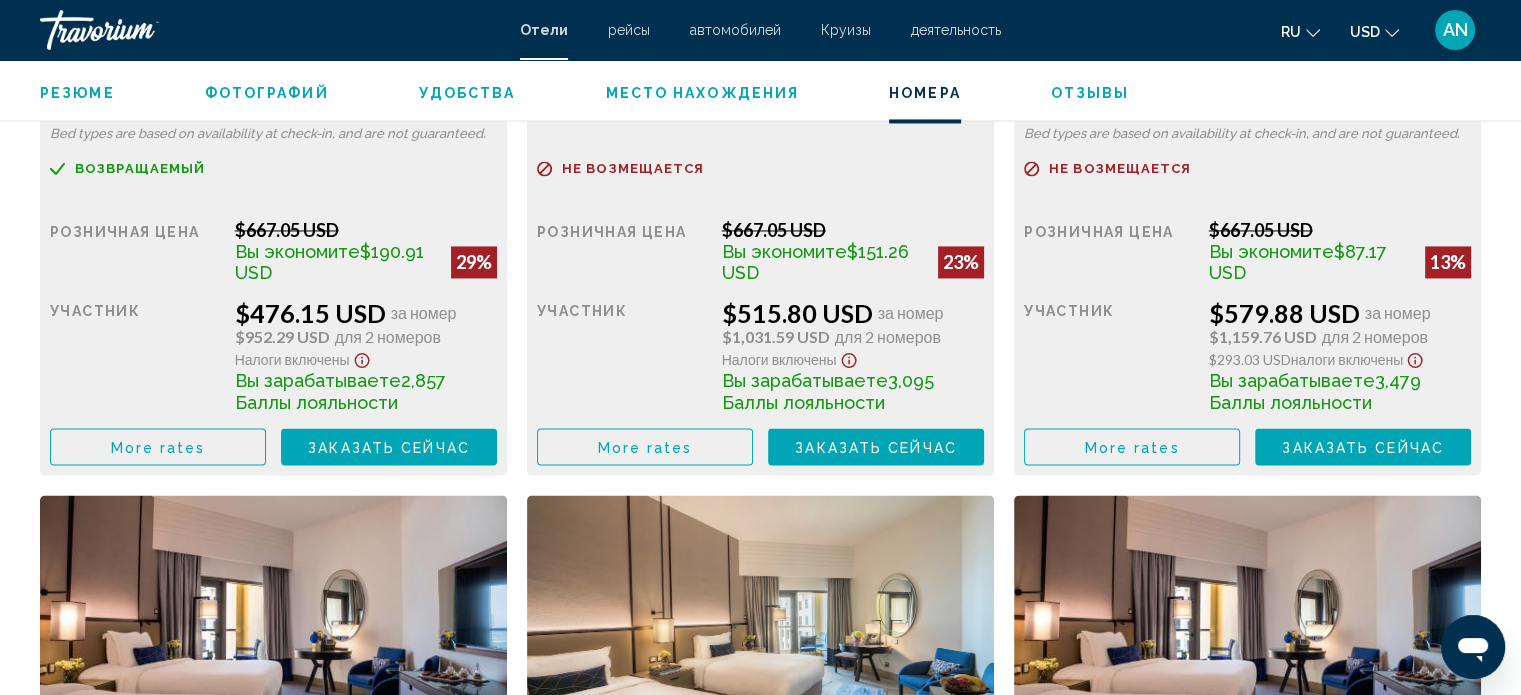 click on "More rates" at bounding box center [158, 447] 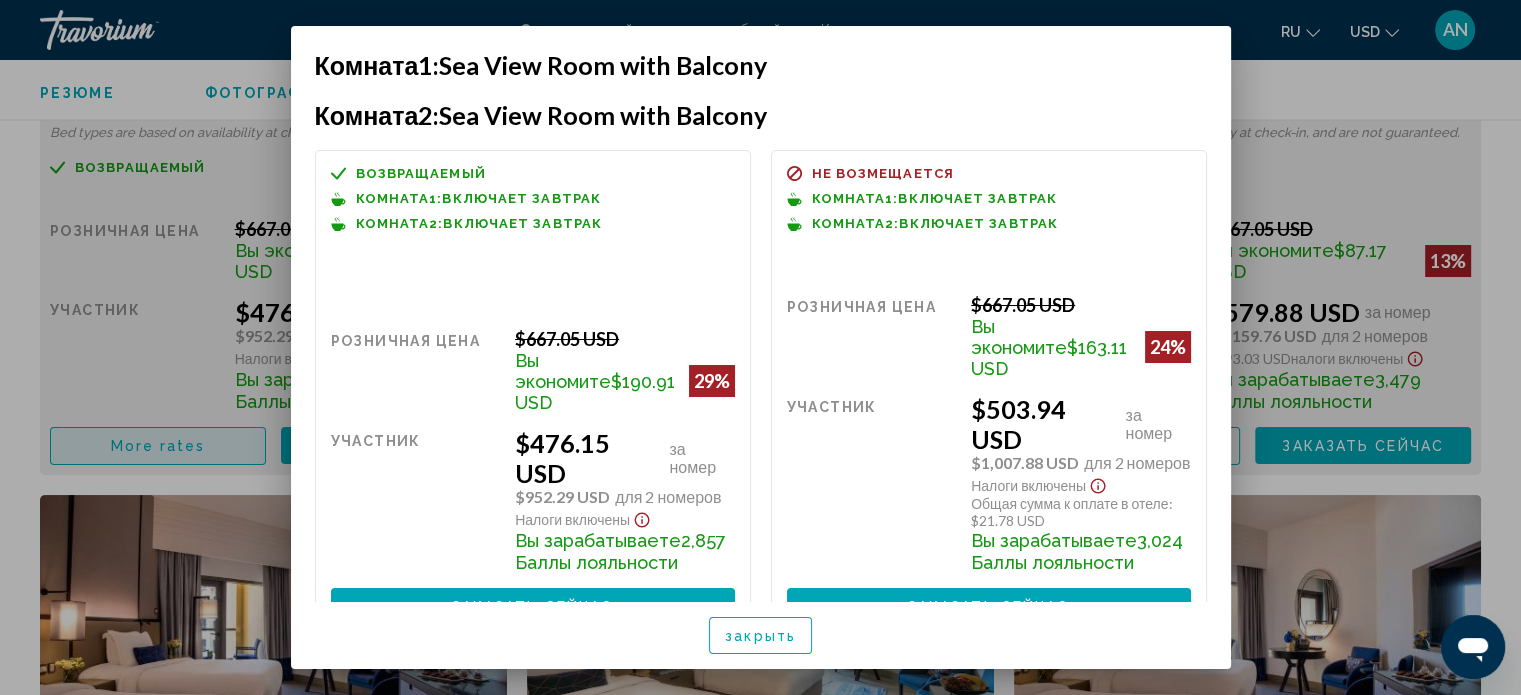 scroll, scrollTop: 0, scrollLeft: 0, axis: both 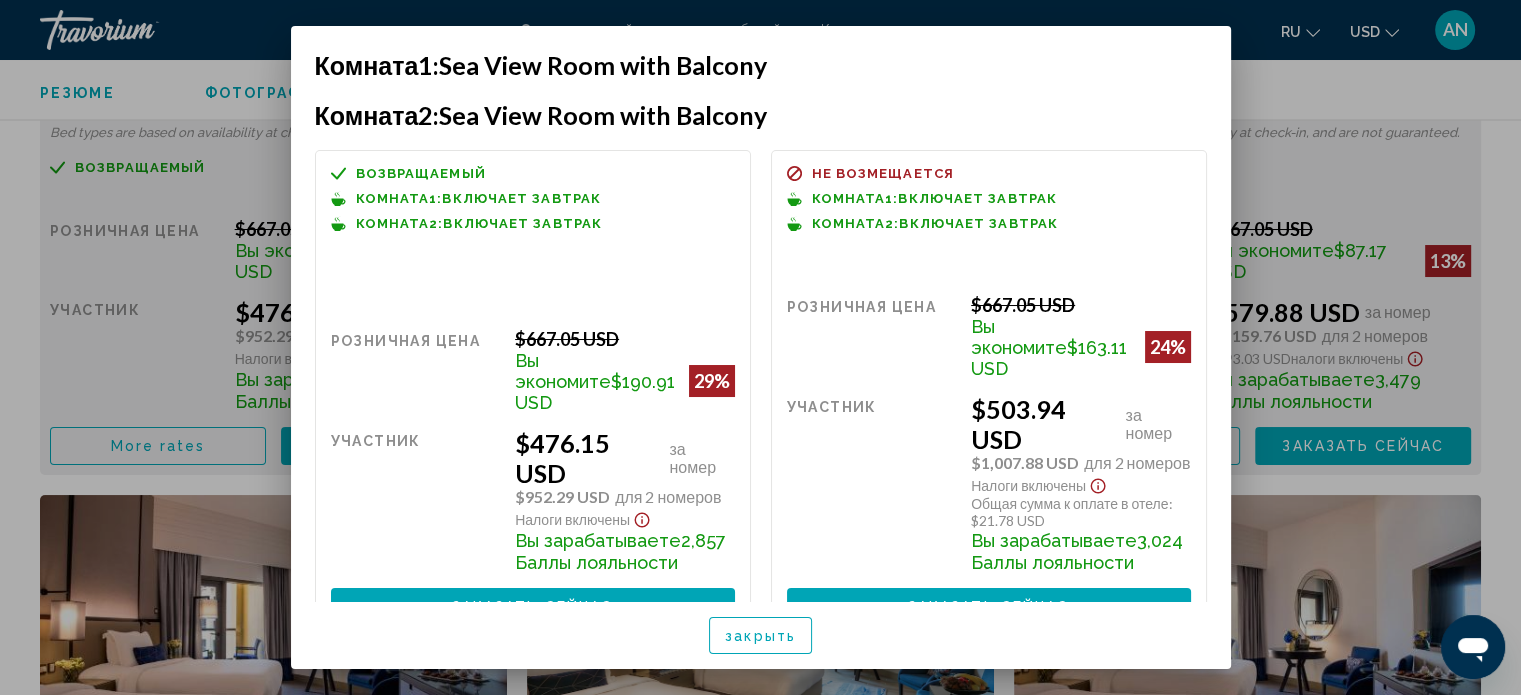 click at bounding box center (760, 347) 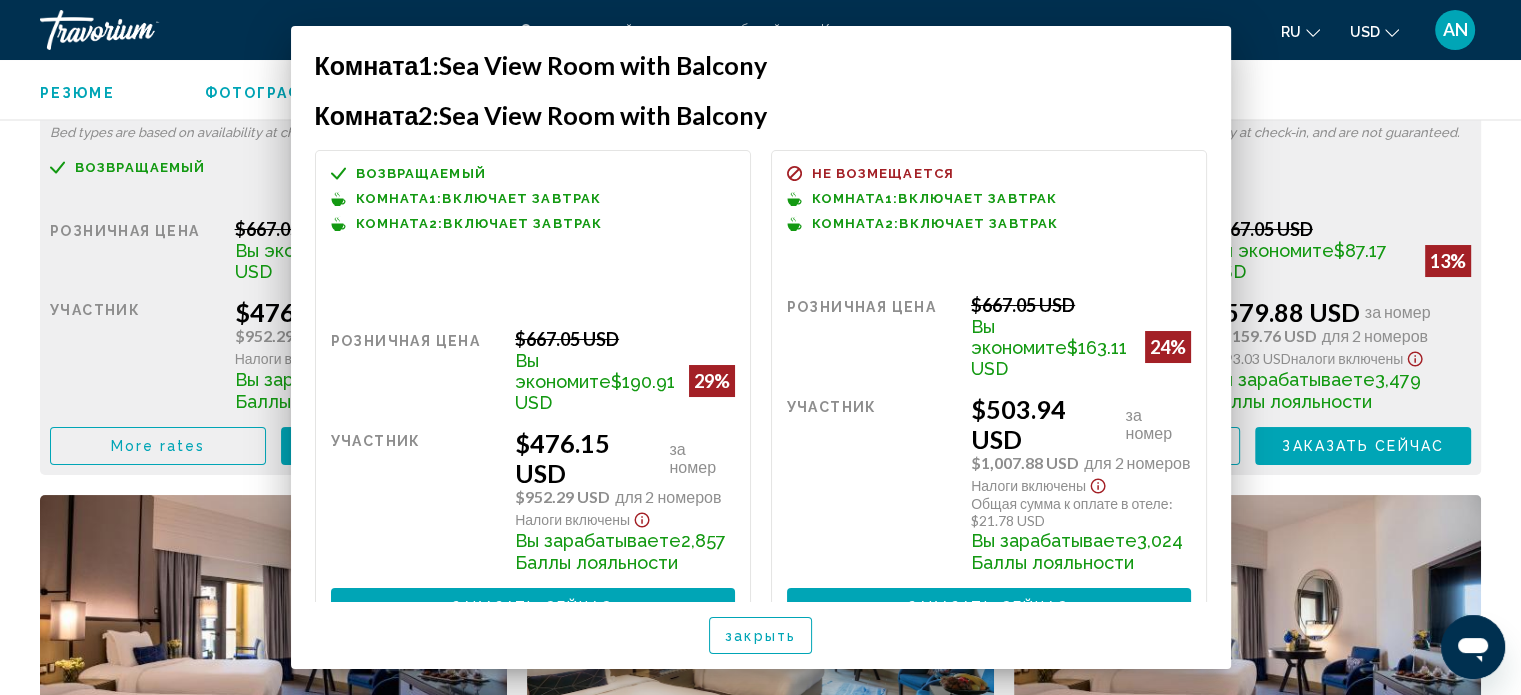 scroll, scrollTop: 3209, scrollLeft: 0, axis: vertical 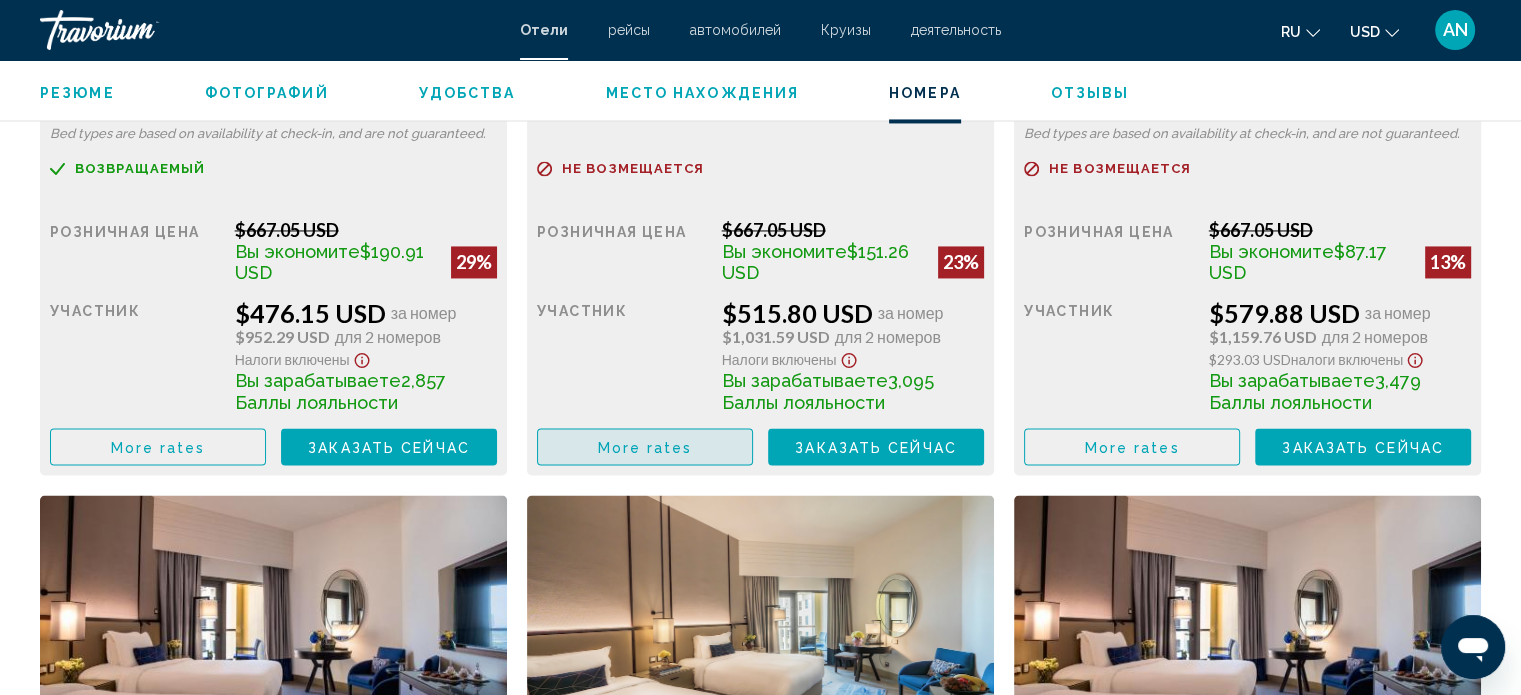 click on "More rates" at bounding box center (645, 447) 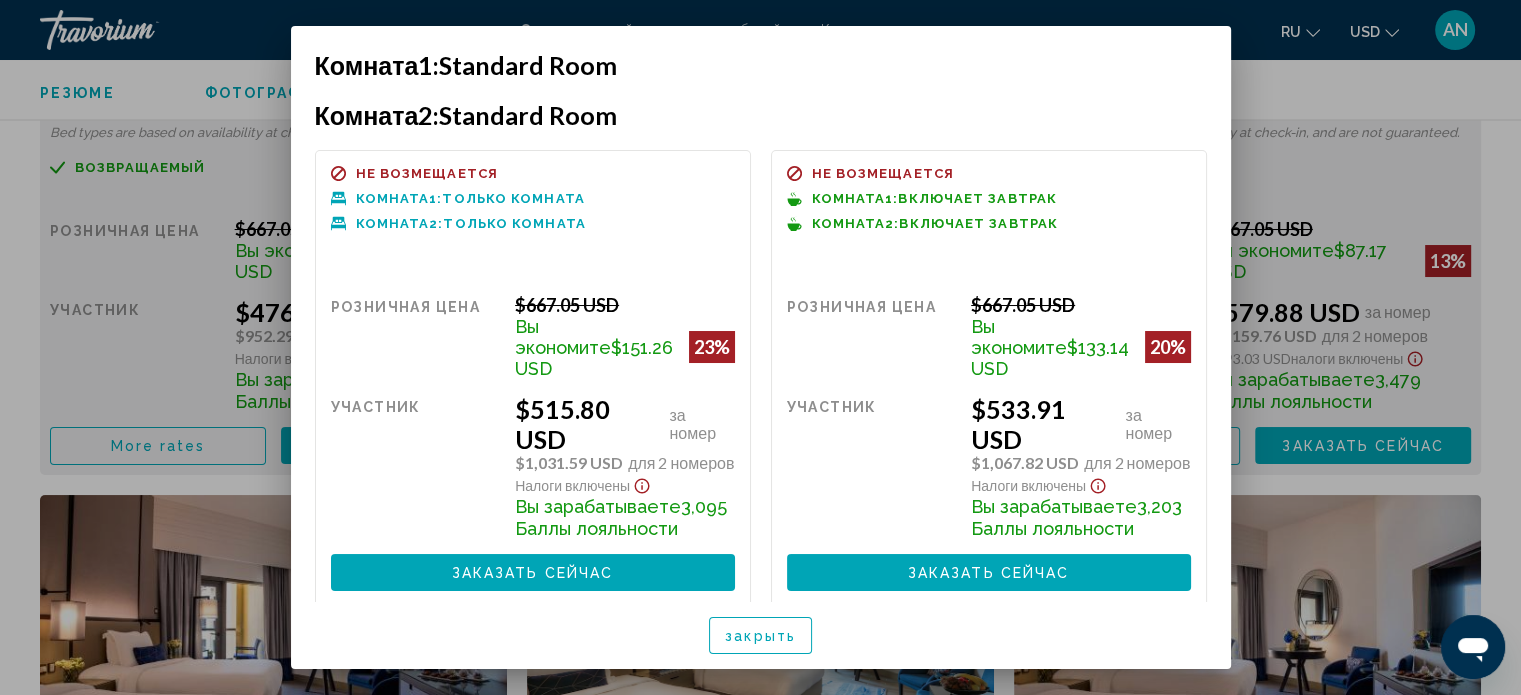 scroll, scrollTop: 0, scrollLeft: 0, axis: both 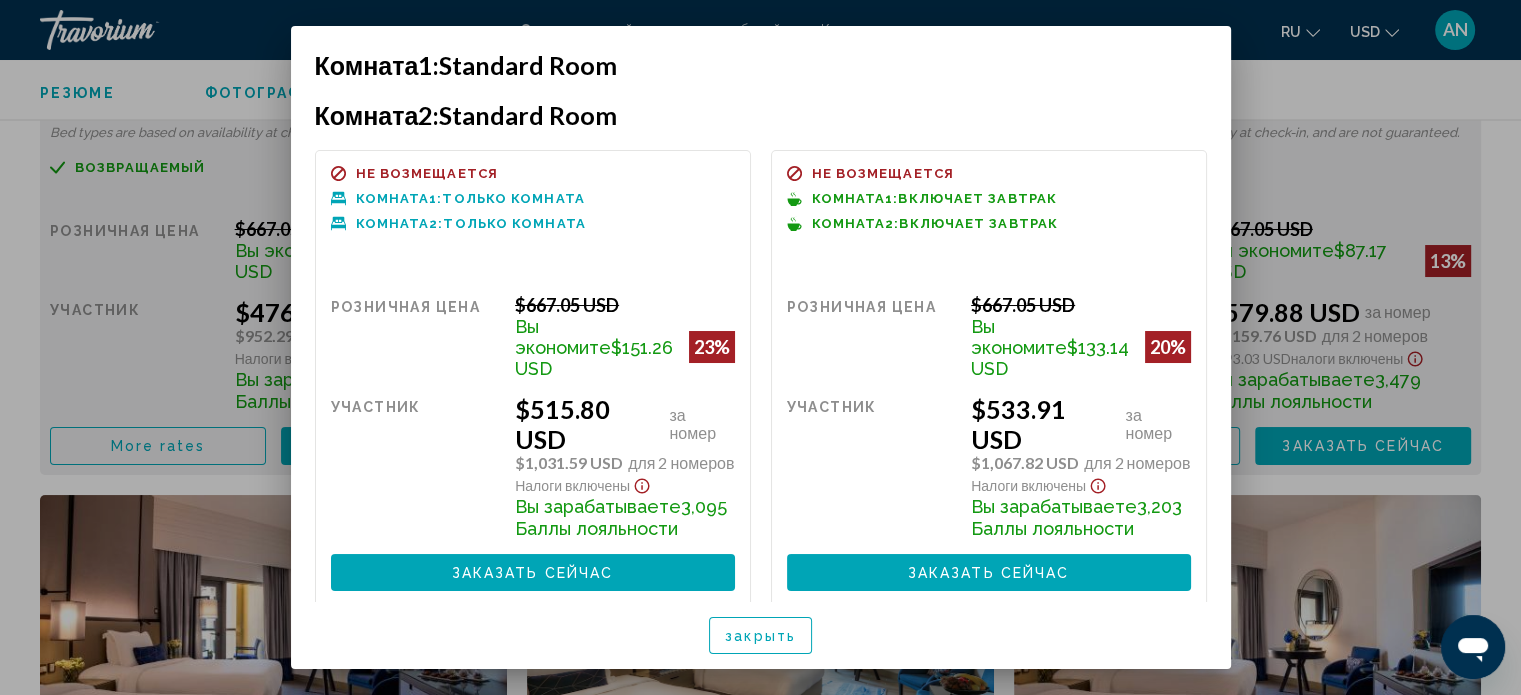 click at bounding box center [760, 347] 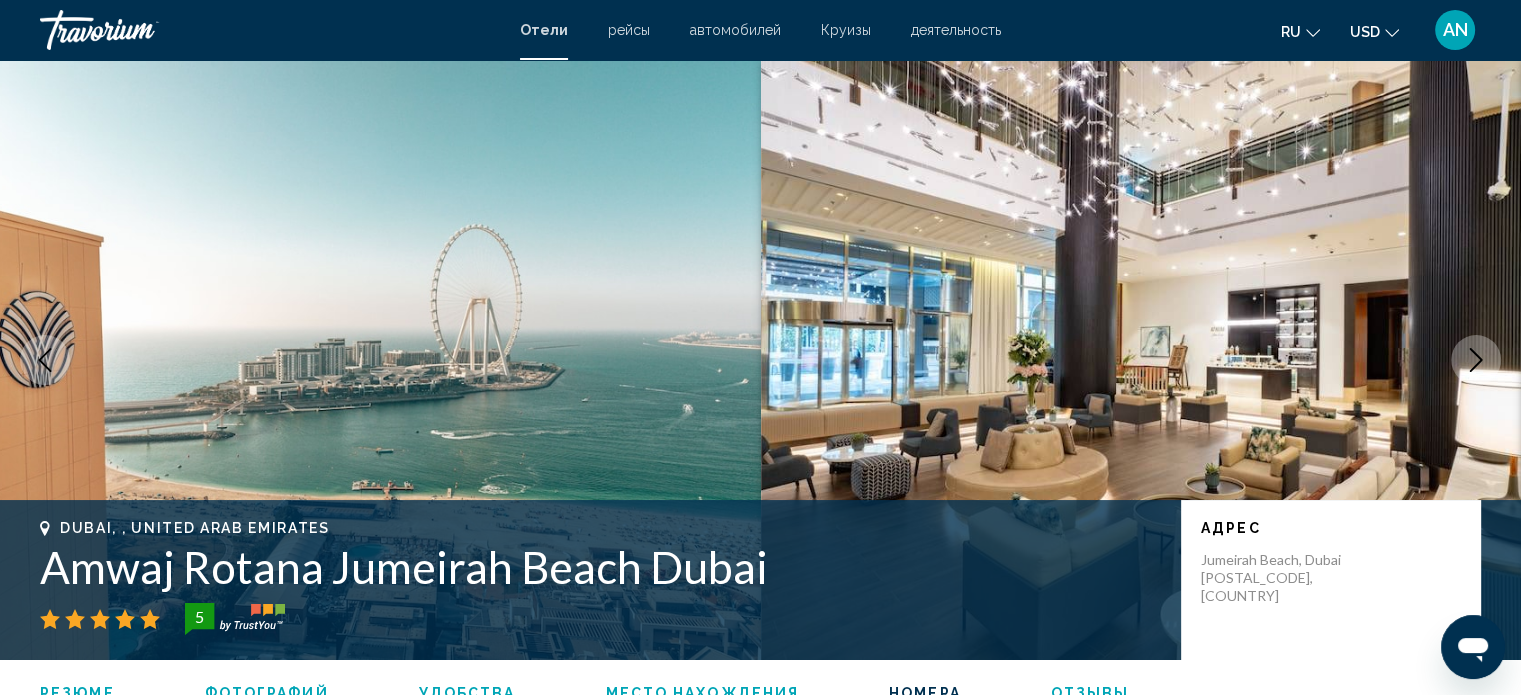 scroll, scrollTop: 3209, scrollLeft: 0, axis: vertical 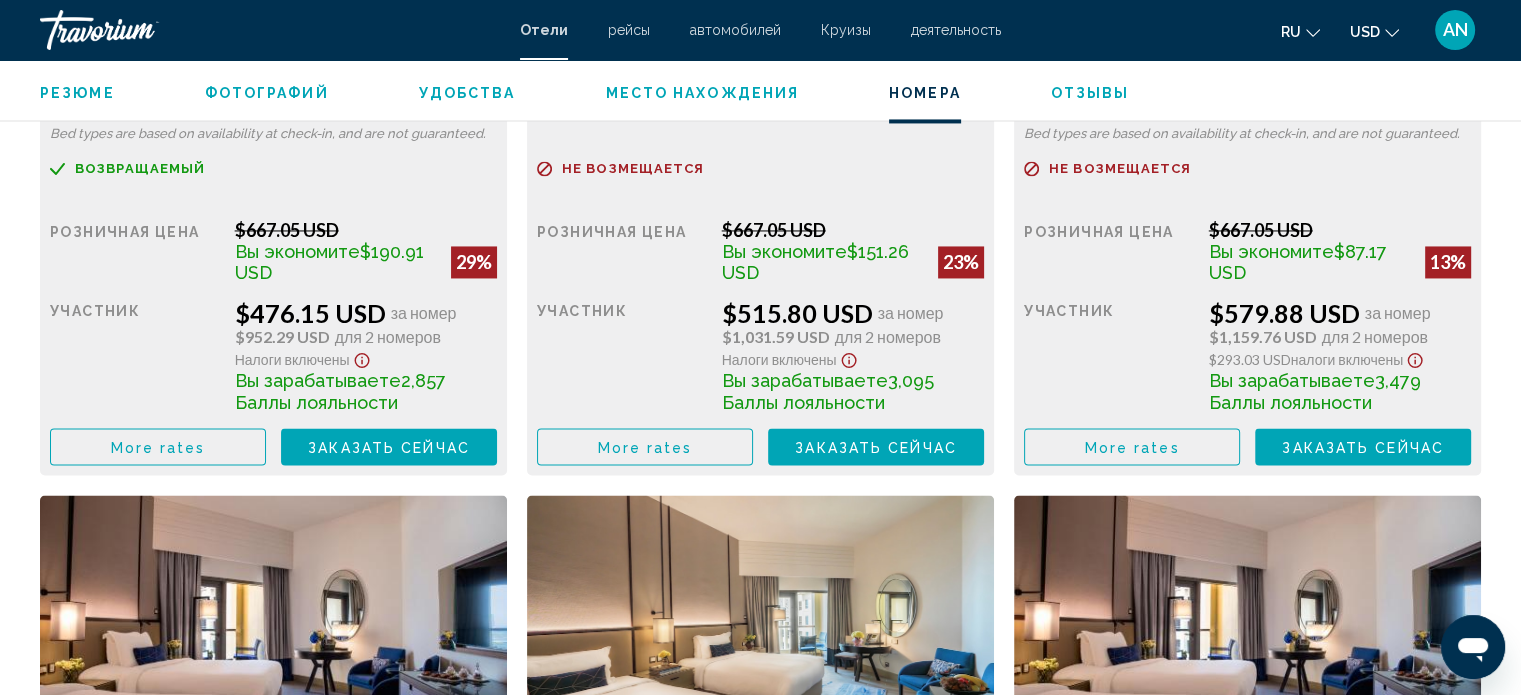 click on "More rates" at bounding box center (158, 446) 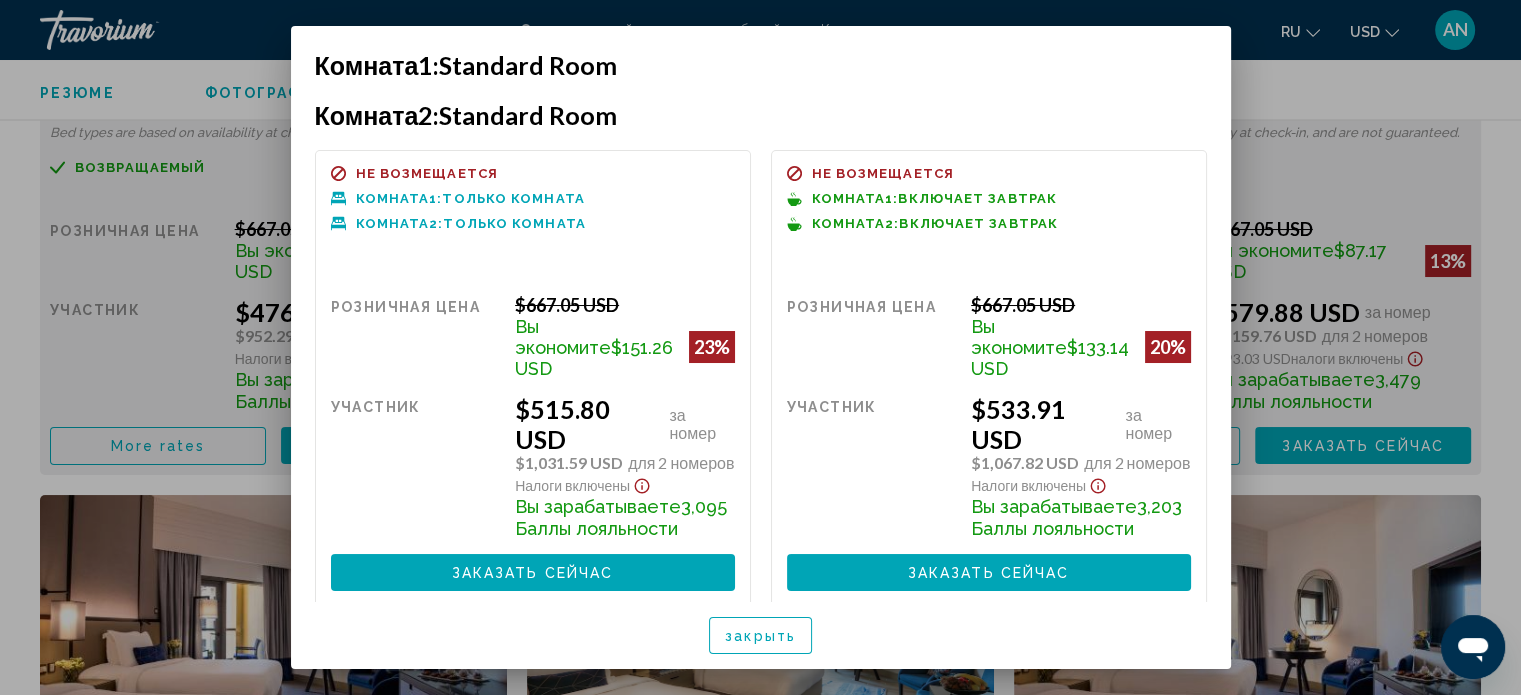 scroll, scrollTop: 0, scrollLeft: 0, axis: both 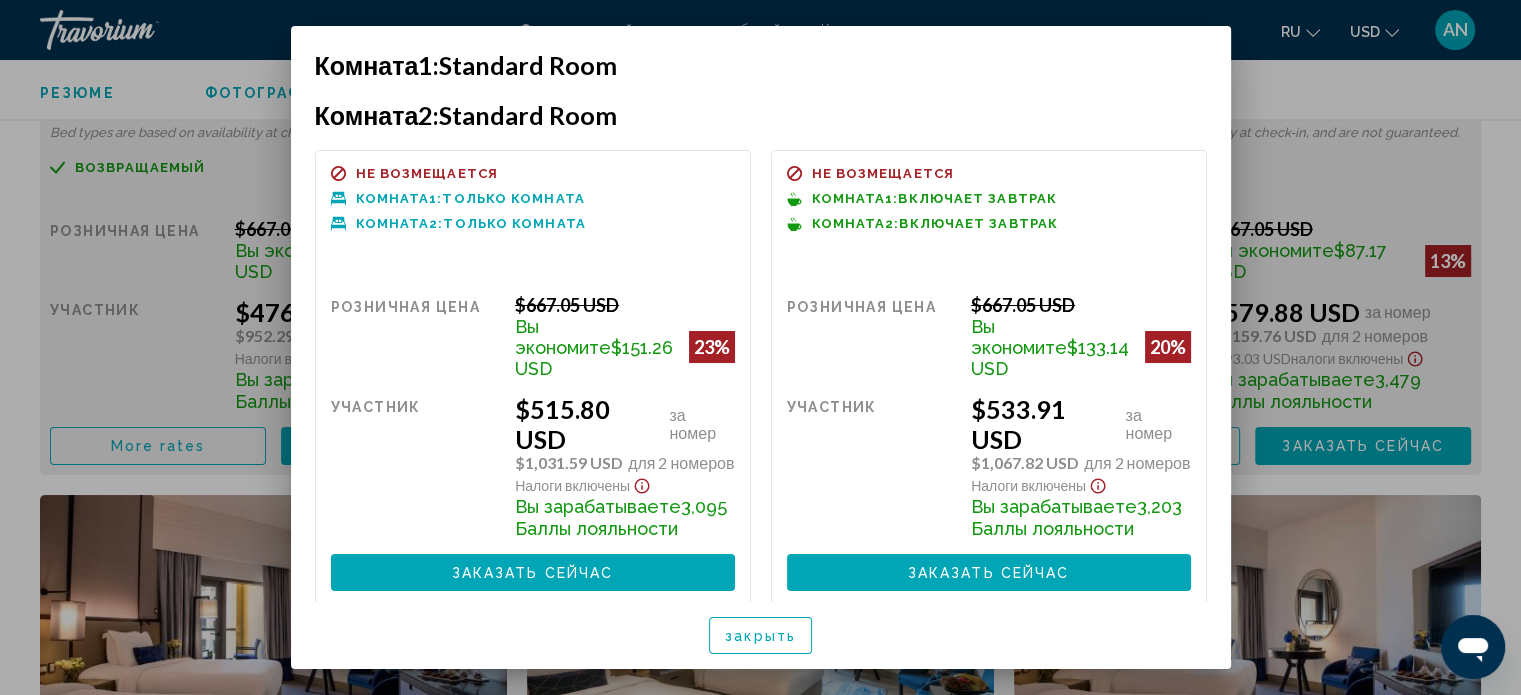 click at bounding box center (760, 347) 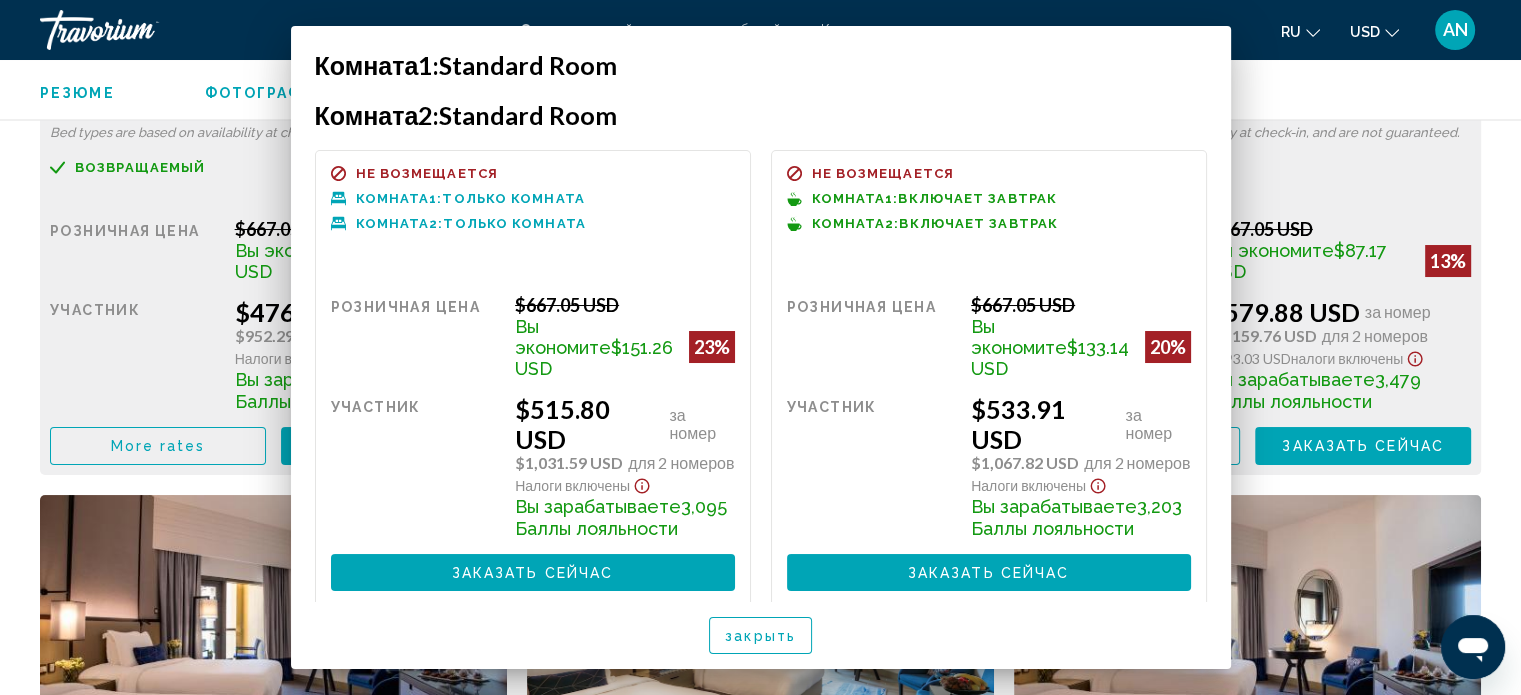 scroll, scrollTop: 3209, scrollLeft: 0, axis: vertical 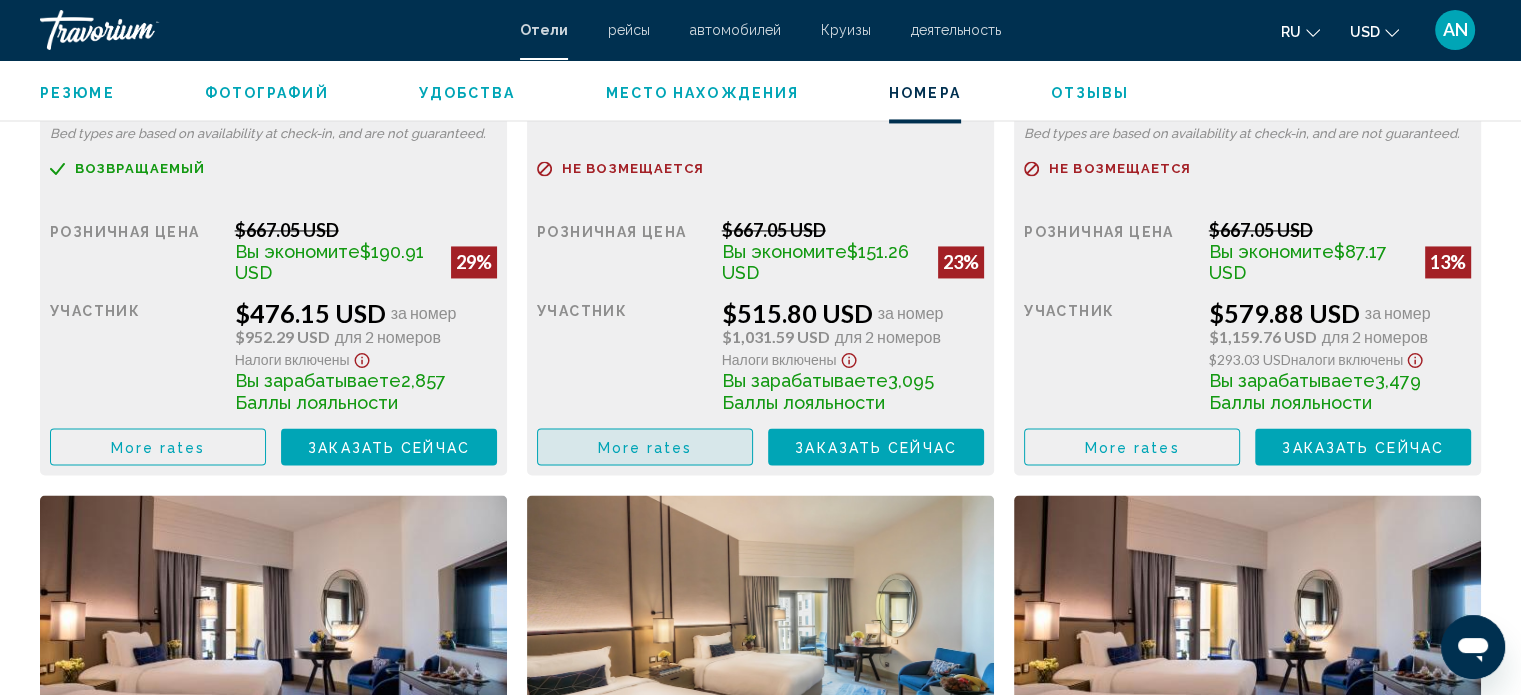 click on "More rates" at bounding box center [645, 447] 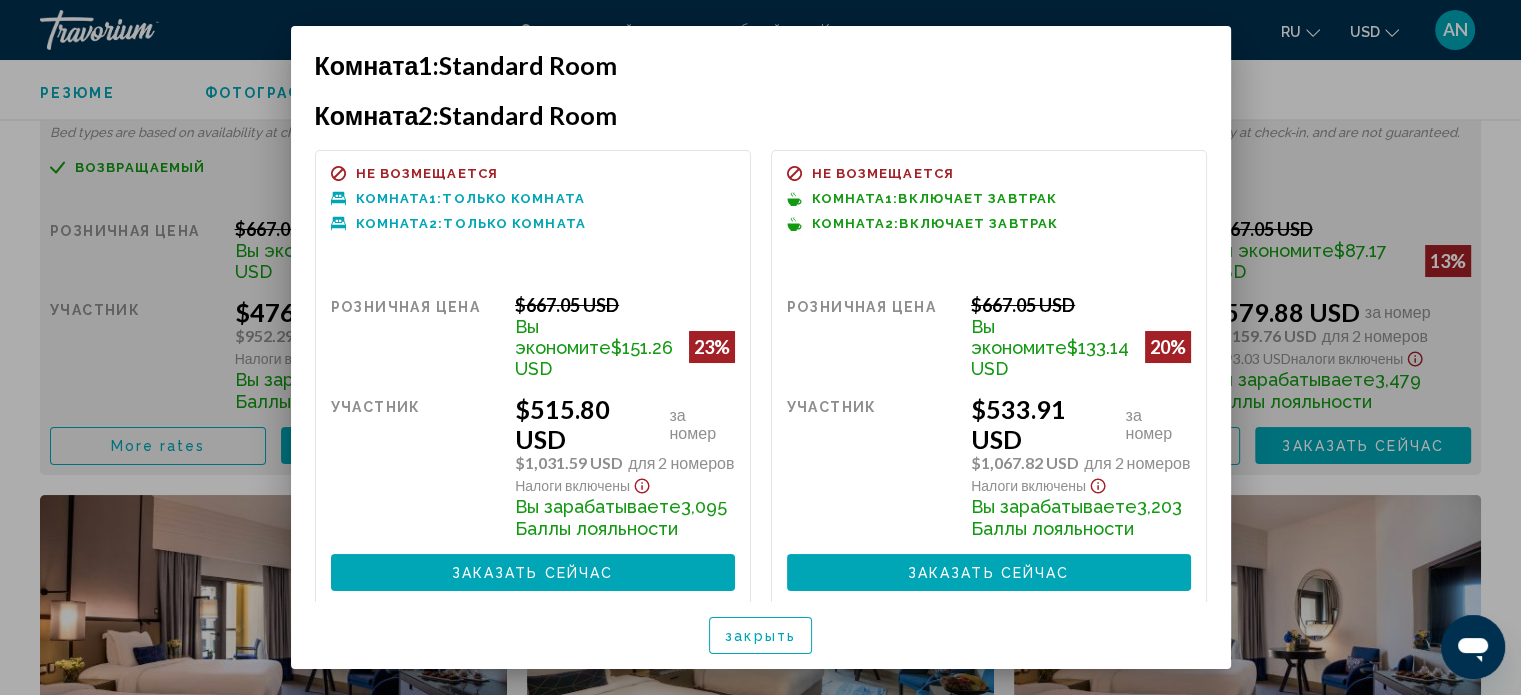scroll, scrollTop: 0, scrollLeft: 0, axis: both 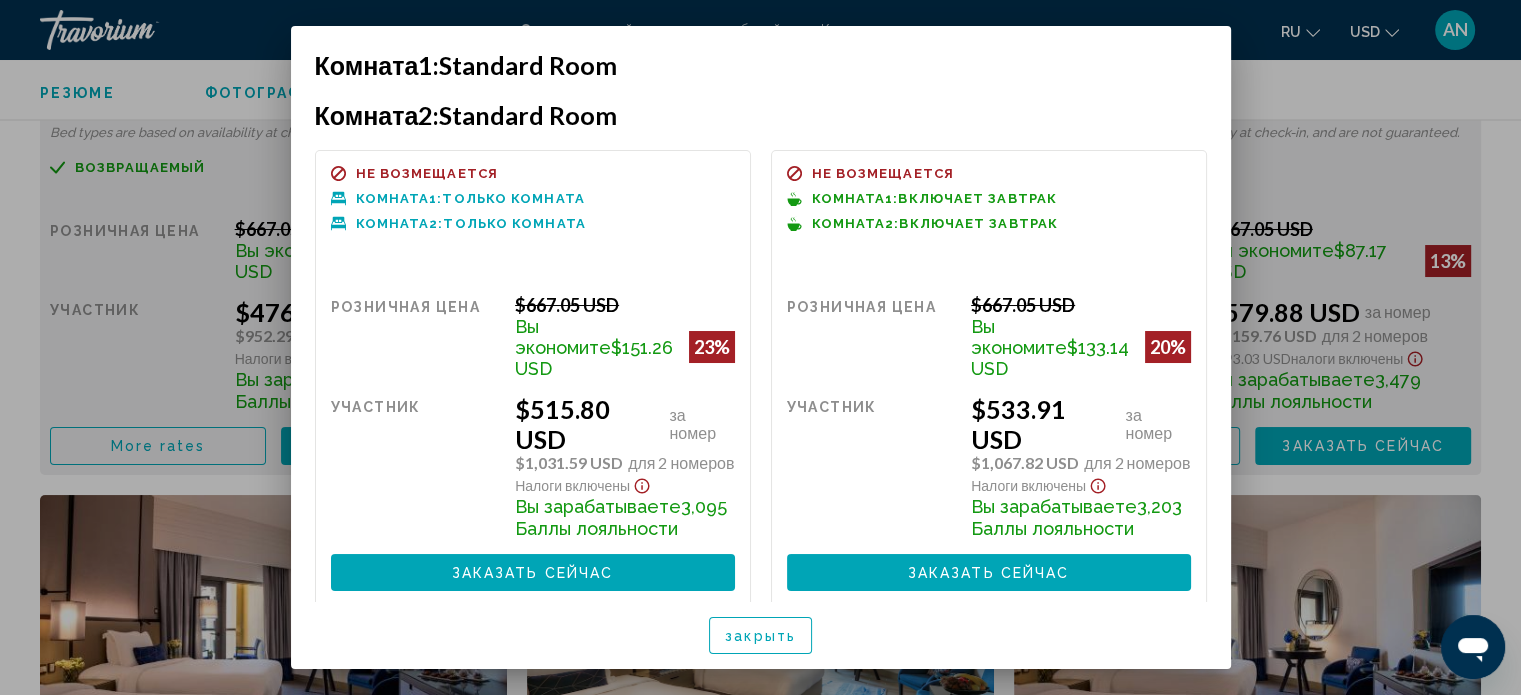 click at bounding box center [760, 347] 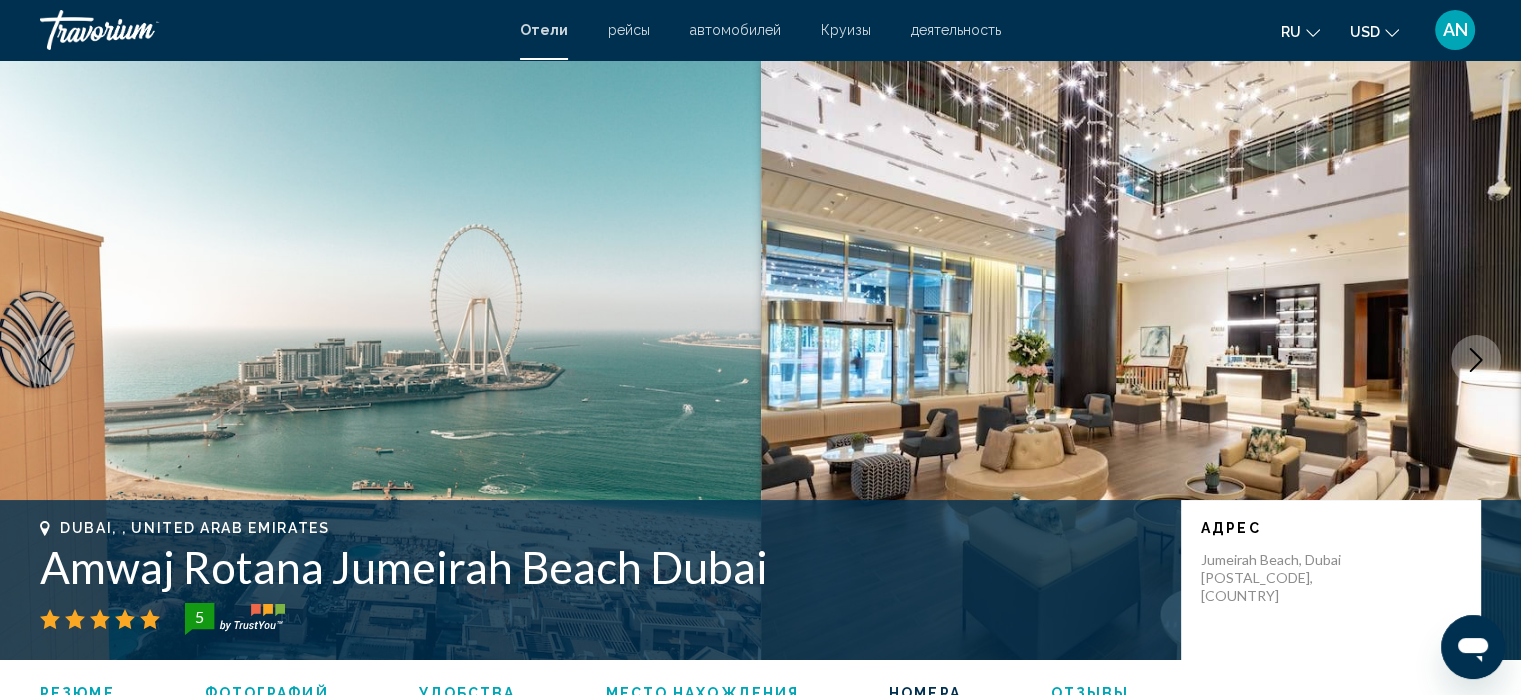 scroll, scrollTop: 3209, scrollLeft: 0, axis: vertical 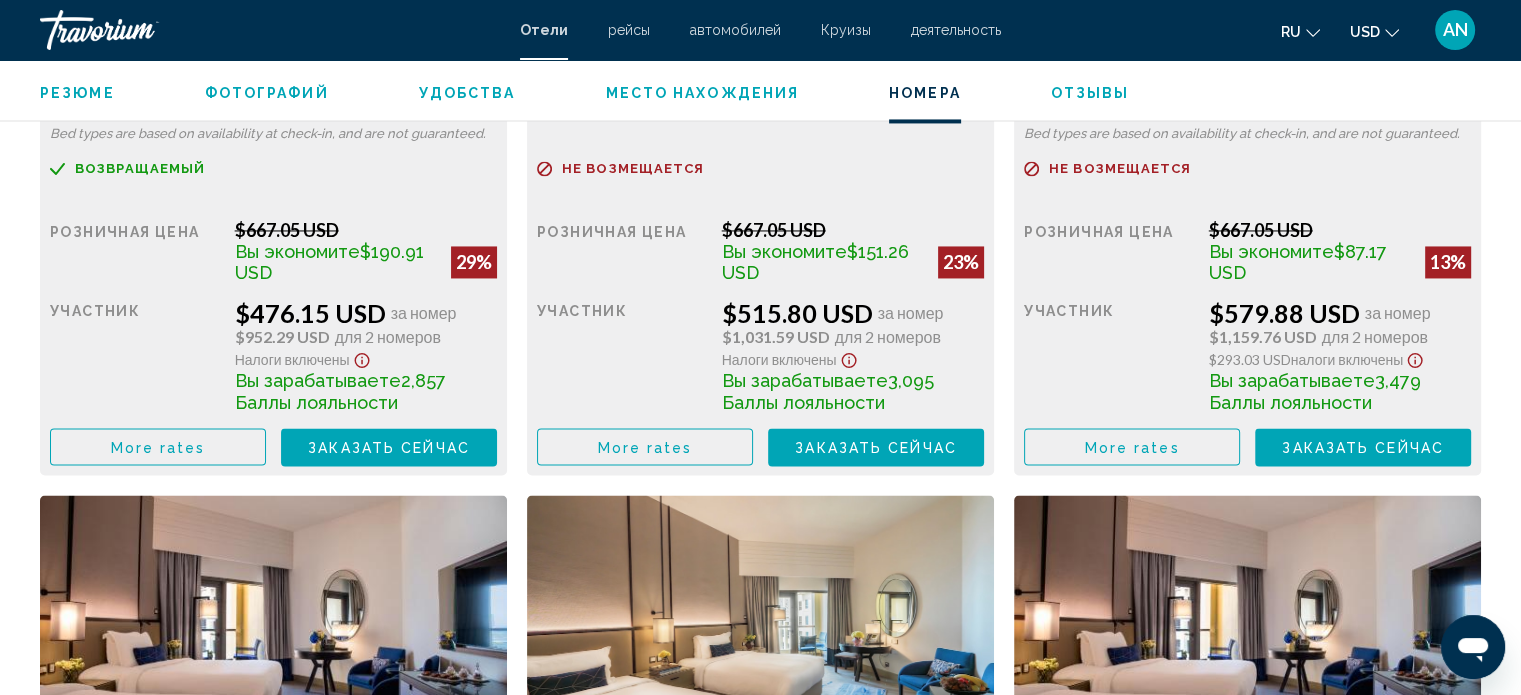 click on "More rates" at bounding box center (158, 446) 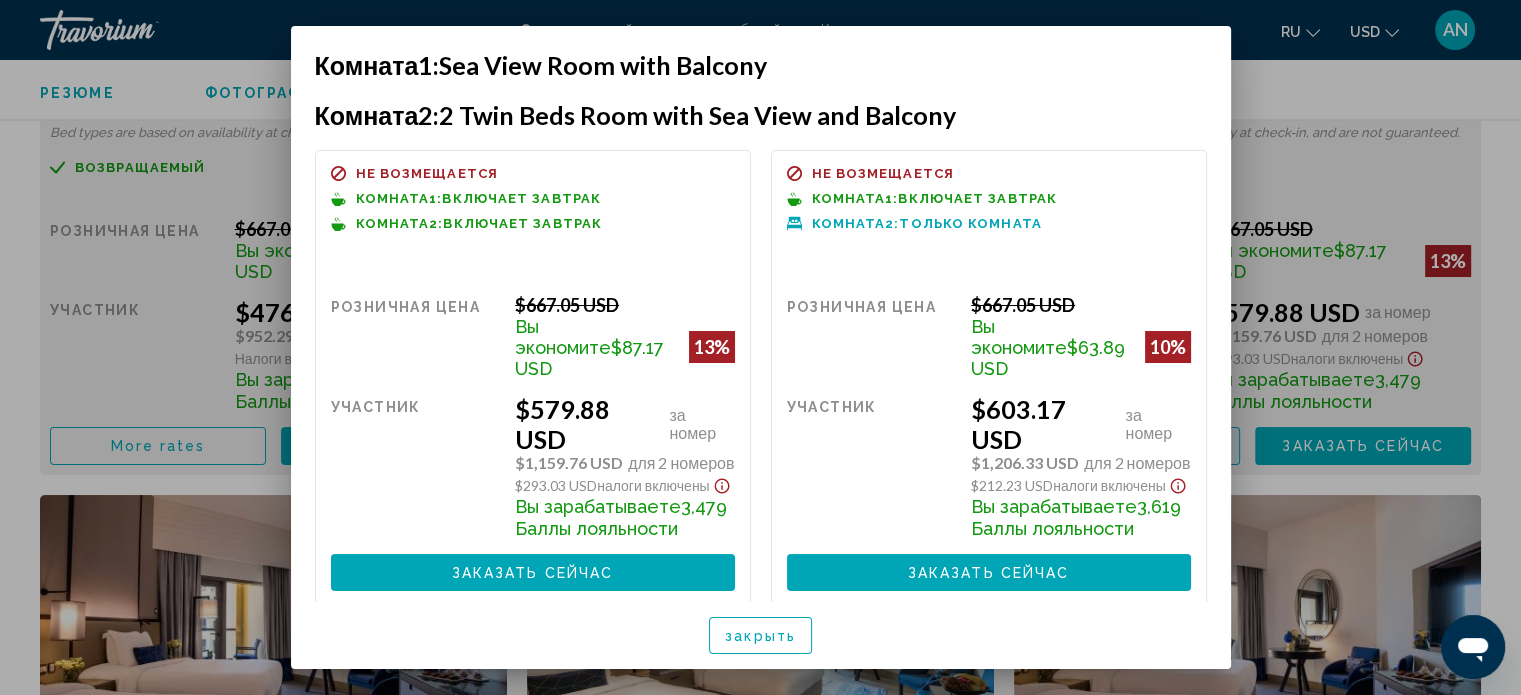 scroll, scrollTop: 0, scrollLeft: 0, axis: both 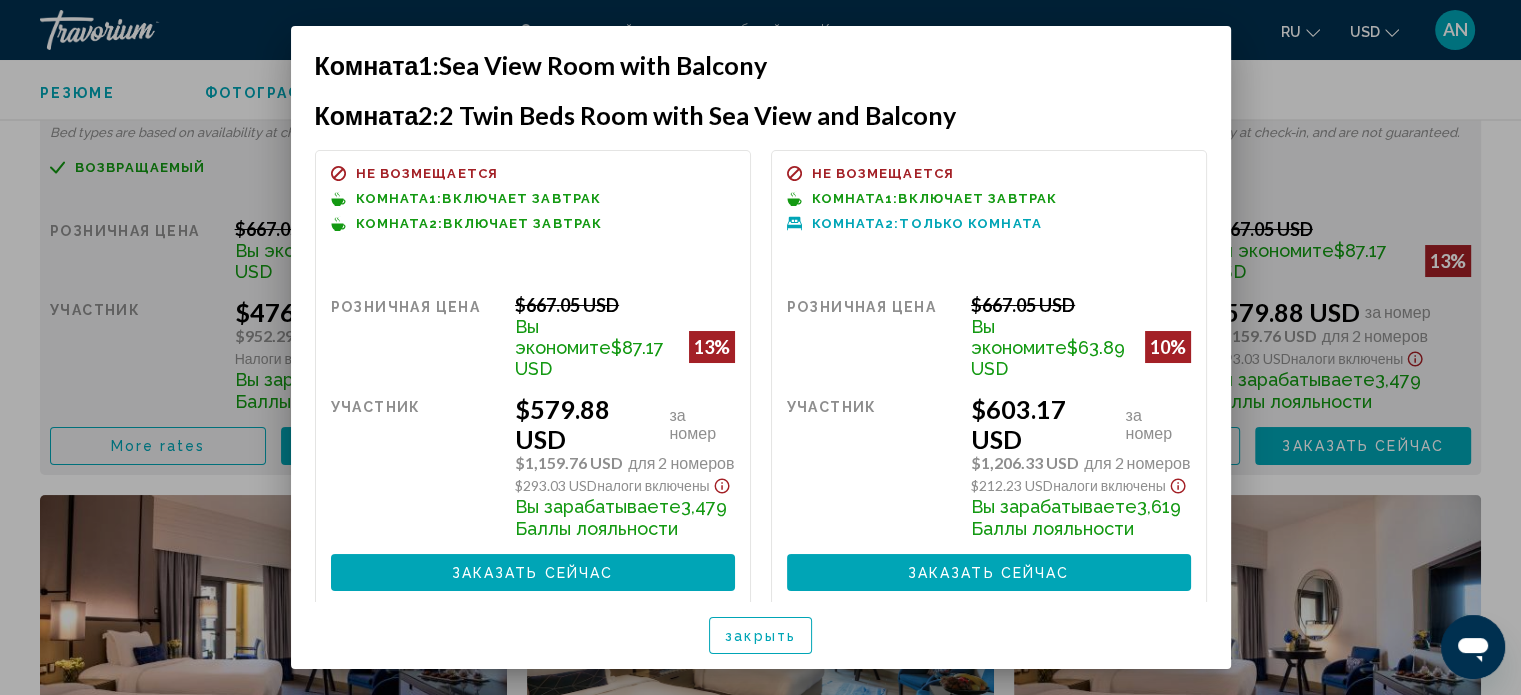 click at bounding box center (760, 347) 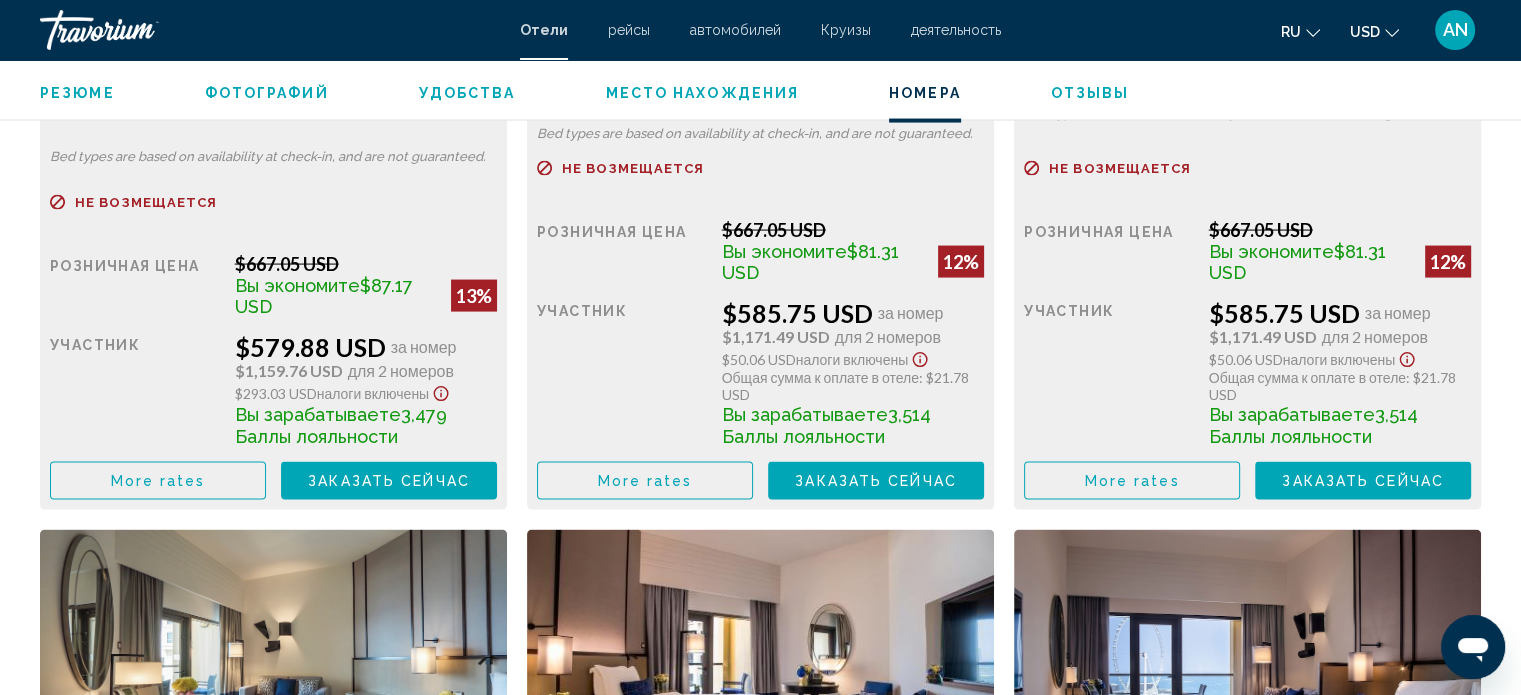 scroll, scrollTop: 4109, scrollLeft: 0, axis: vertical 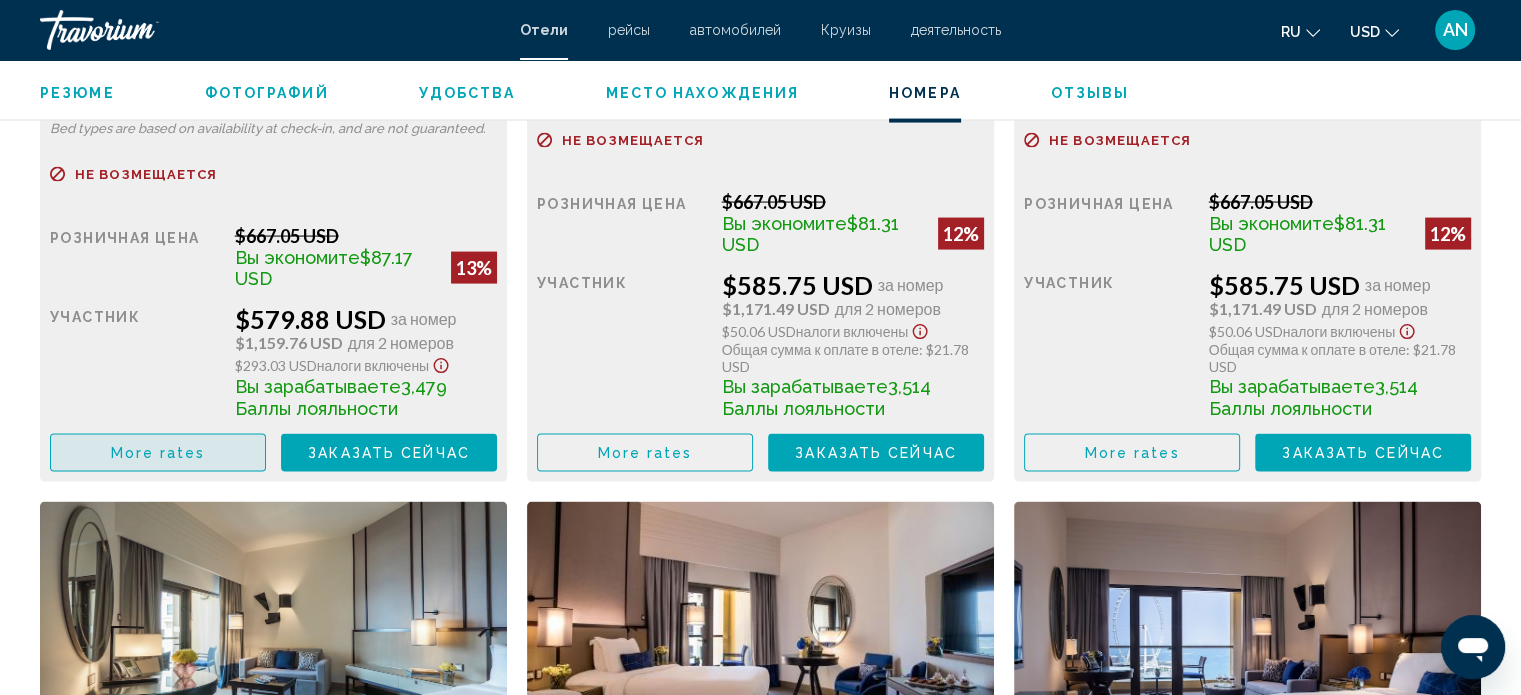 click on "More rates" at bounding box center [158, 452] 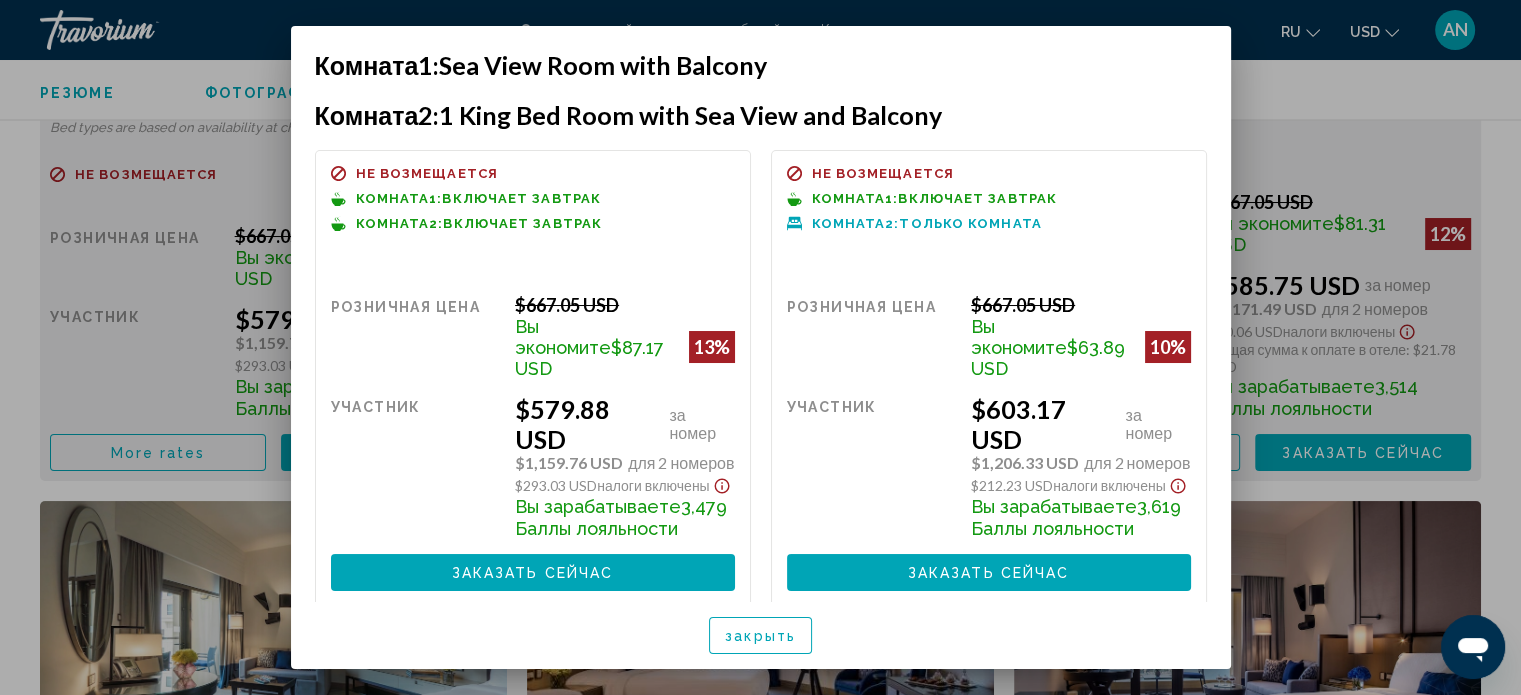 click at bounding box center (760, 347) 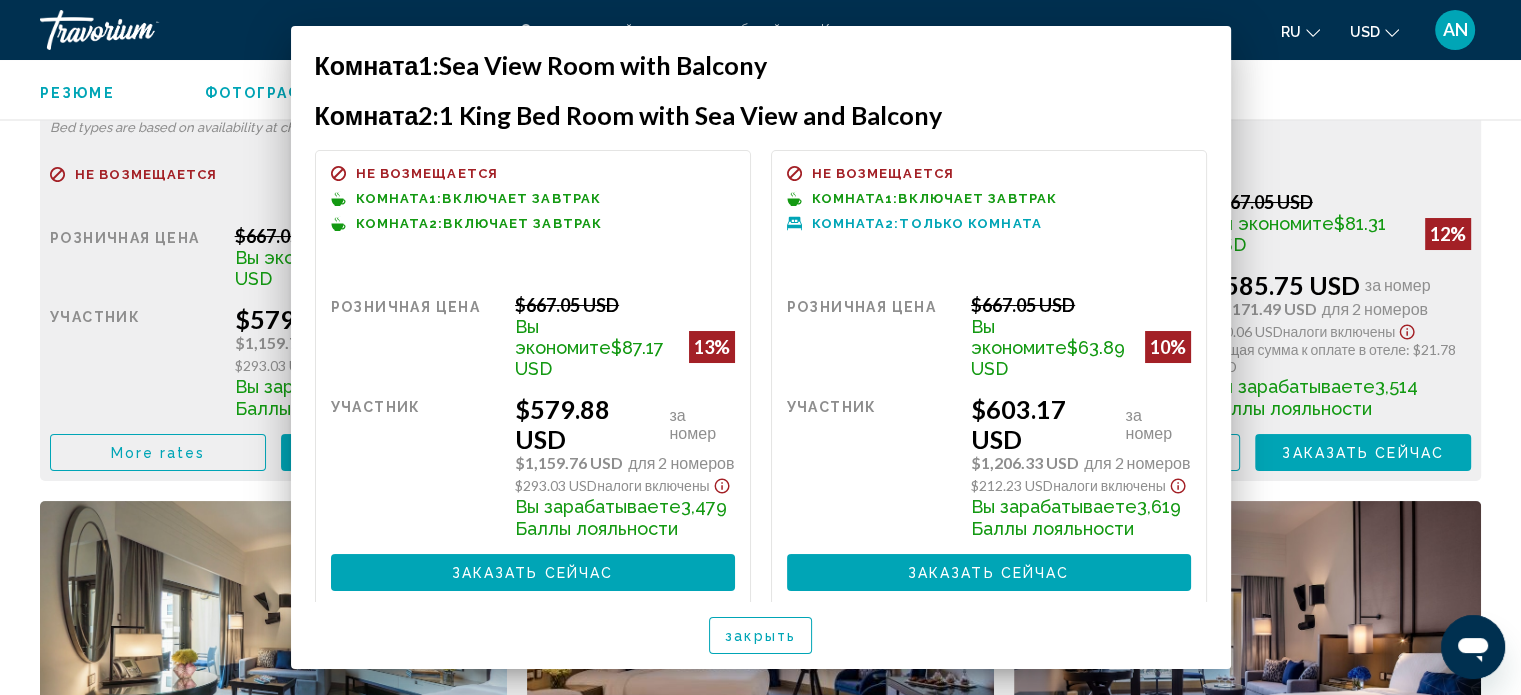 scroll, scrollTop: 4109, scrollLeft: 0, axis: vertical 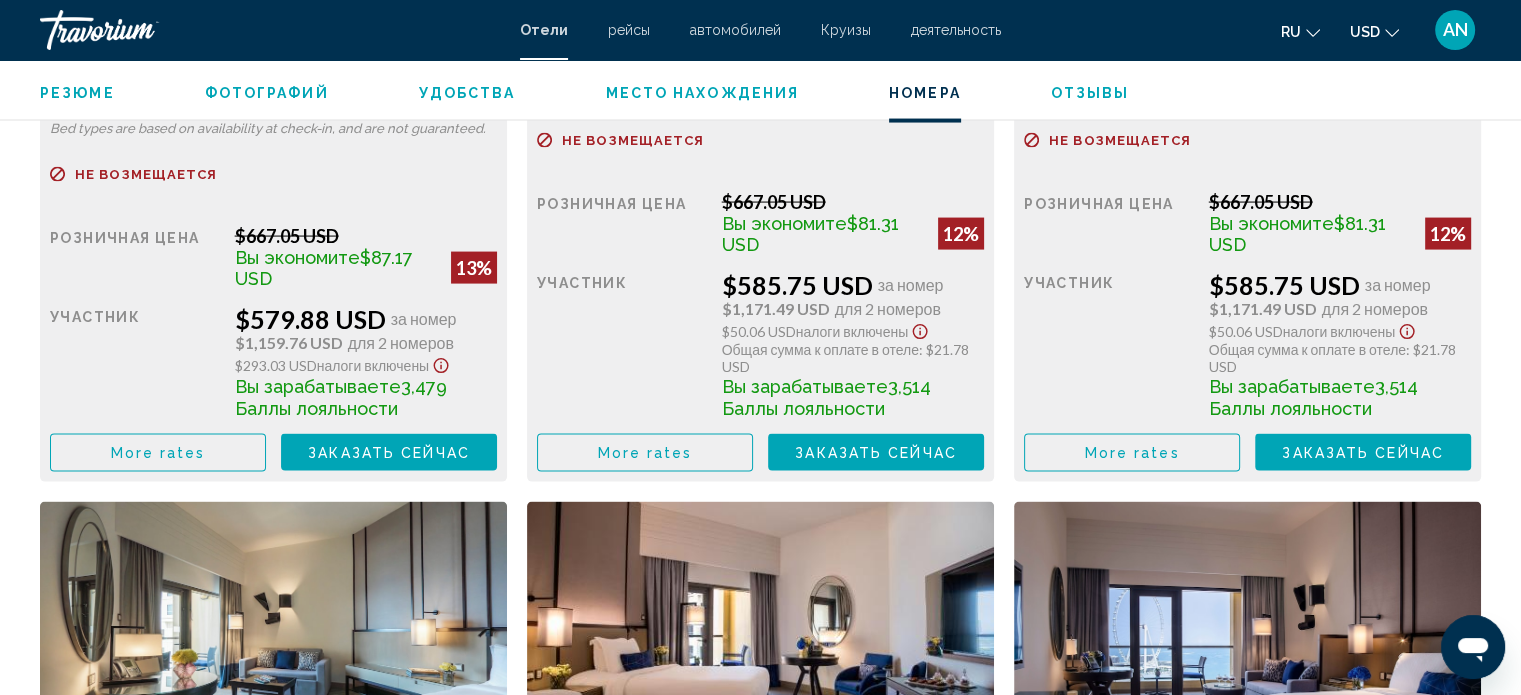 click on "More rates" at bounding box center (158, -453) 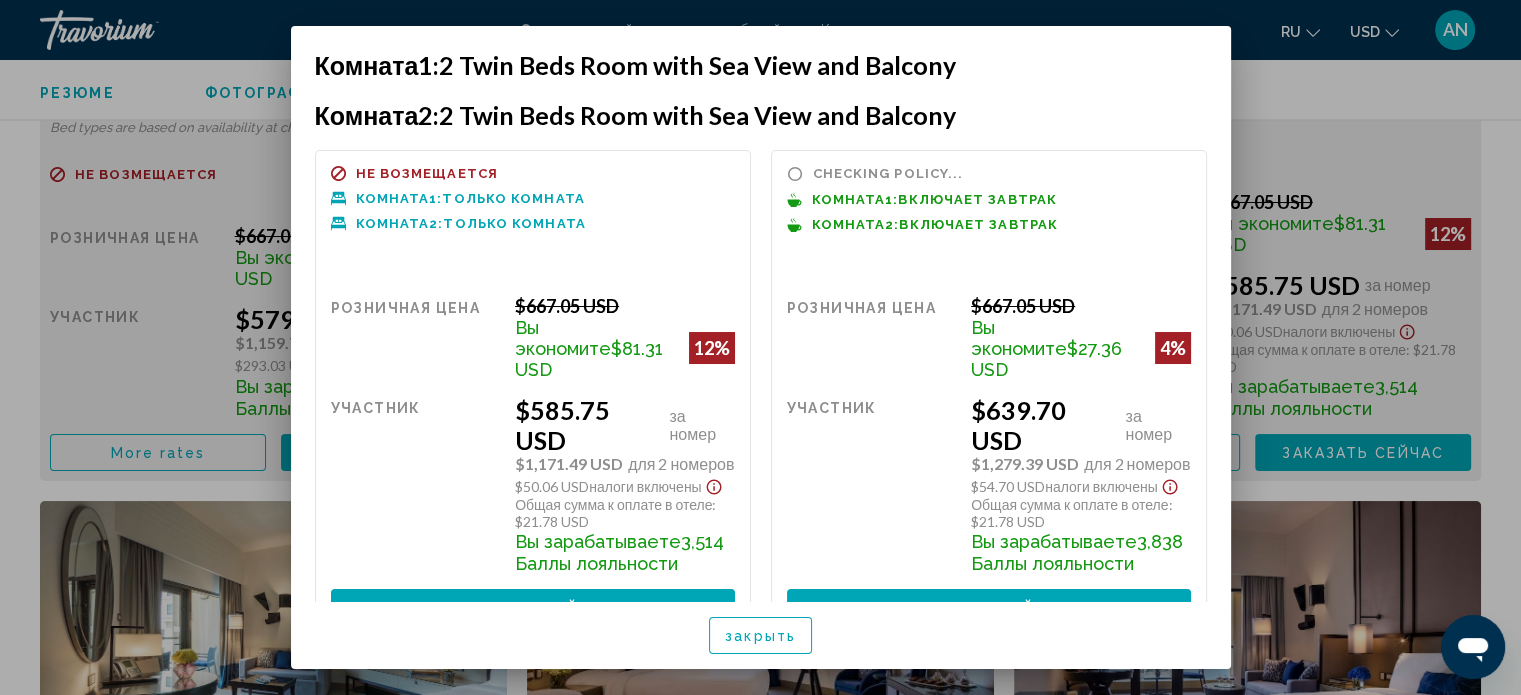 scroll, scrollTop: 0, scrollLeft: 0, axis: both 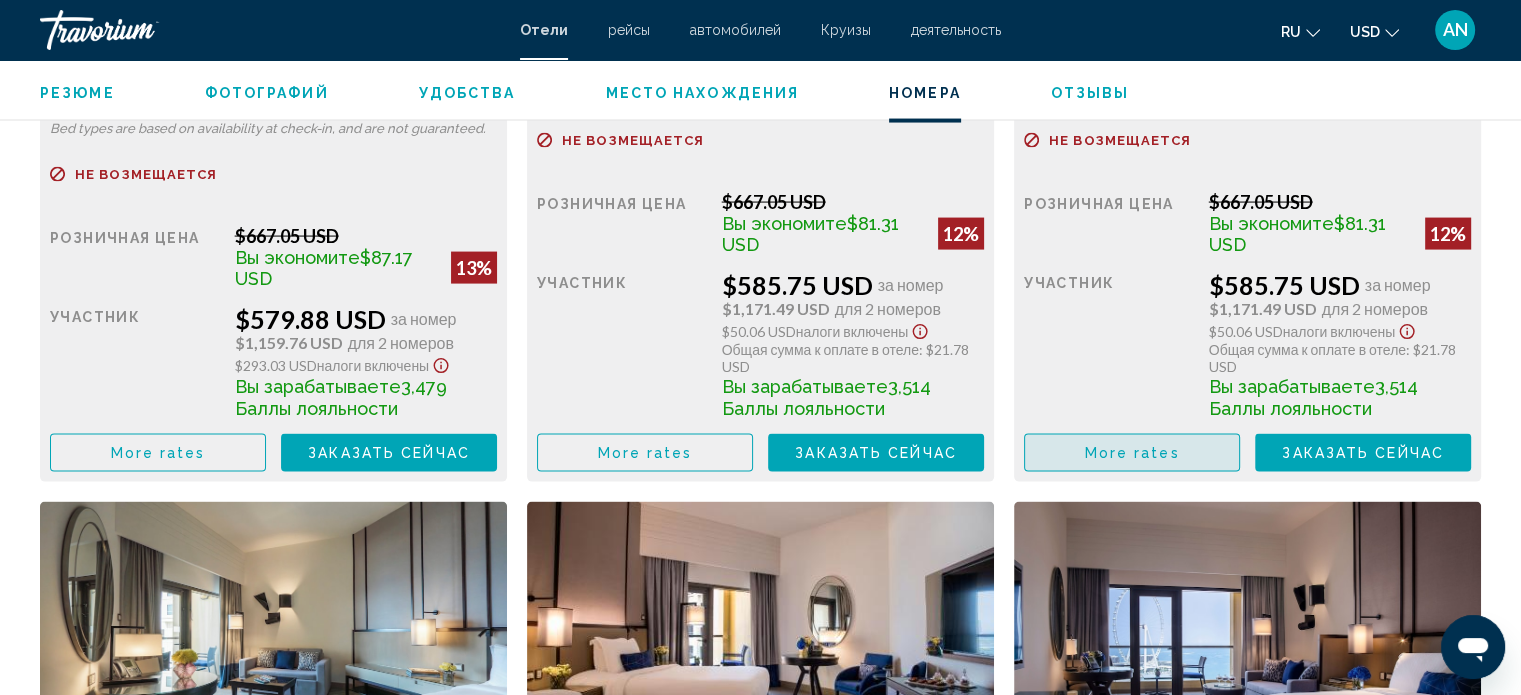click on "More rates" at bounding box center [1132, 454] 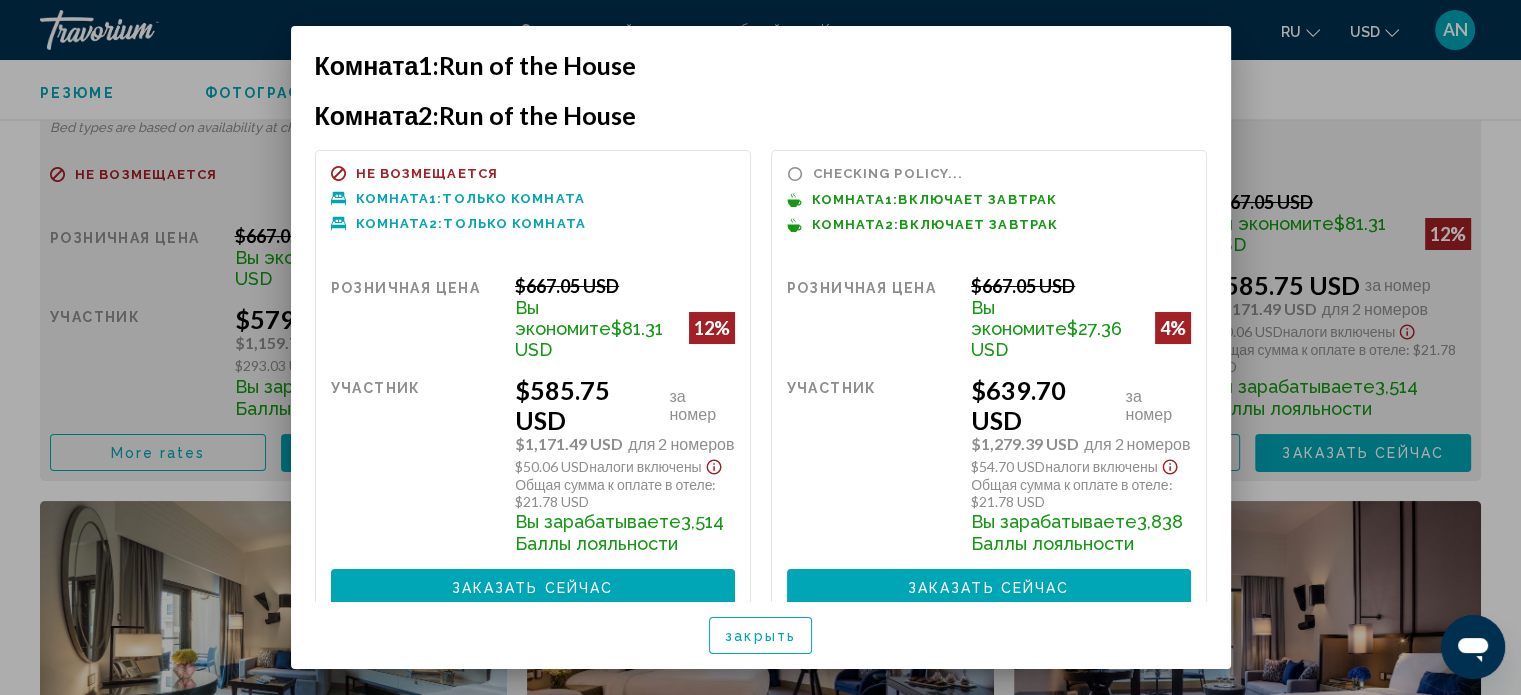 scroll, scrollTop: 0, scrollLeft: 0, axis: both 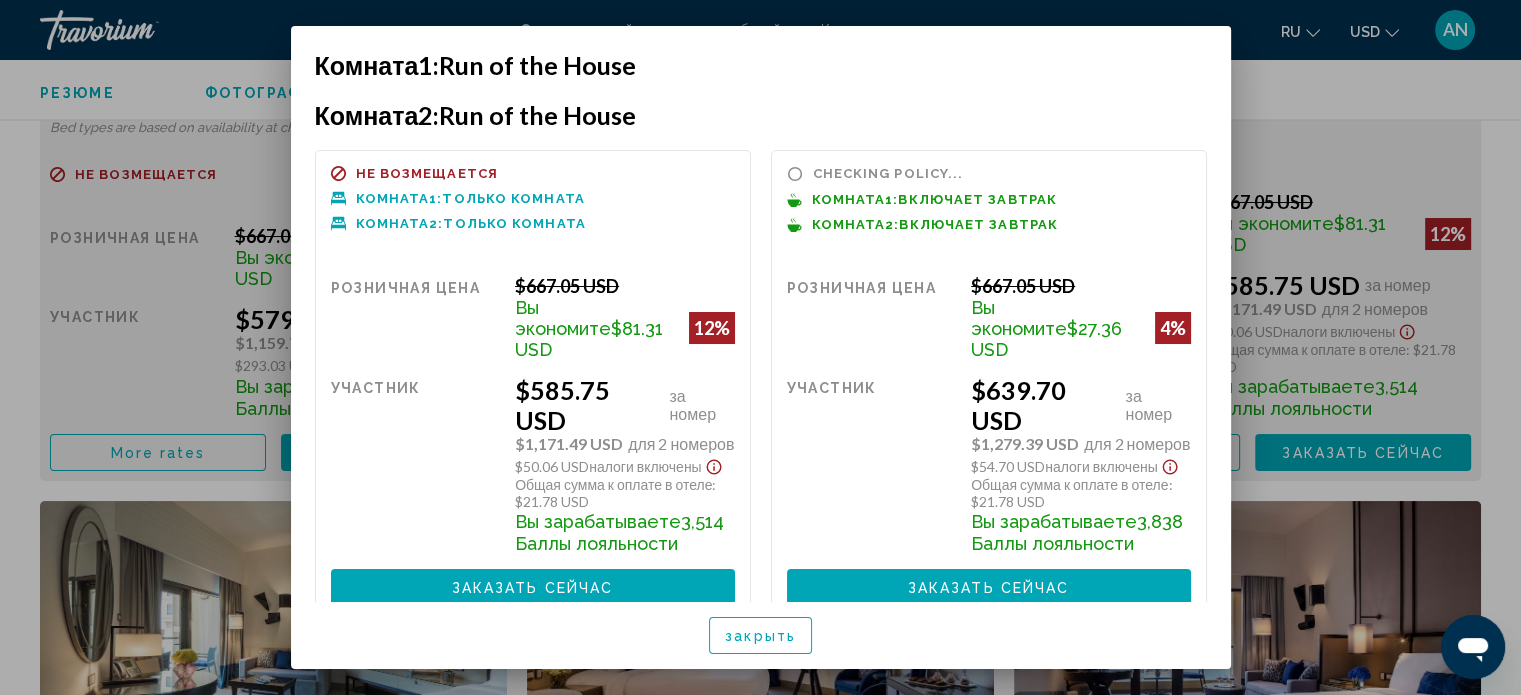 click at bounding box center [760, 347] 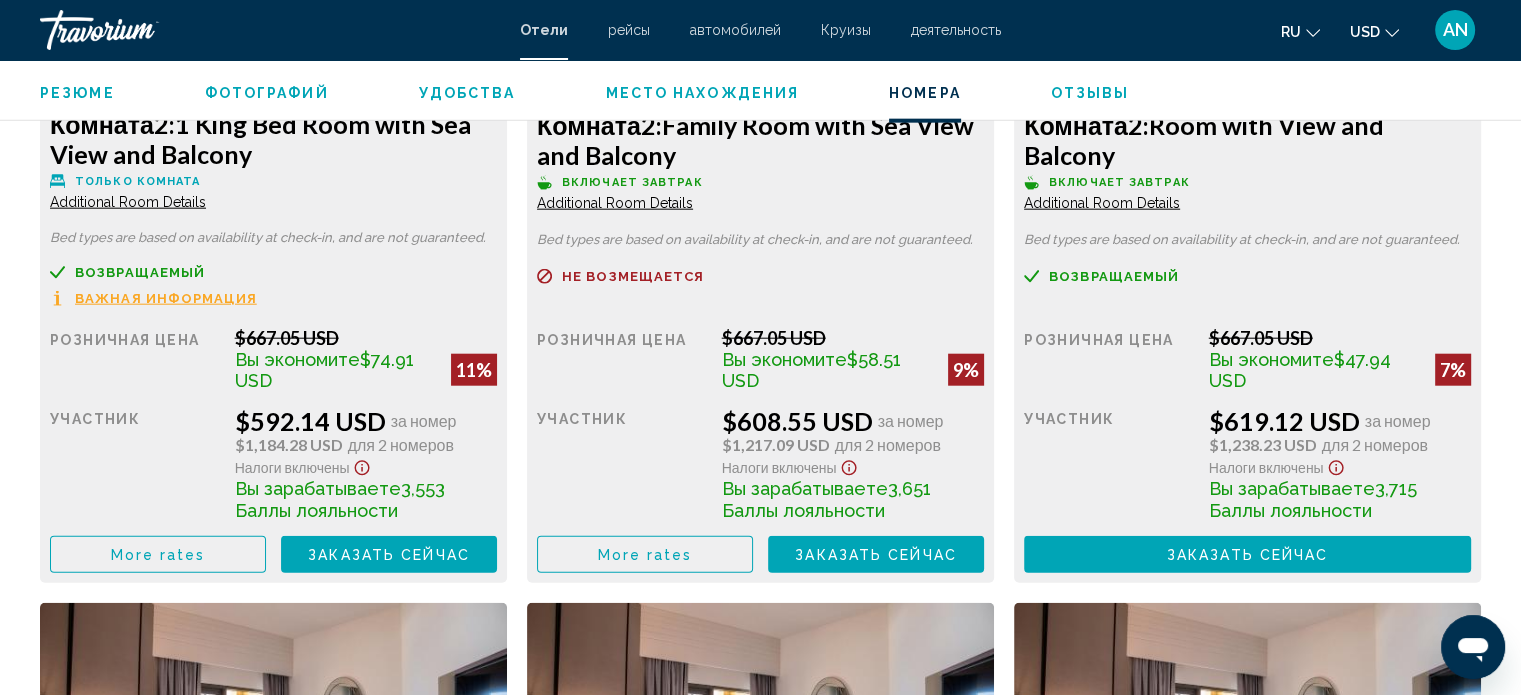 scroll, scrollTop: 5010, scrollLeft: 0, axis: vertical 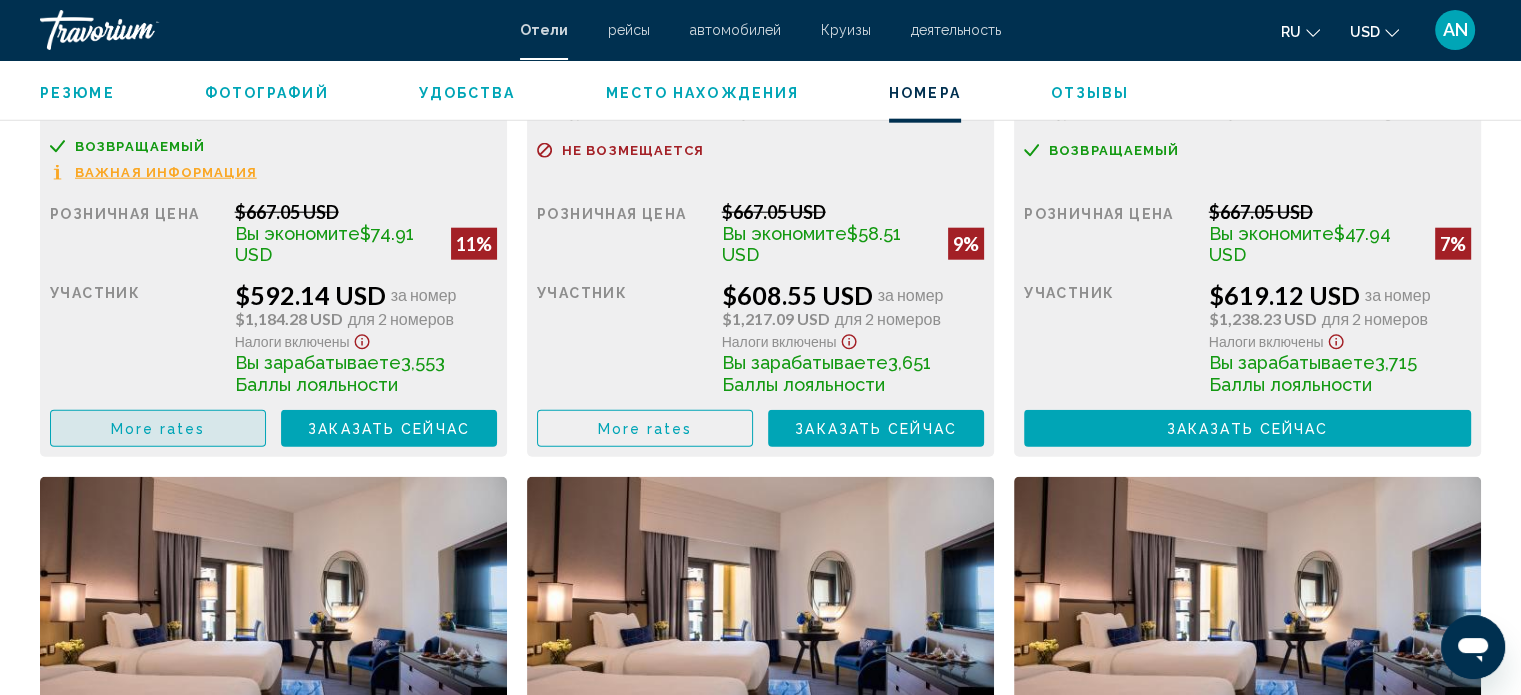click on "More rates" at bounding box center [158, 429] 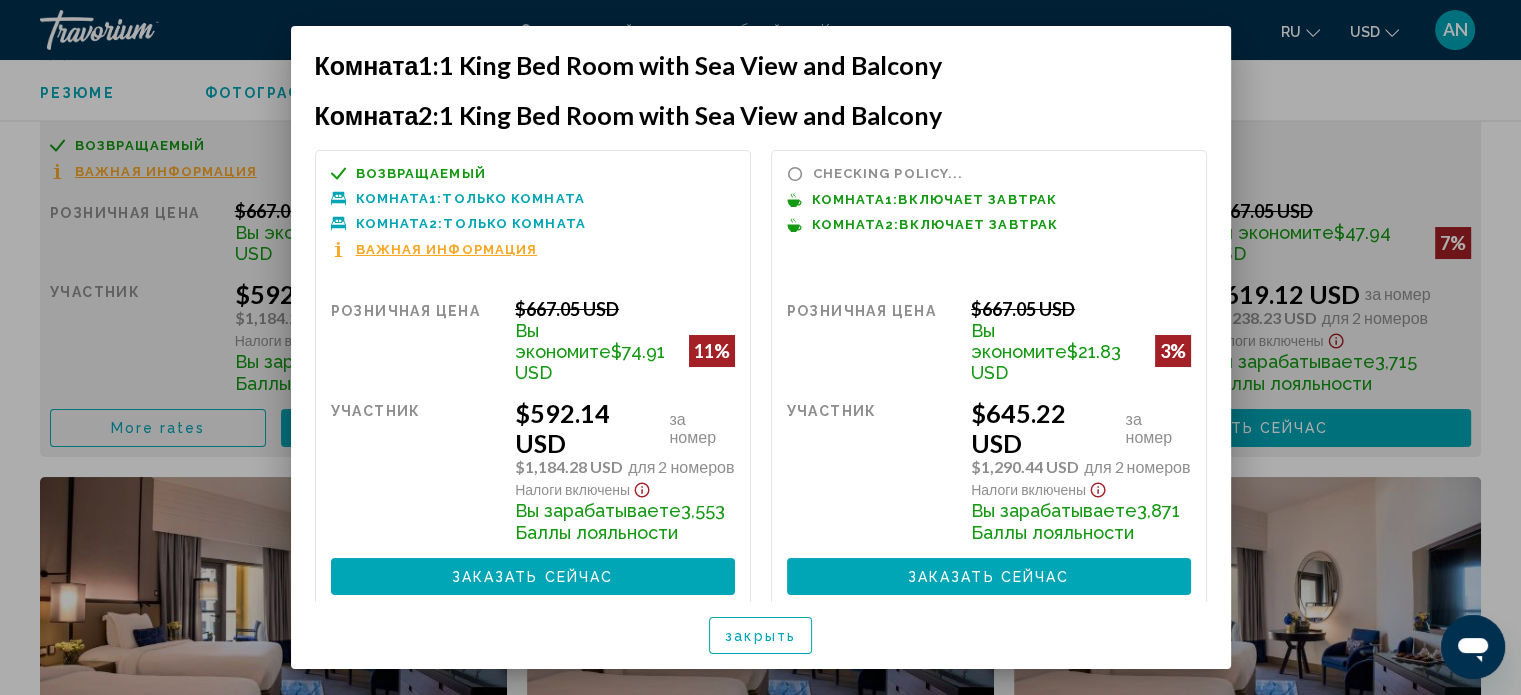click at bounding box center [760, 347] 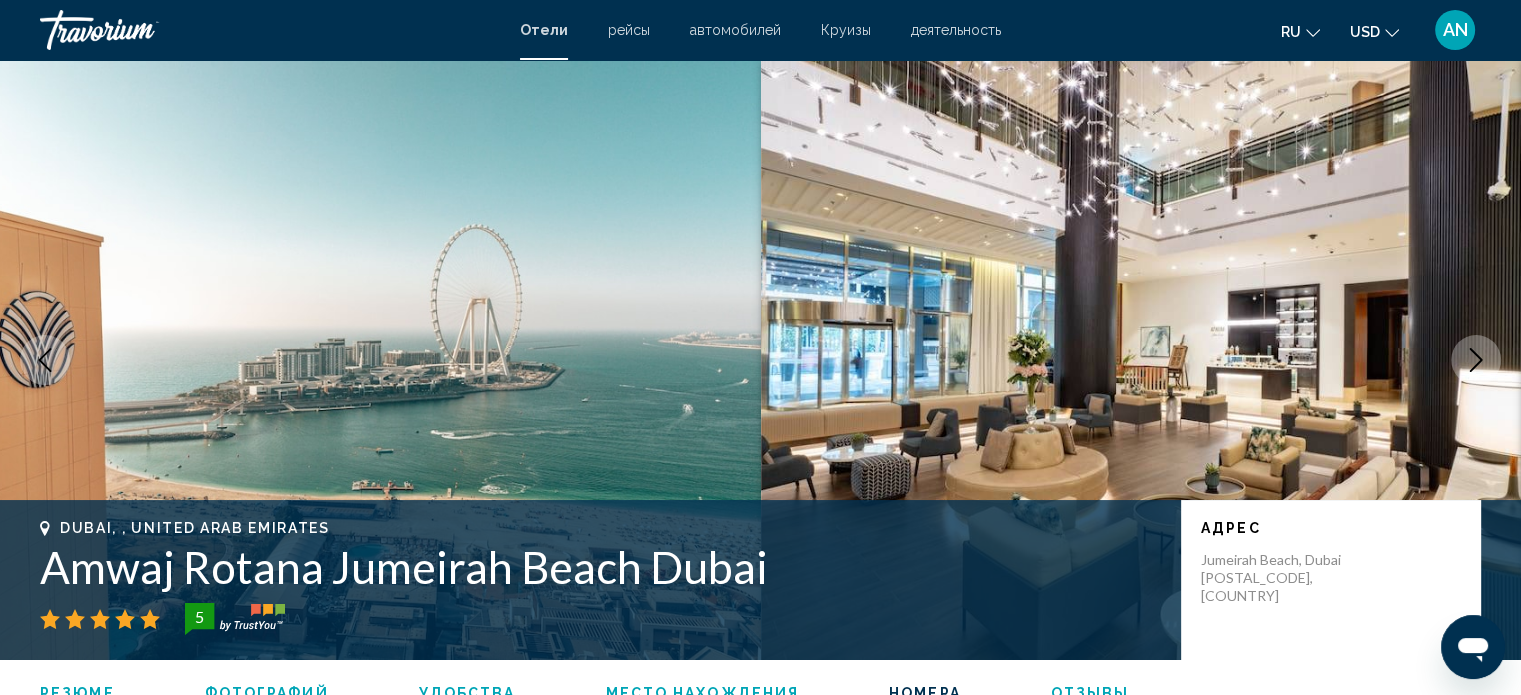 scroll, scrollTop: 5010, scrollLeft: 0, axis: vertical 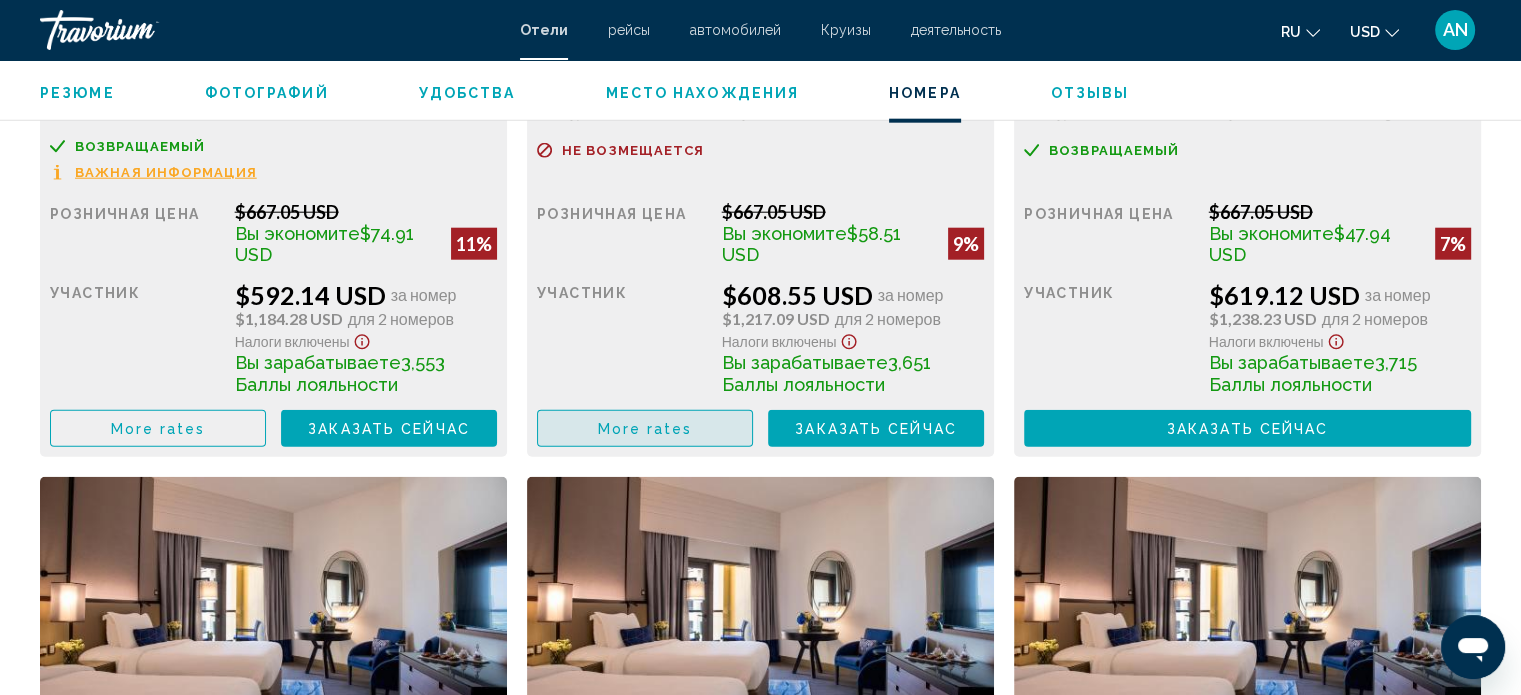 click on "More rates" at bounding box center (645, 429) 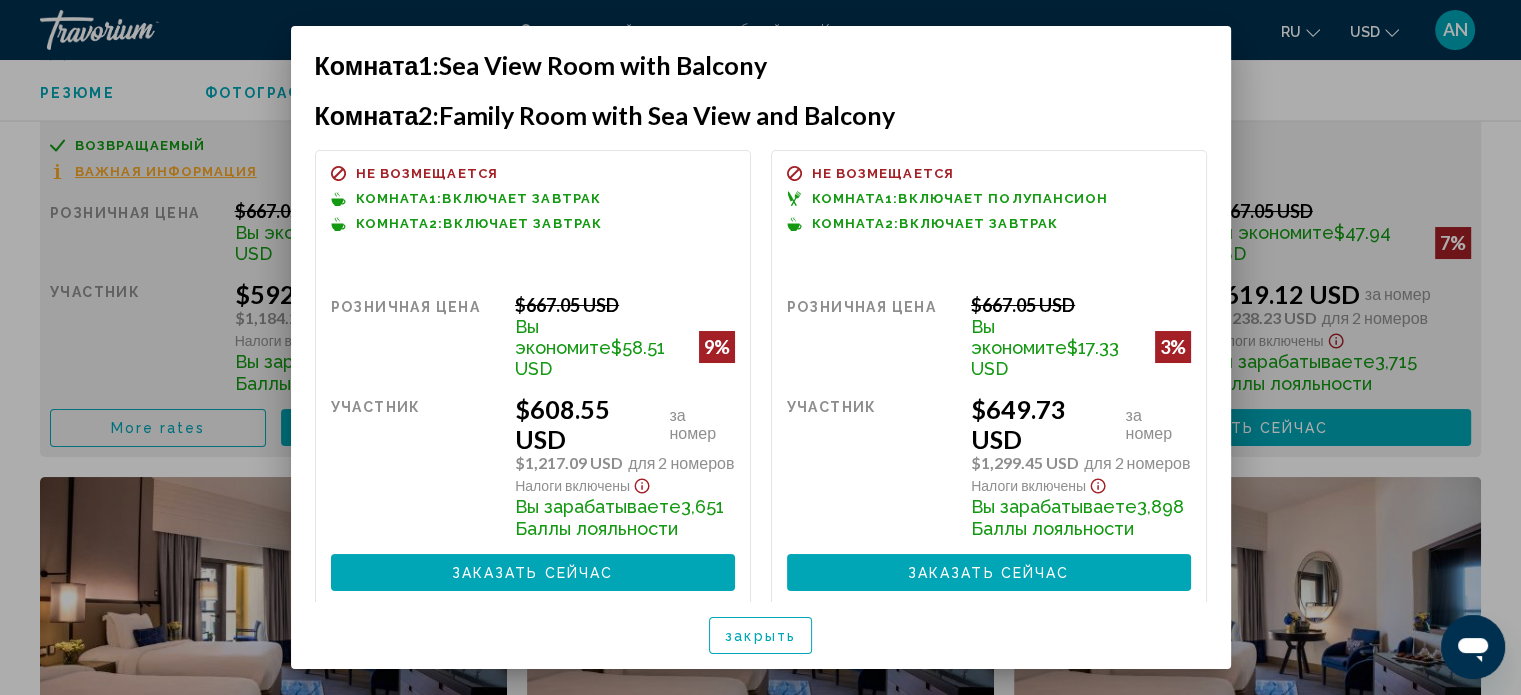 scroll, scrollTop: 0, scrollLeft: 0, axis: both 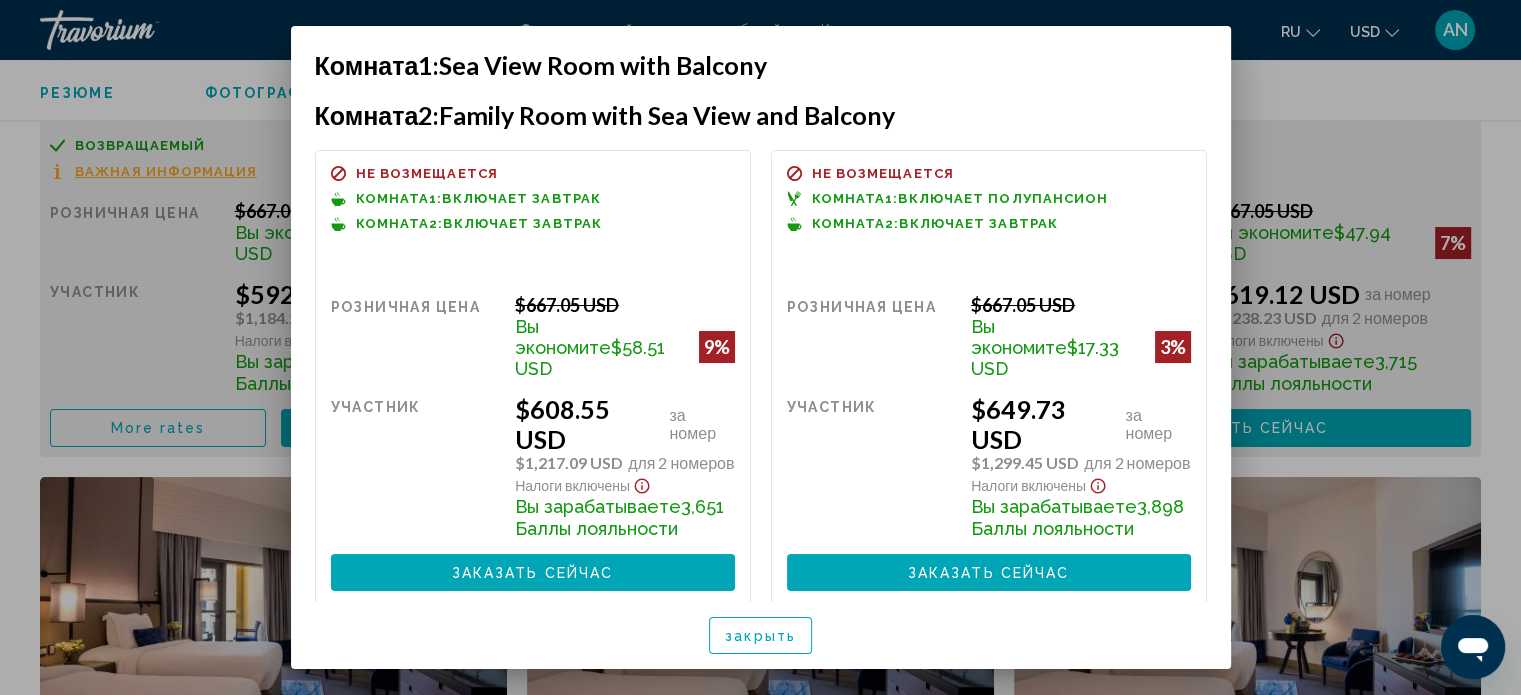 click at bounding box center [760, 347] 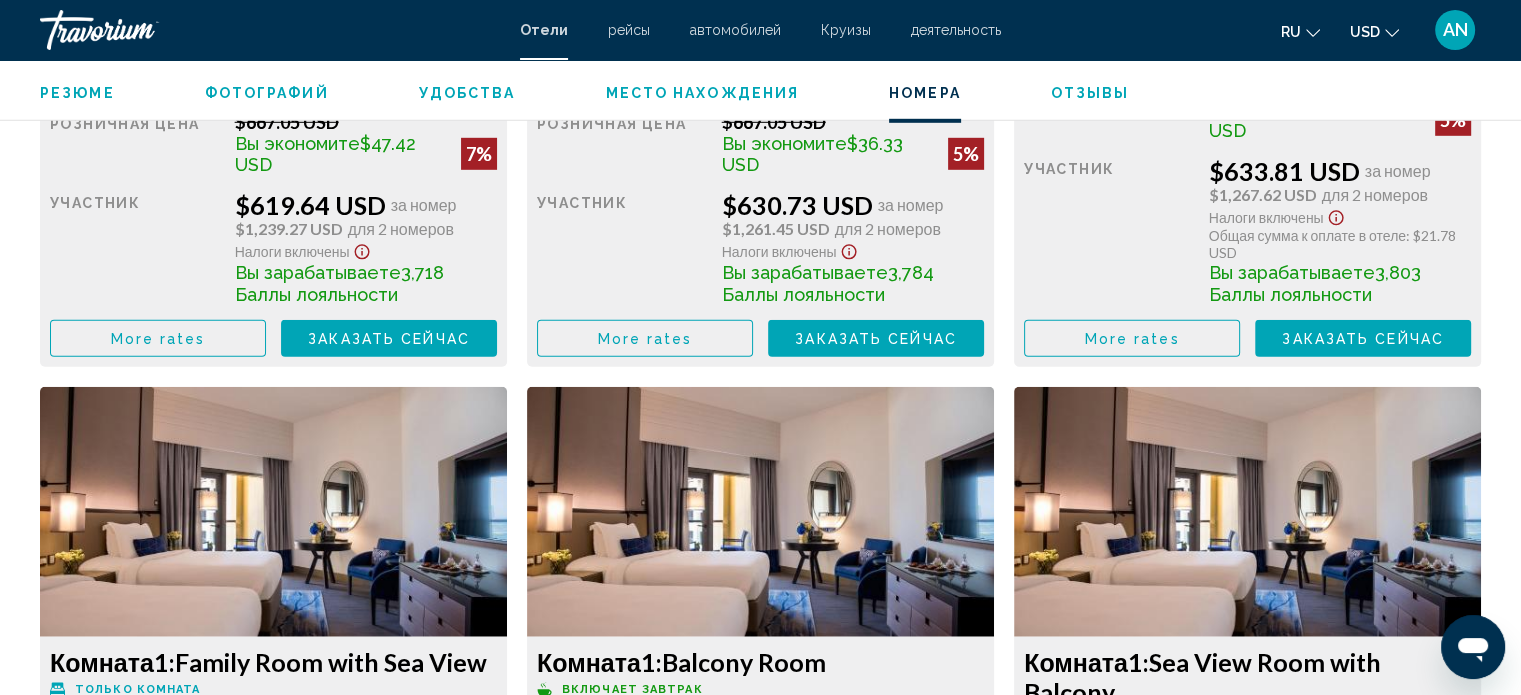 scroll, scrollTop: 6010, scrollLeft: 0, axis: vertical 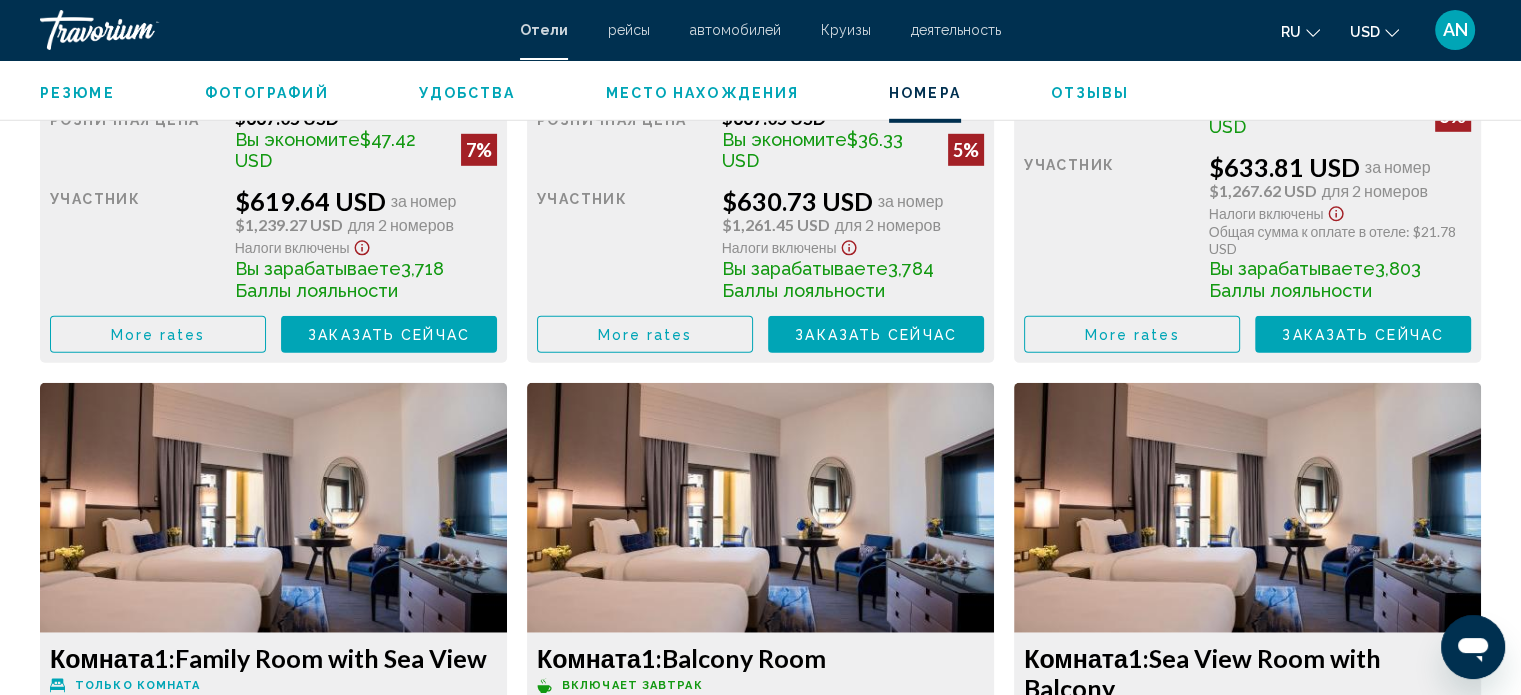 click on "More rates" at bounding box center [158, -2354] 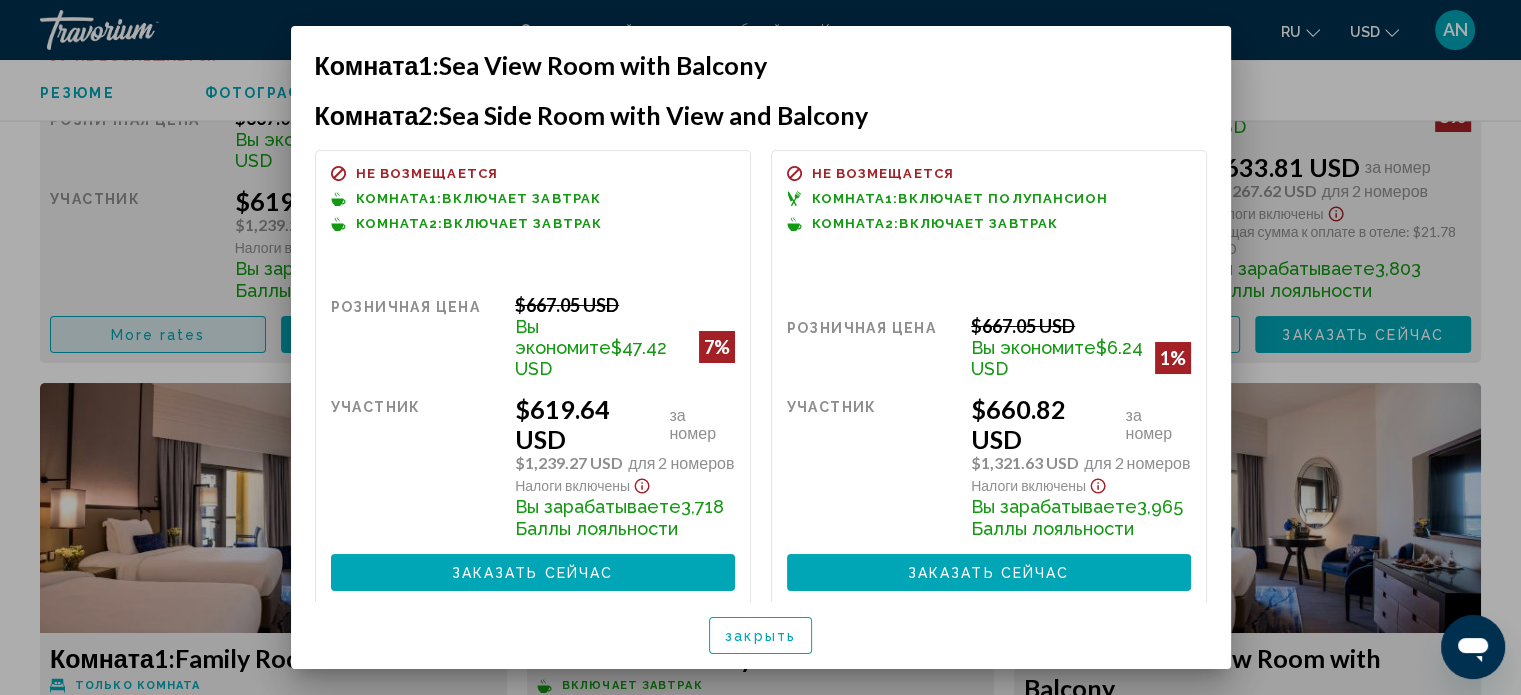 scroll, scrollTop: 0, scrollLeft: 0, axis: both 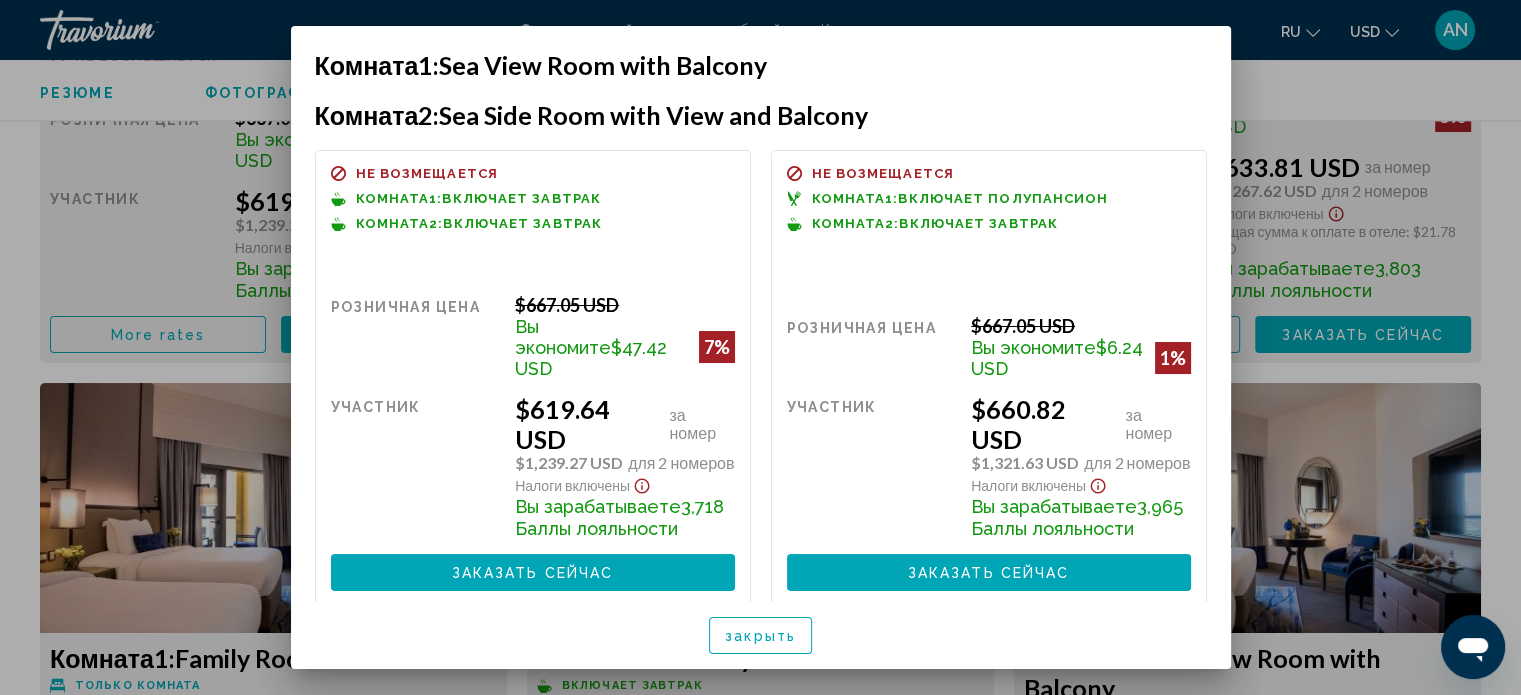 click at bounding box center (760, 347) 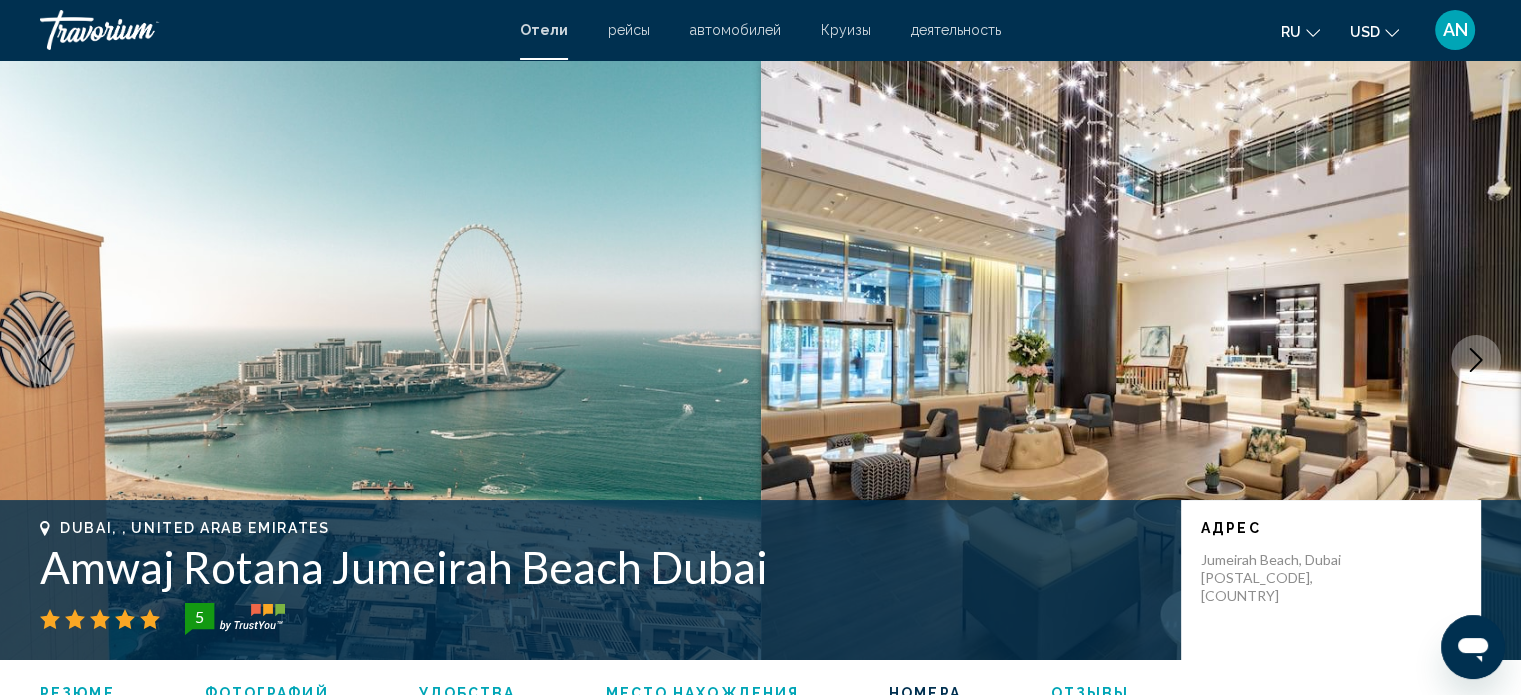 scroll, scrollTop: 6010, scrollLeft: 0, axis: vertical 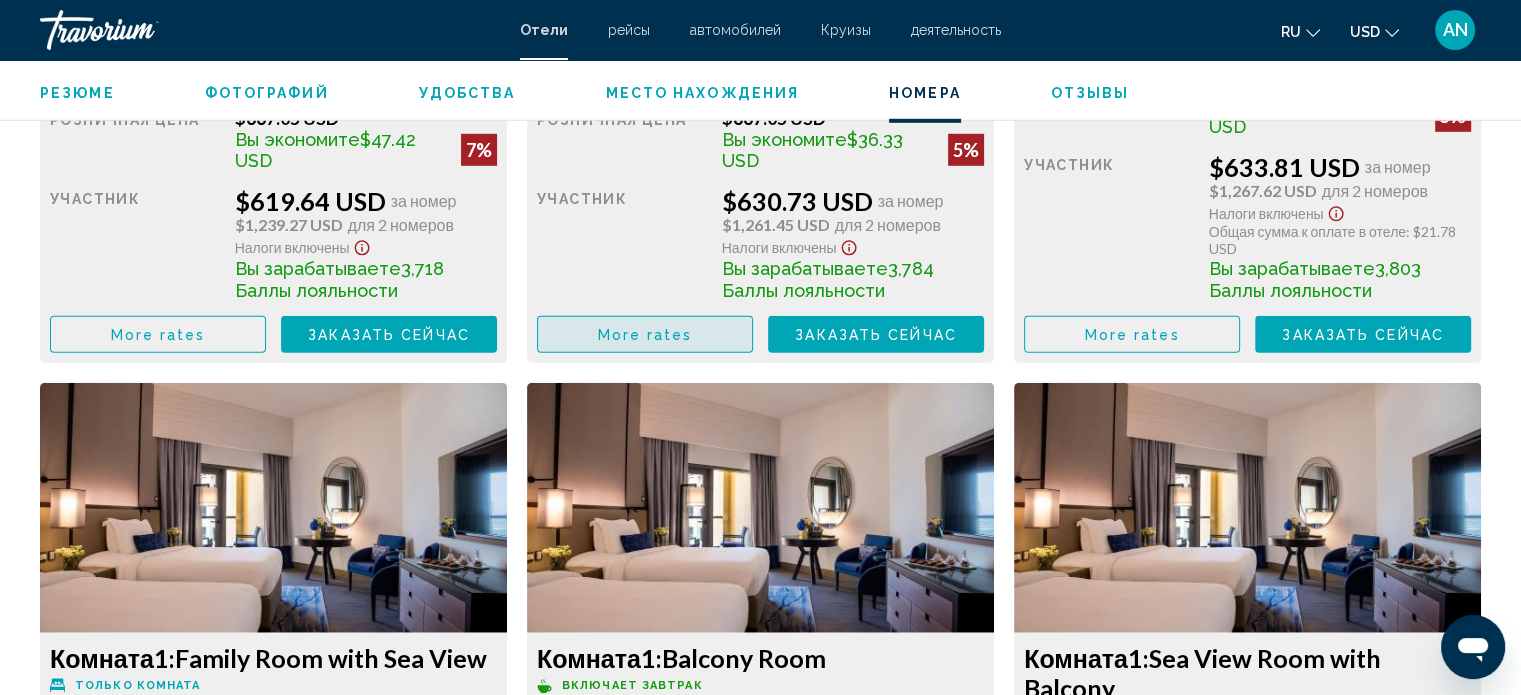 click on "More rates" at bounding box center [645, 335] 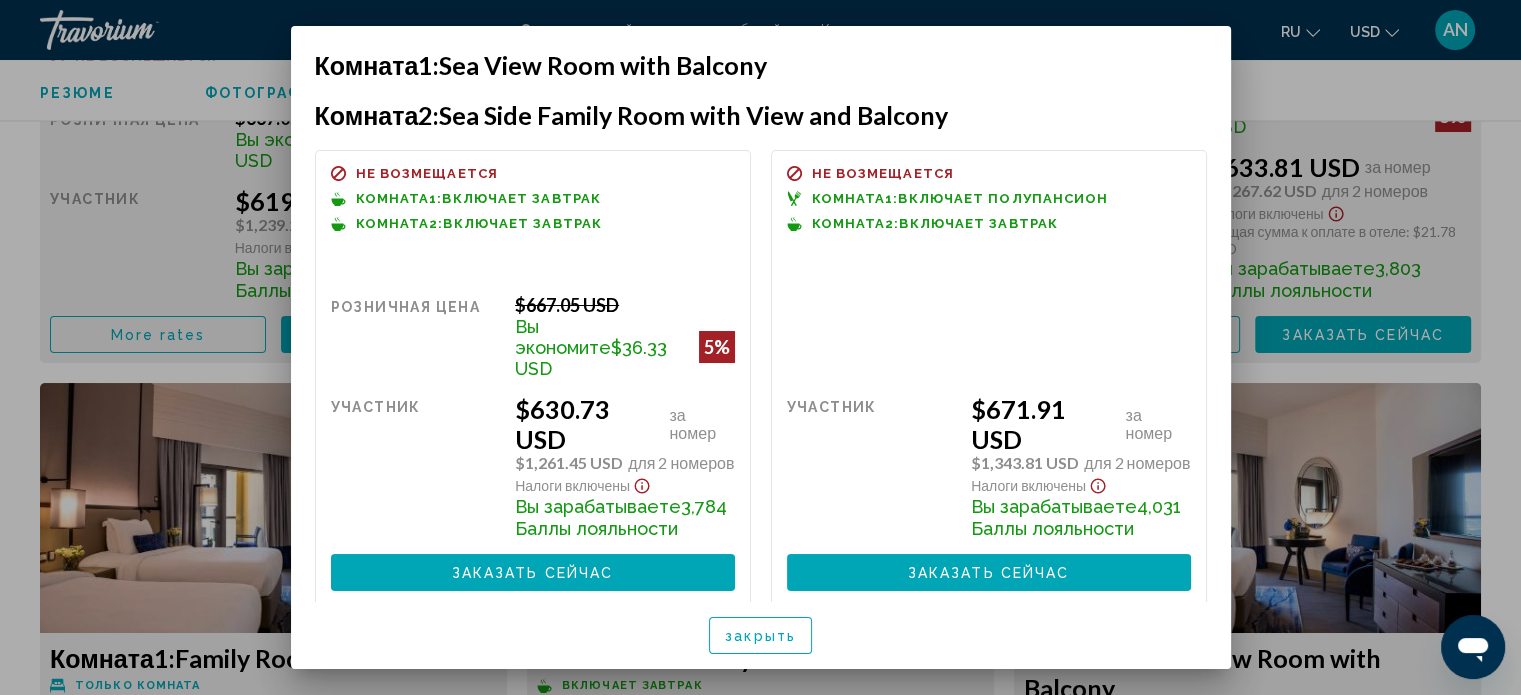scroll, scrollTop: 0, scrollLeft: 0, axis: both 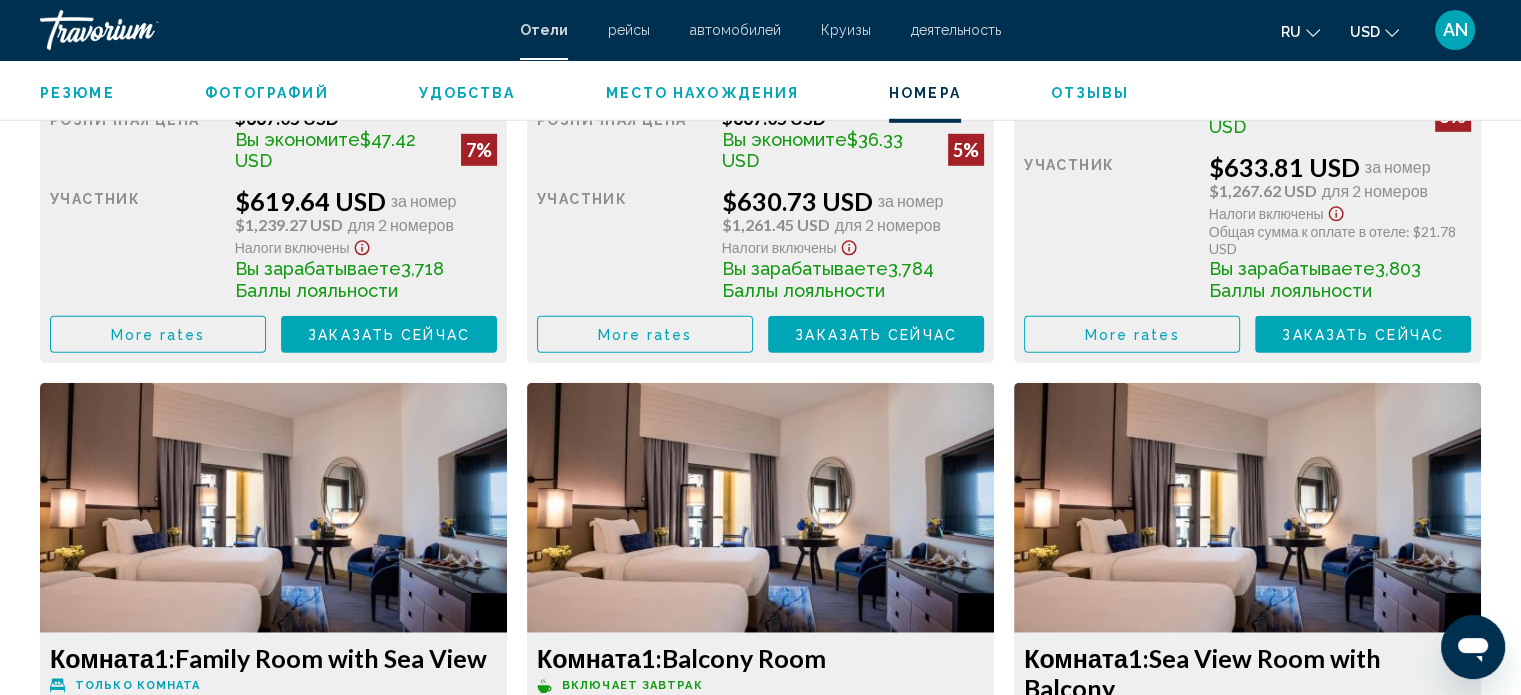 click on "More rates" at bounding box center [158, -2354] 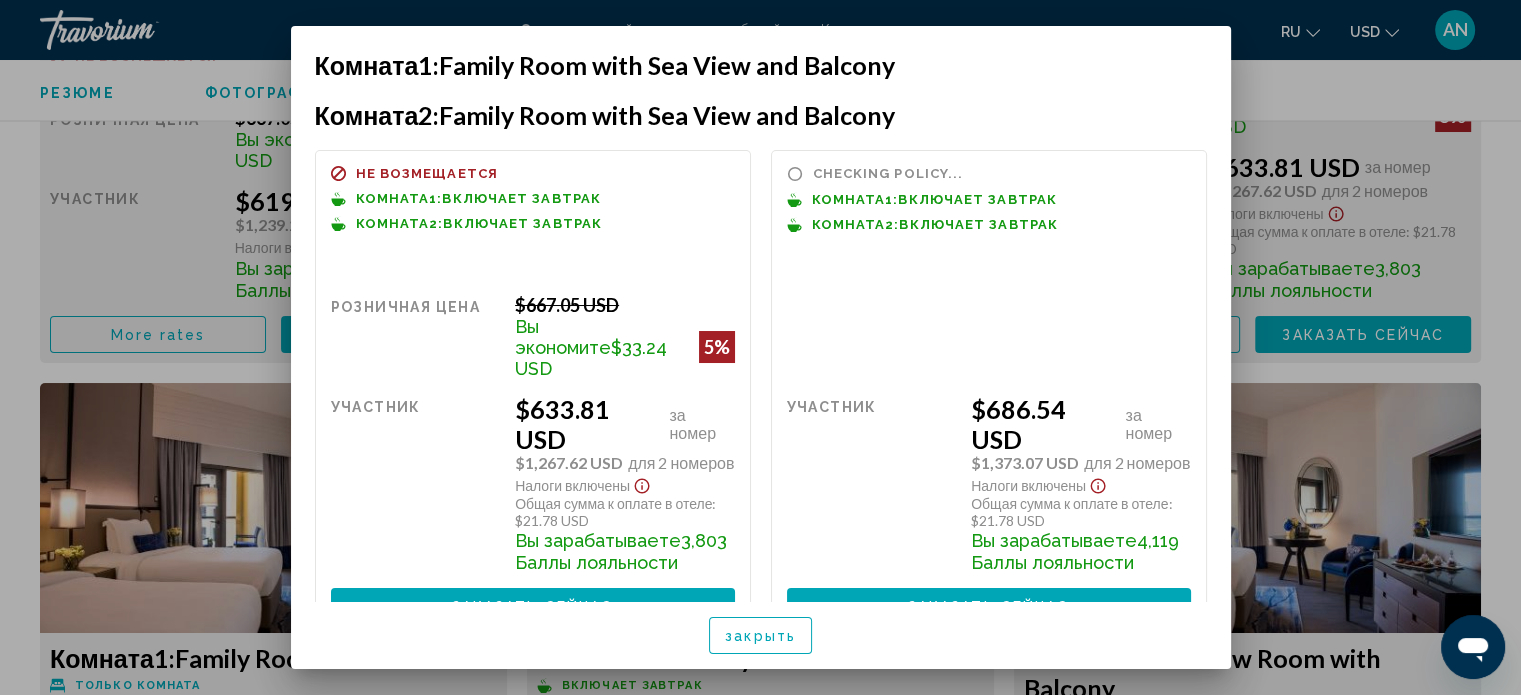 scroll, scrollTop: 0, scrollLeft: 0, axis: both 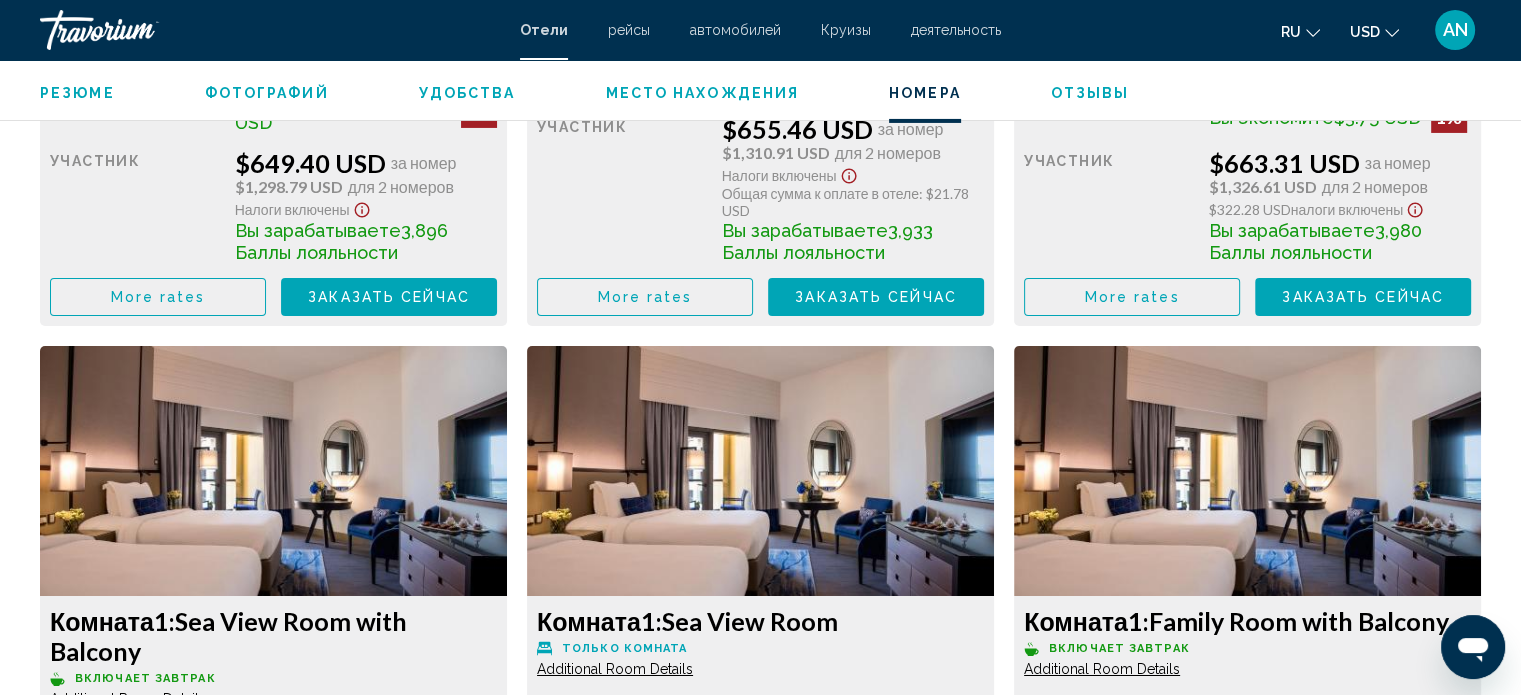 click on "More rates" at bounding box center [158, -3254] 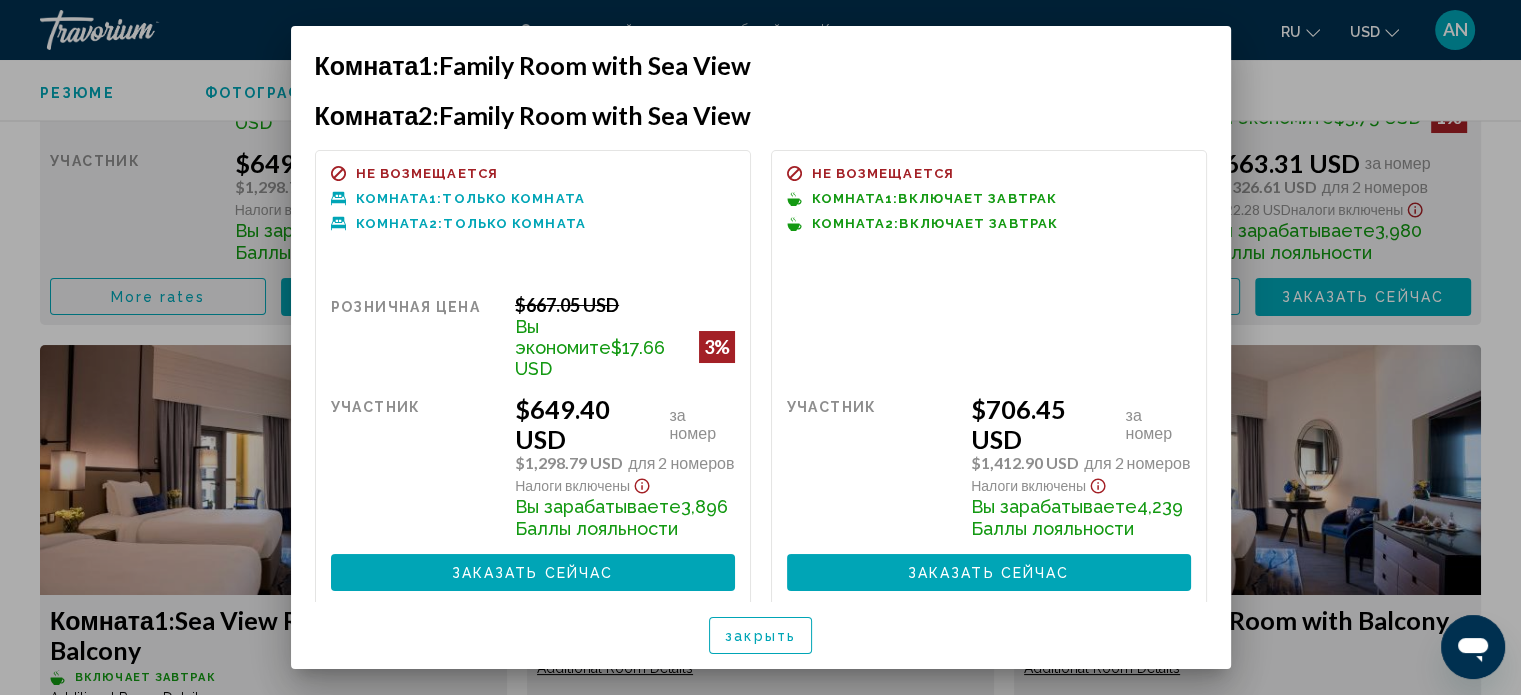 scroll, scrollTop: 0, scrollLeft: 0, axis: both 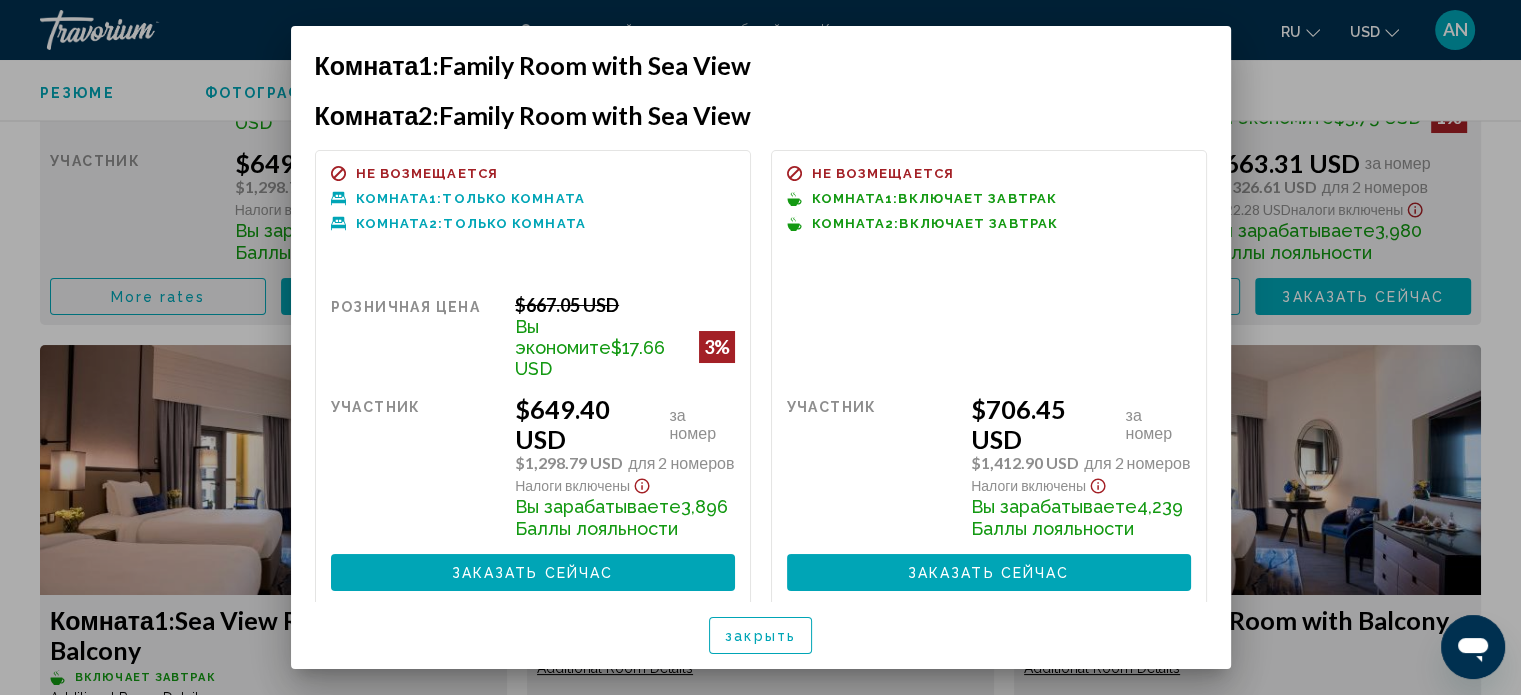 click at bounding box center [760, 347] 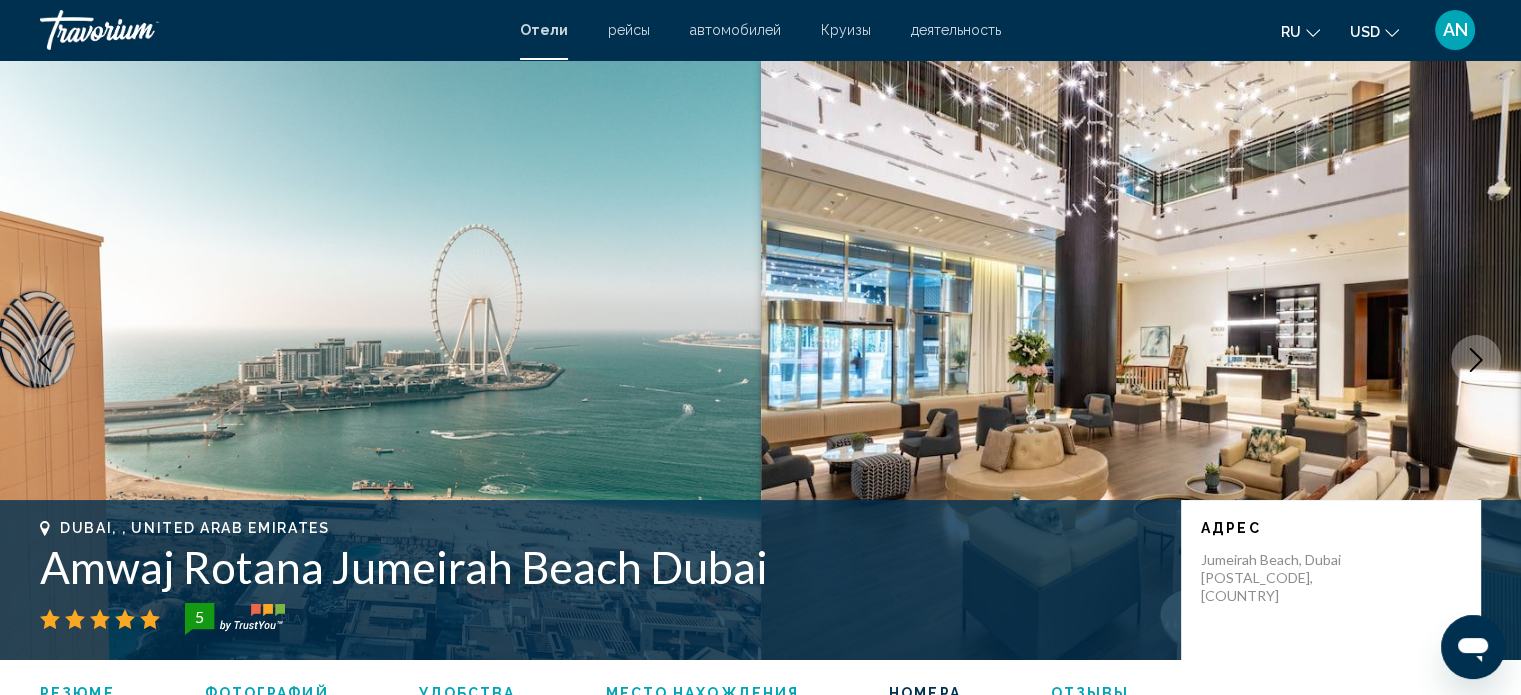scroll, scrollTop: 6910, scrollLeft: 0, axis: vertical 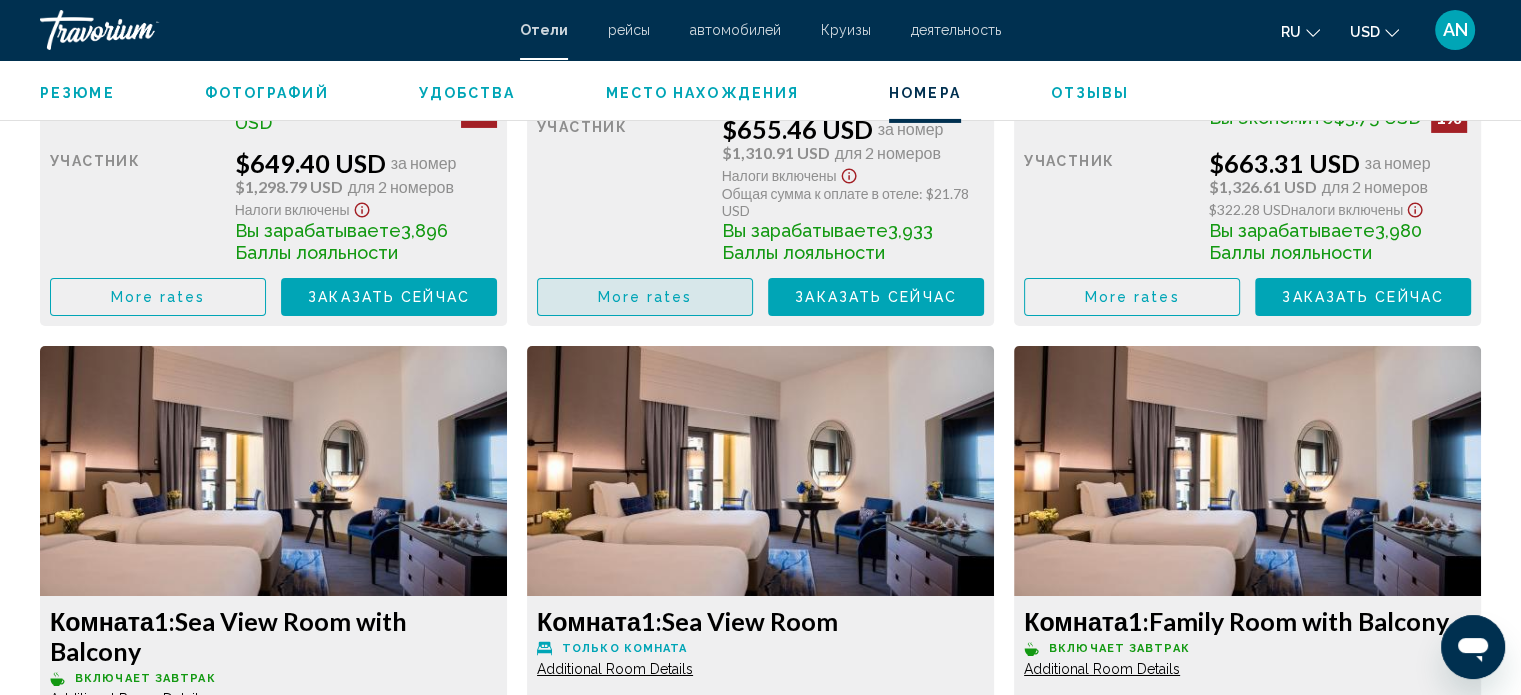 click on "More rates" at bounding box center [645, 298] 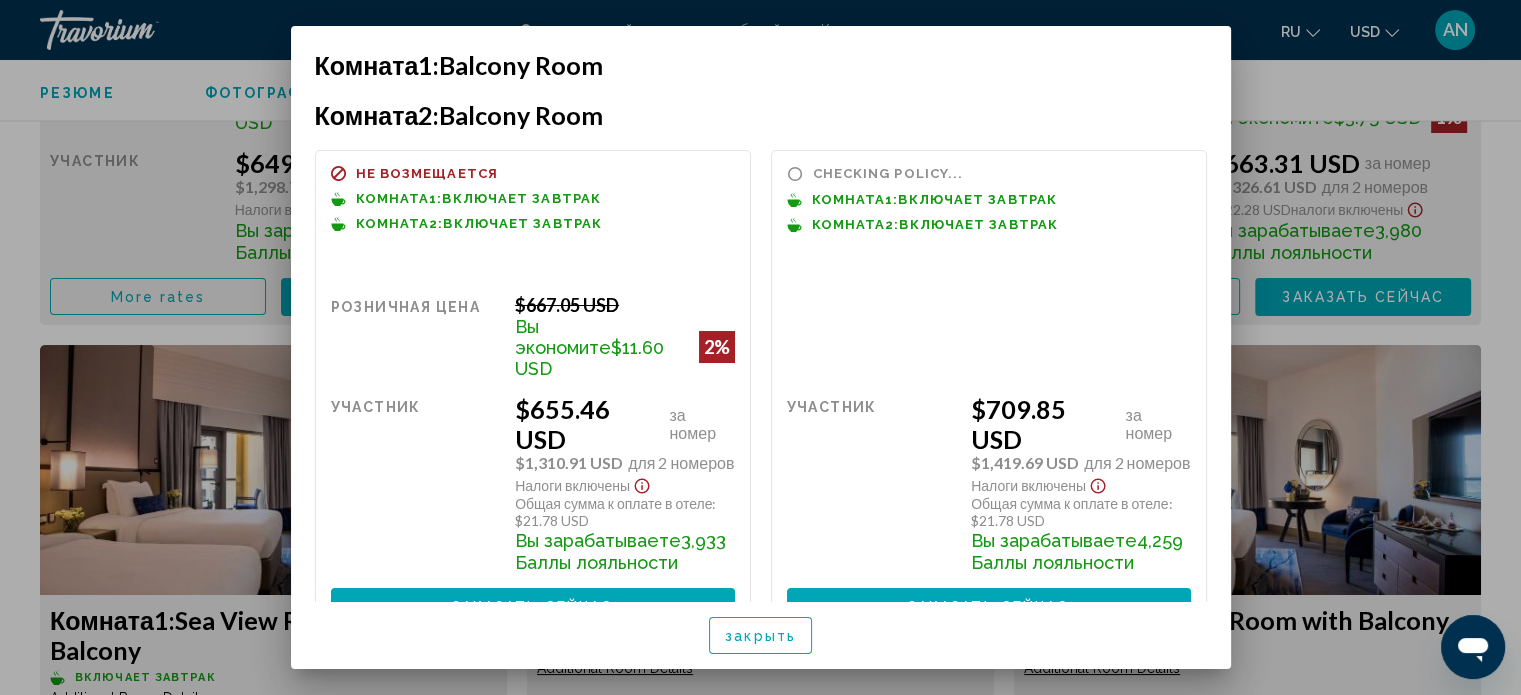 scroll, scrollTop: 0, scrollLeft: 0, axis: both 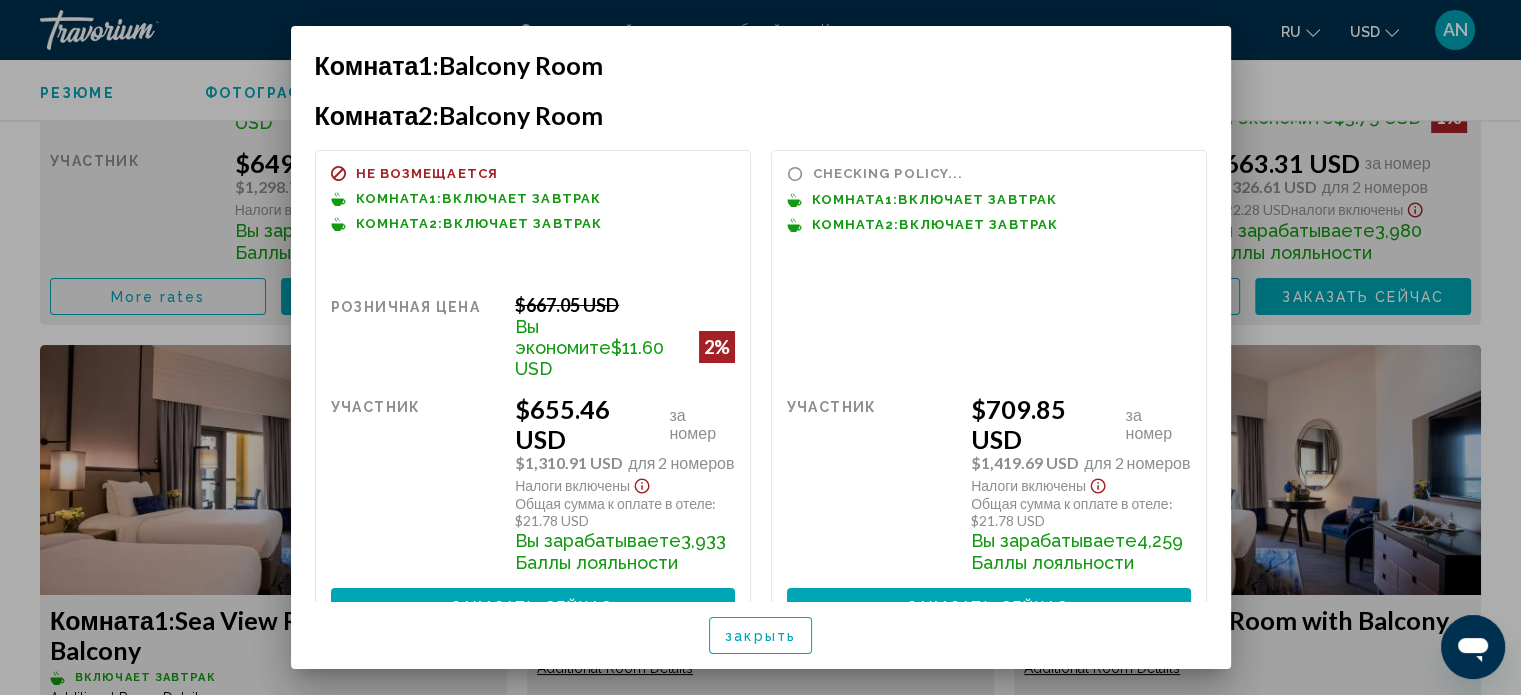 click at bounding box center (760, 347) 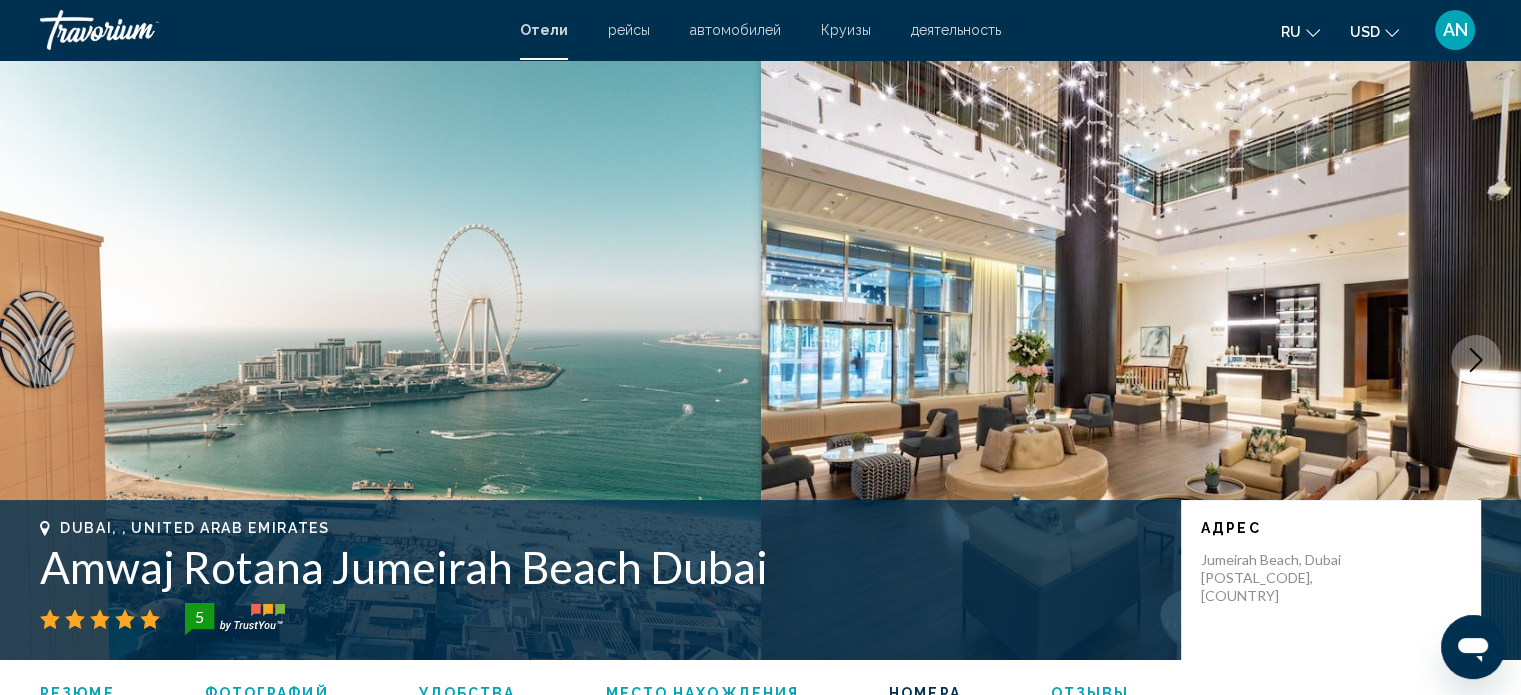 scroll, scrollTop: 6910, scrollLeft: 0, axis: vertical 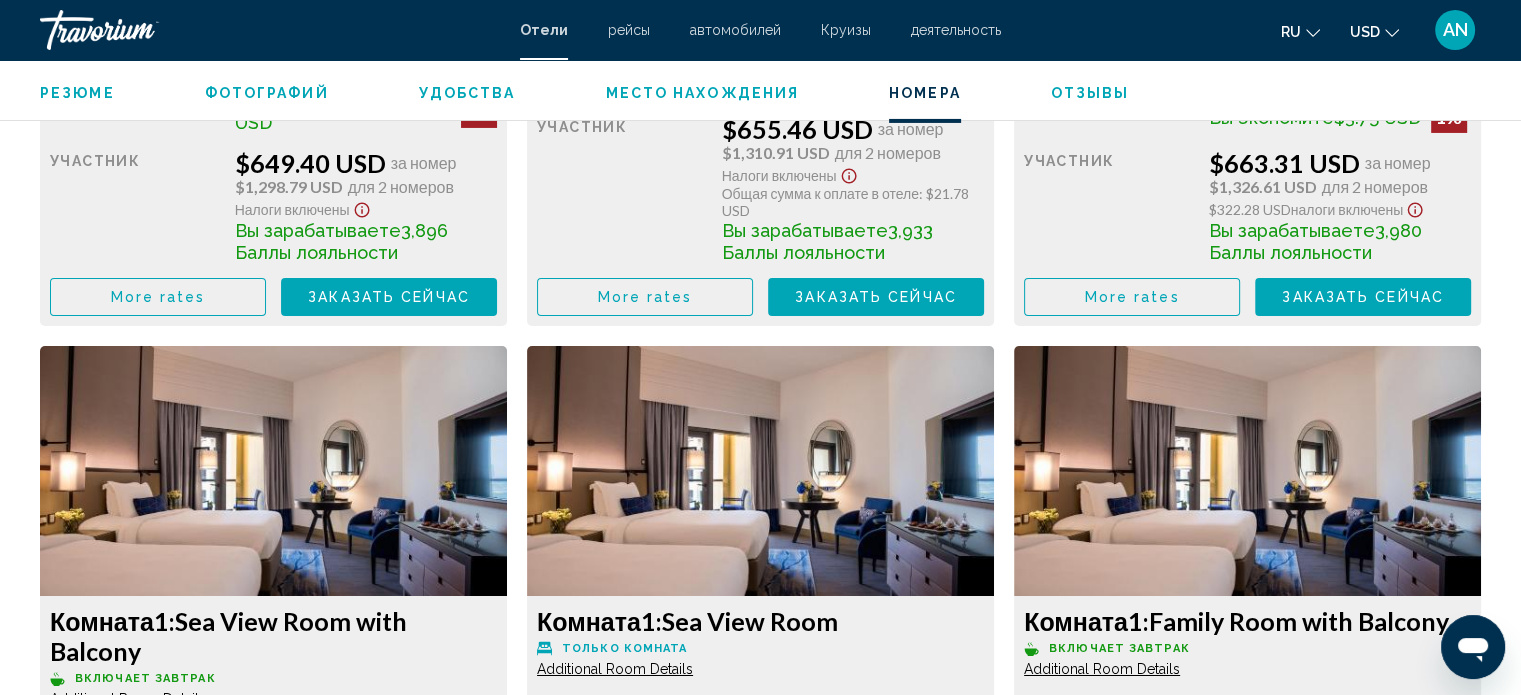 click on "More rates" at bounding box center (158, -3254) 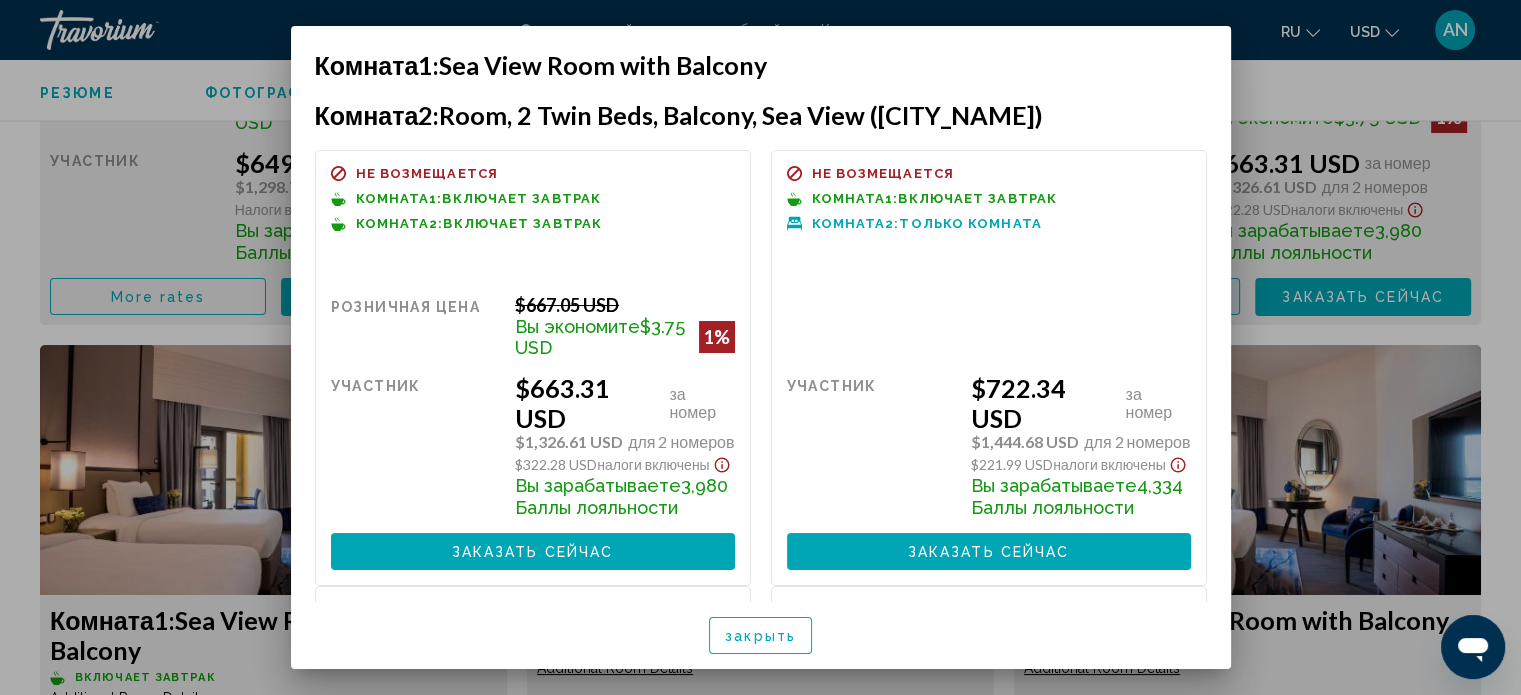 scroll, scrollTop: 0, scrollLeft: 0, axis: both 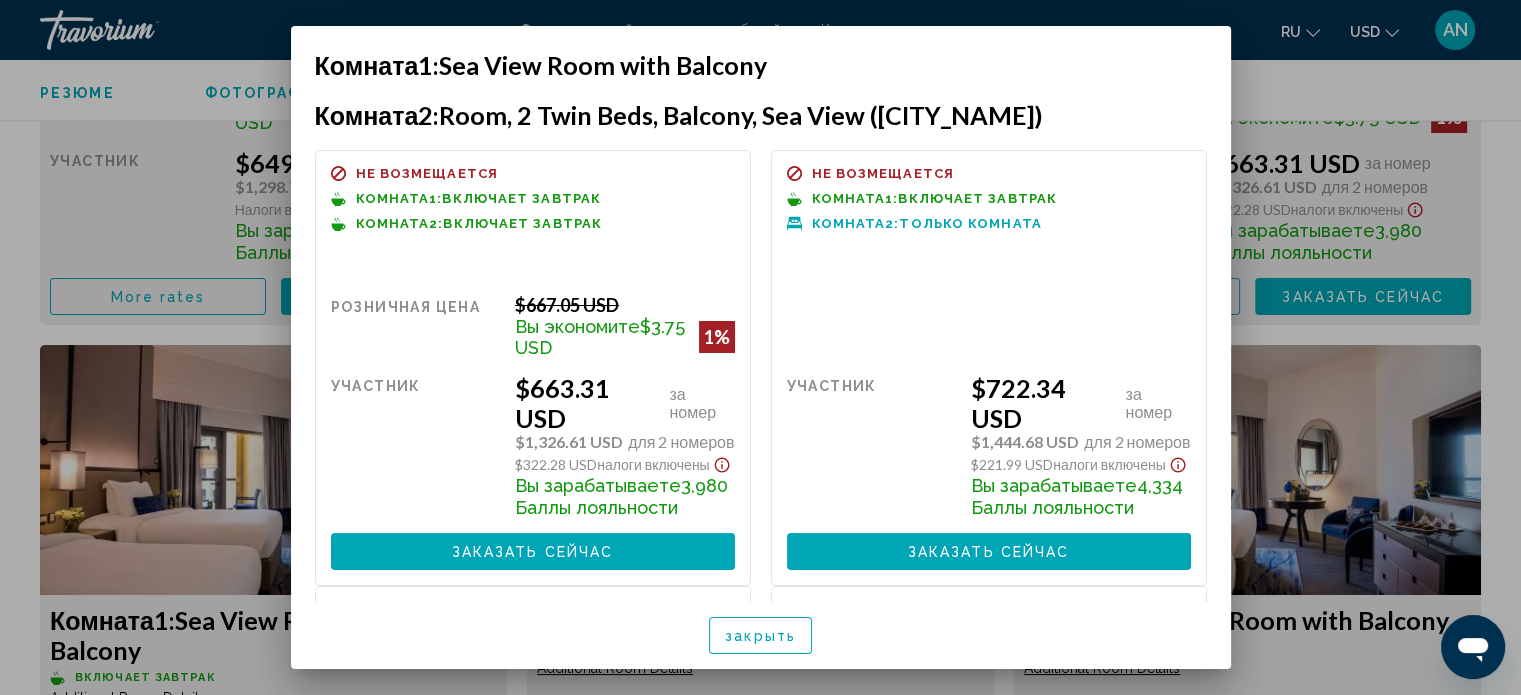 click at bounding box center [760, 347] 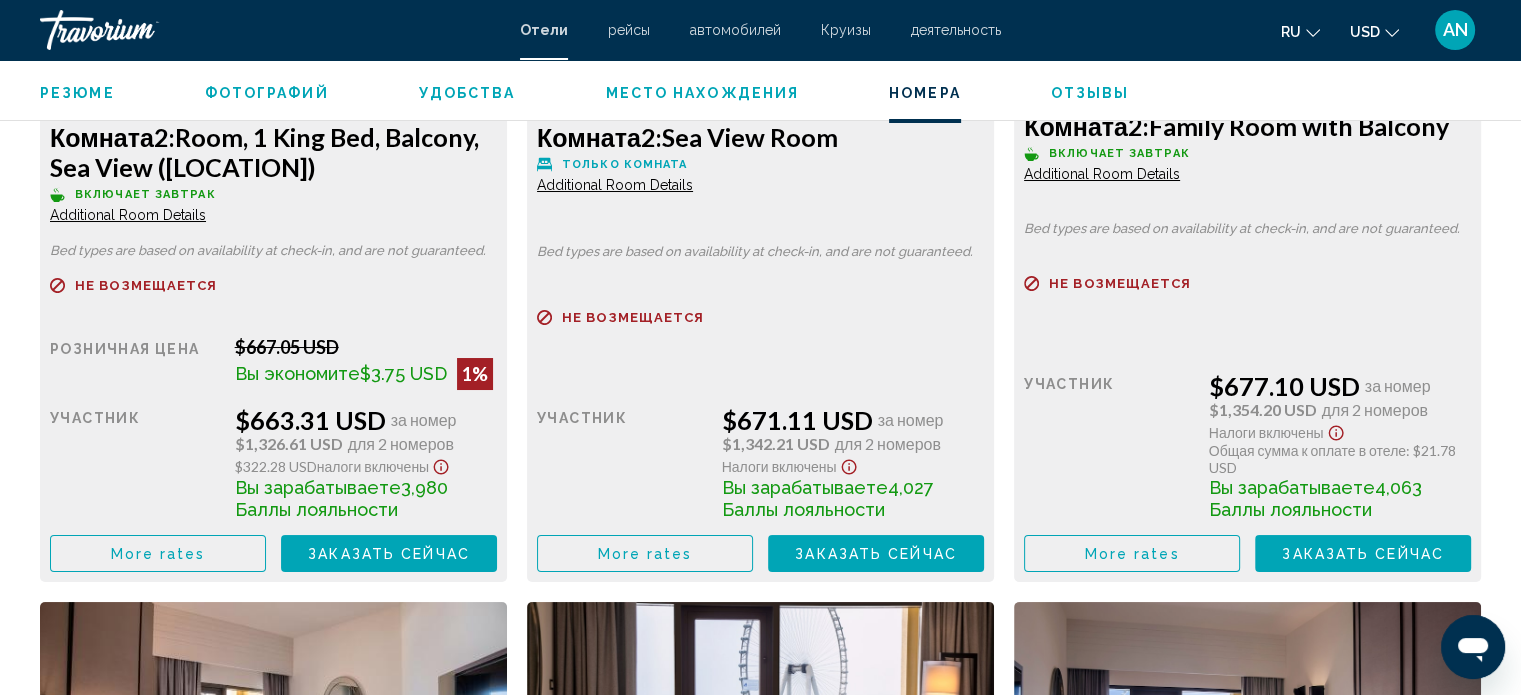 scroll, scrollTop: 7510, scrollLeft: 0, axis: vertical 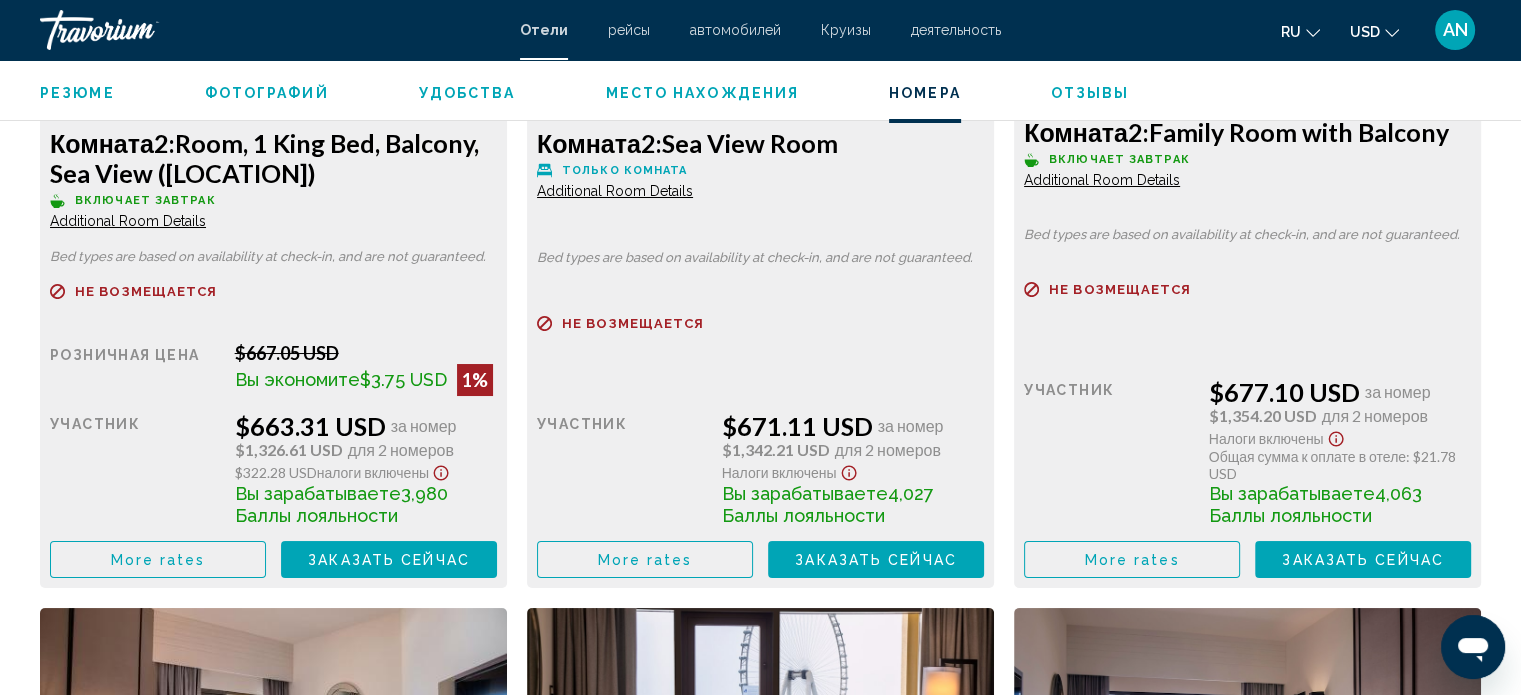 click on "More rates" at bounding box center [158, -3854] 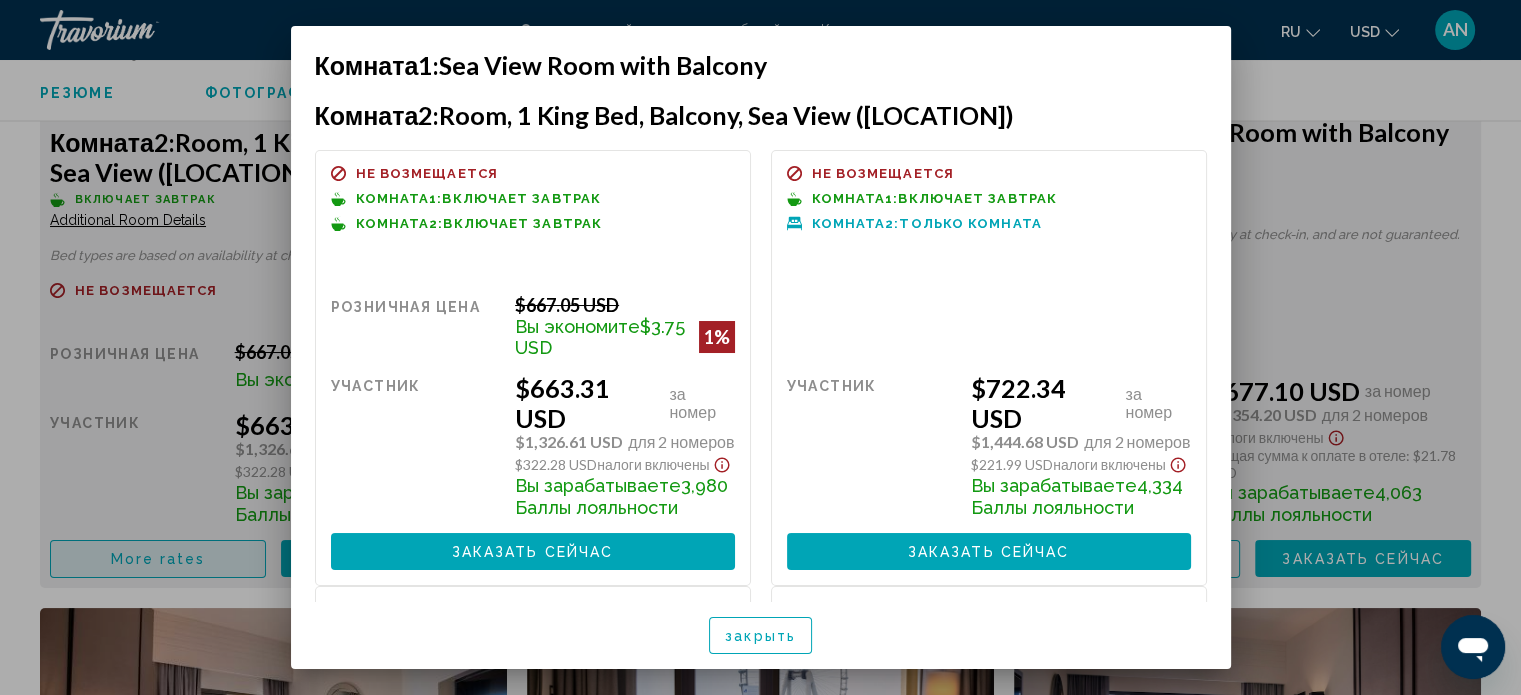 scroll, scrollTop: 0, scrollLeft: 0, axis: both 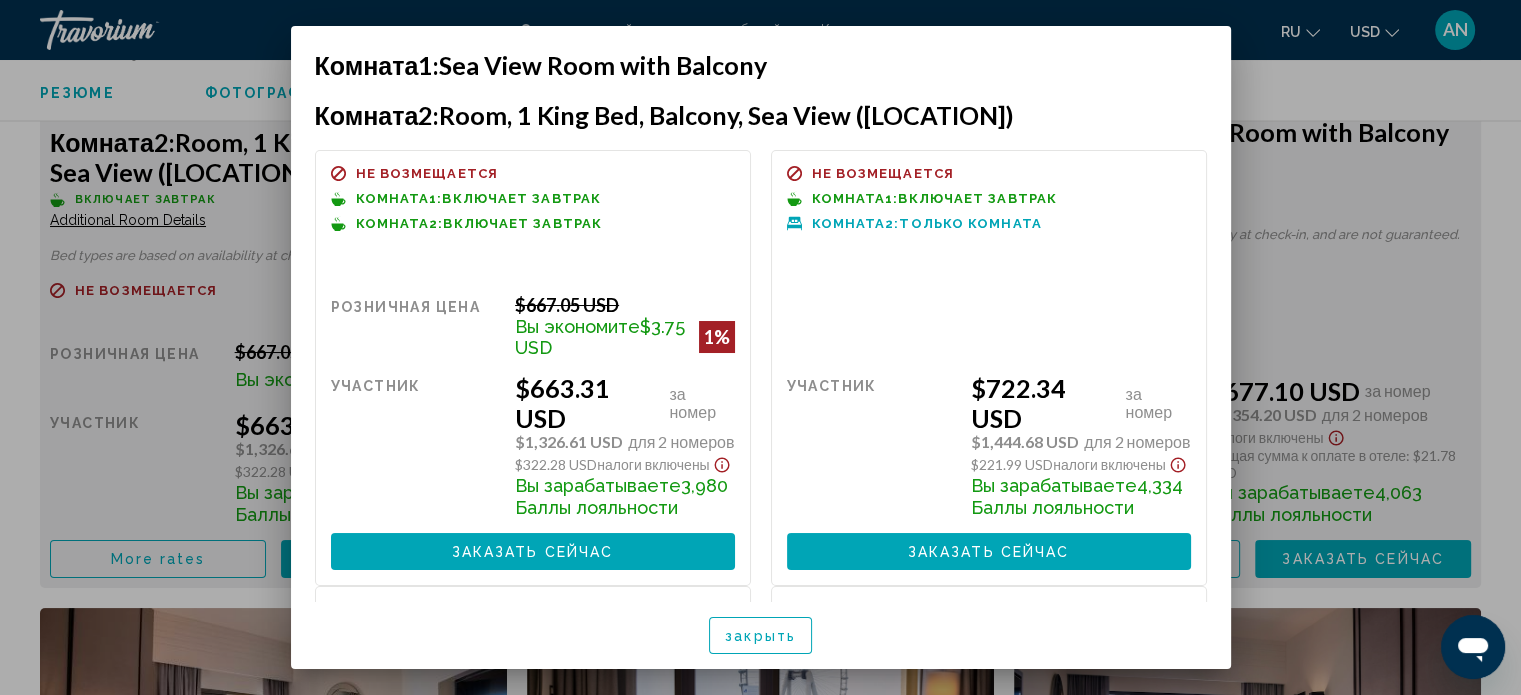 click at bounding box center [760, 347] 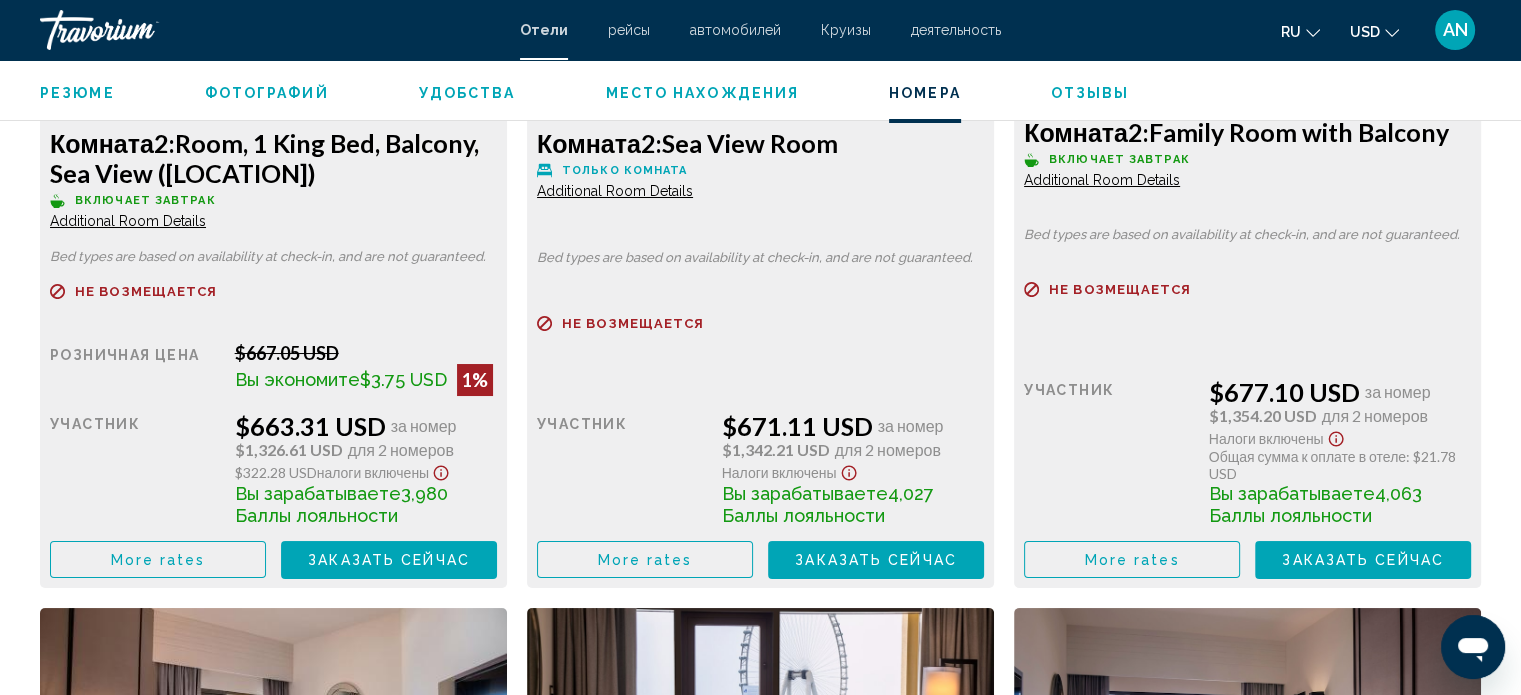 click on "More rates" at bounding box center [158, -3855] 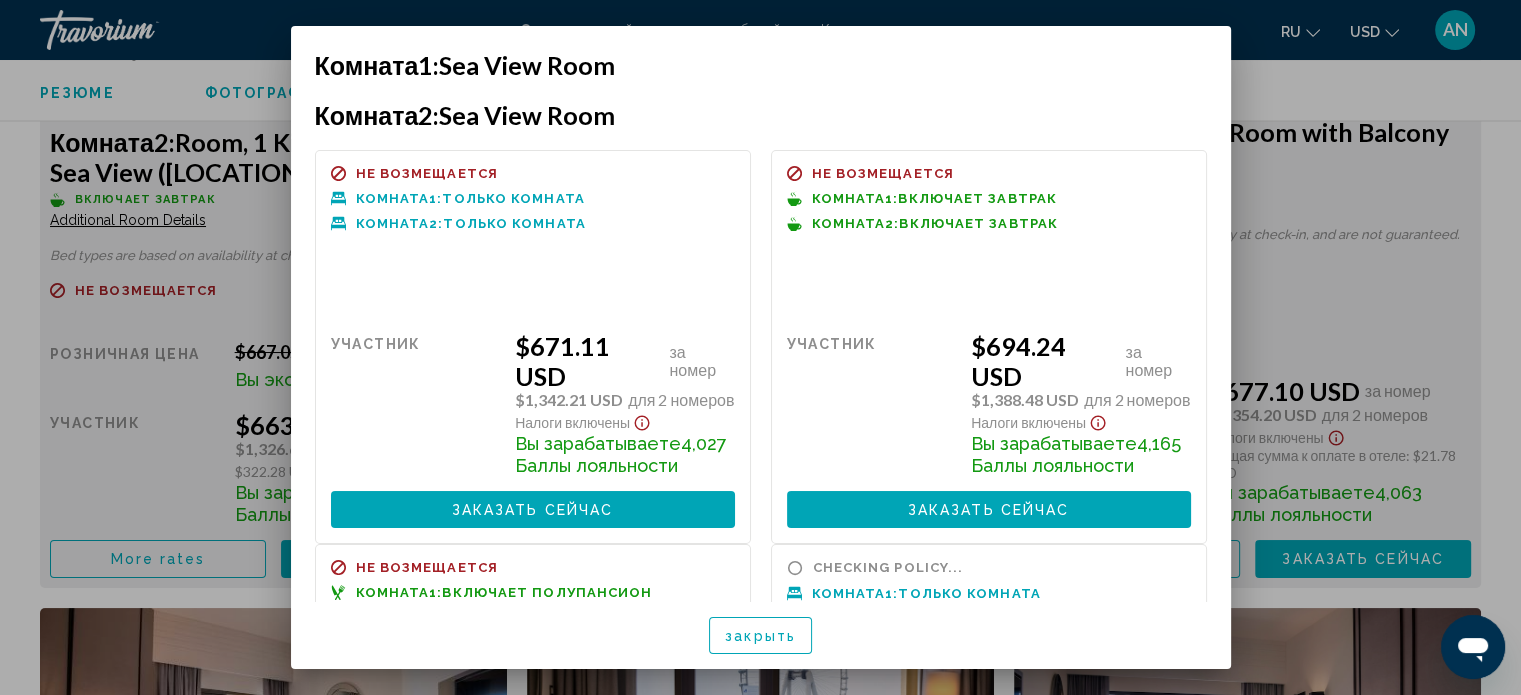 scroll, scrollTop: 0, scrollLeft: 0, axis: both 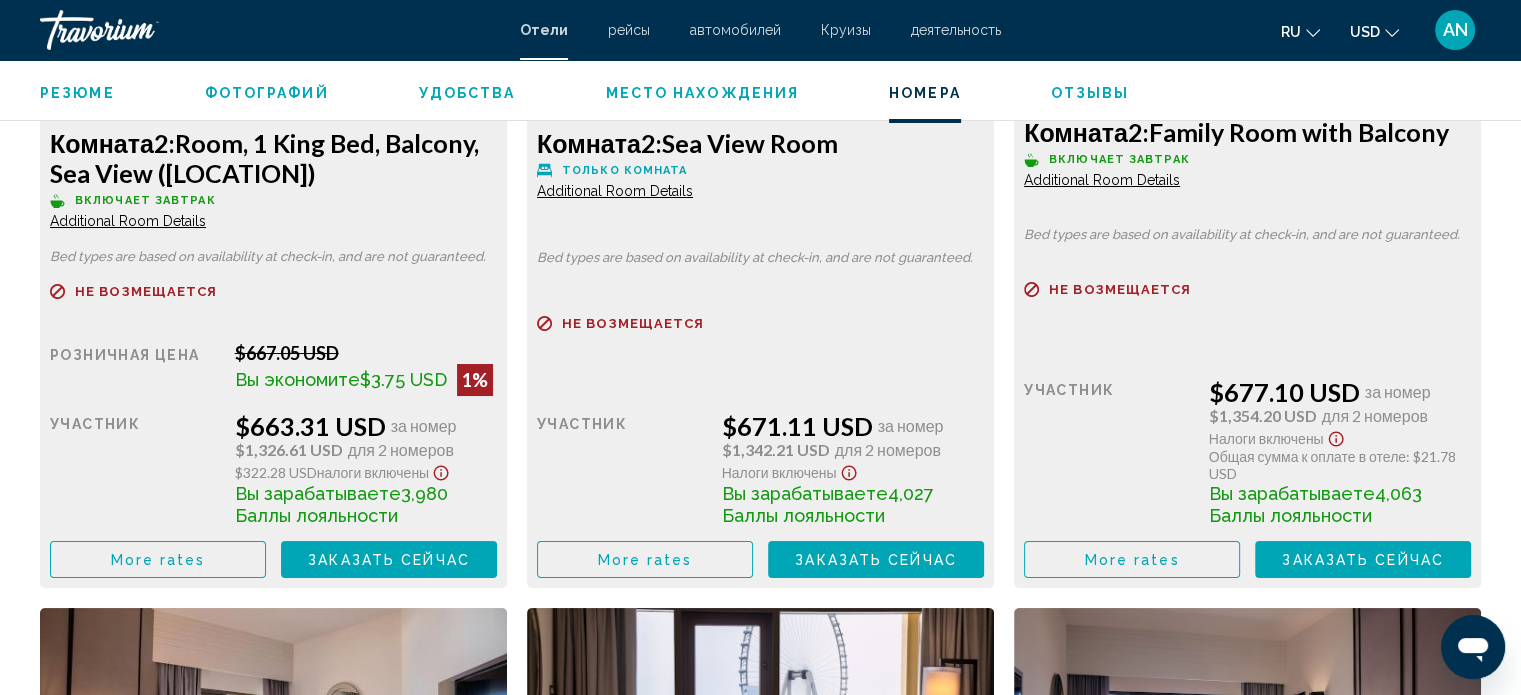 click on "More rates" at bounding box center [158, -3854] 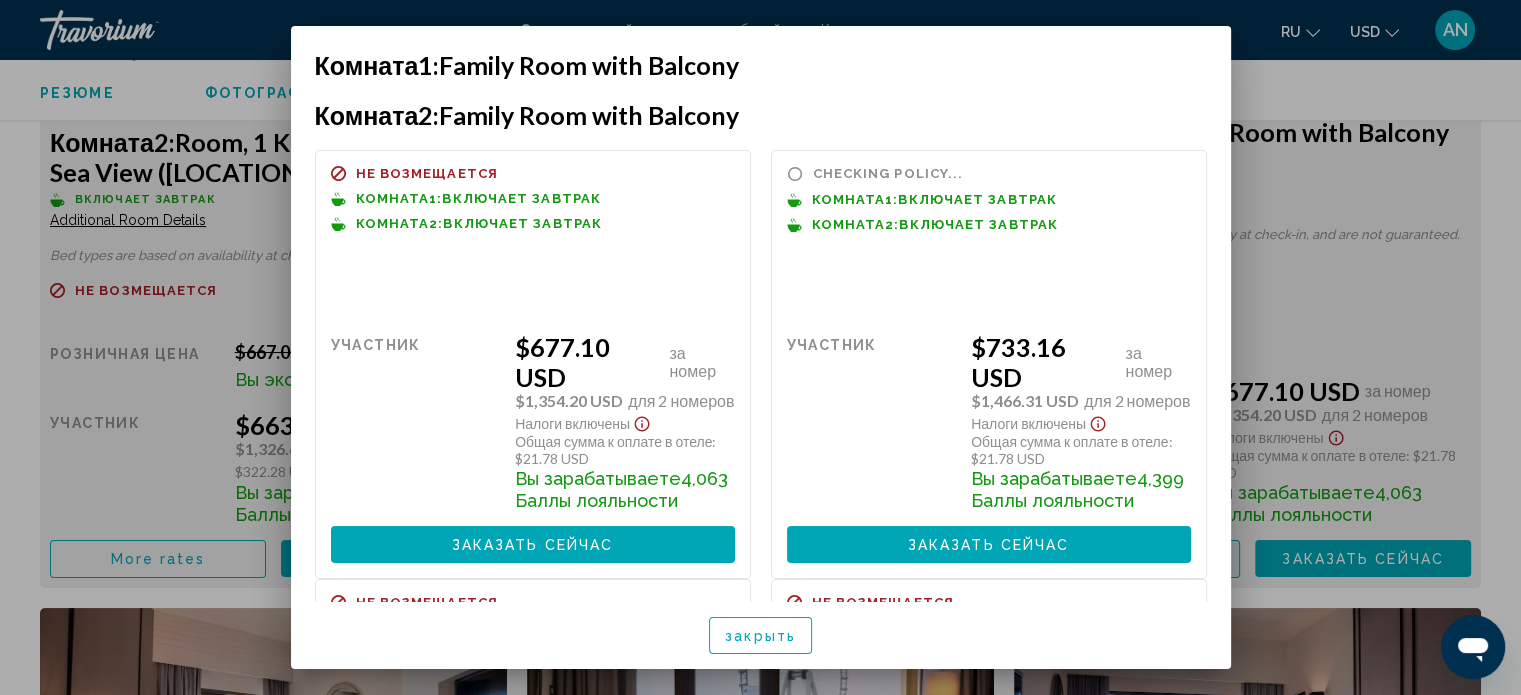 scroll, scrollTop: 0, scrollLeft: 0, axis: both 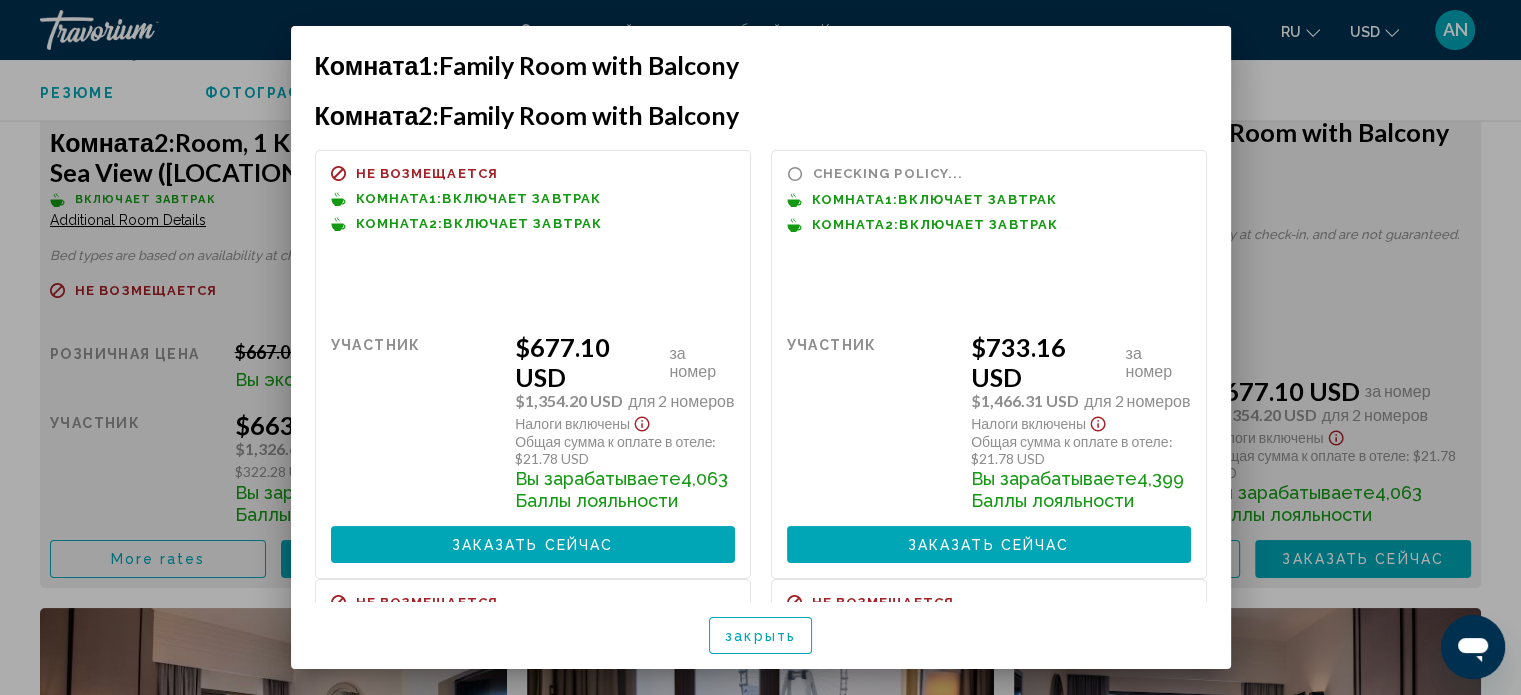 click at bounding box center [760, 347] 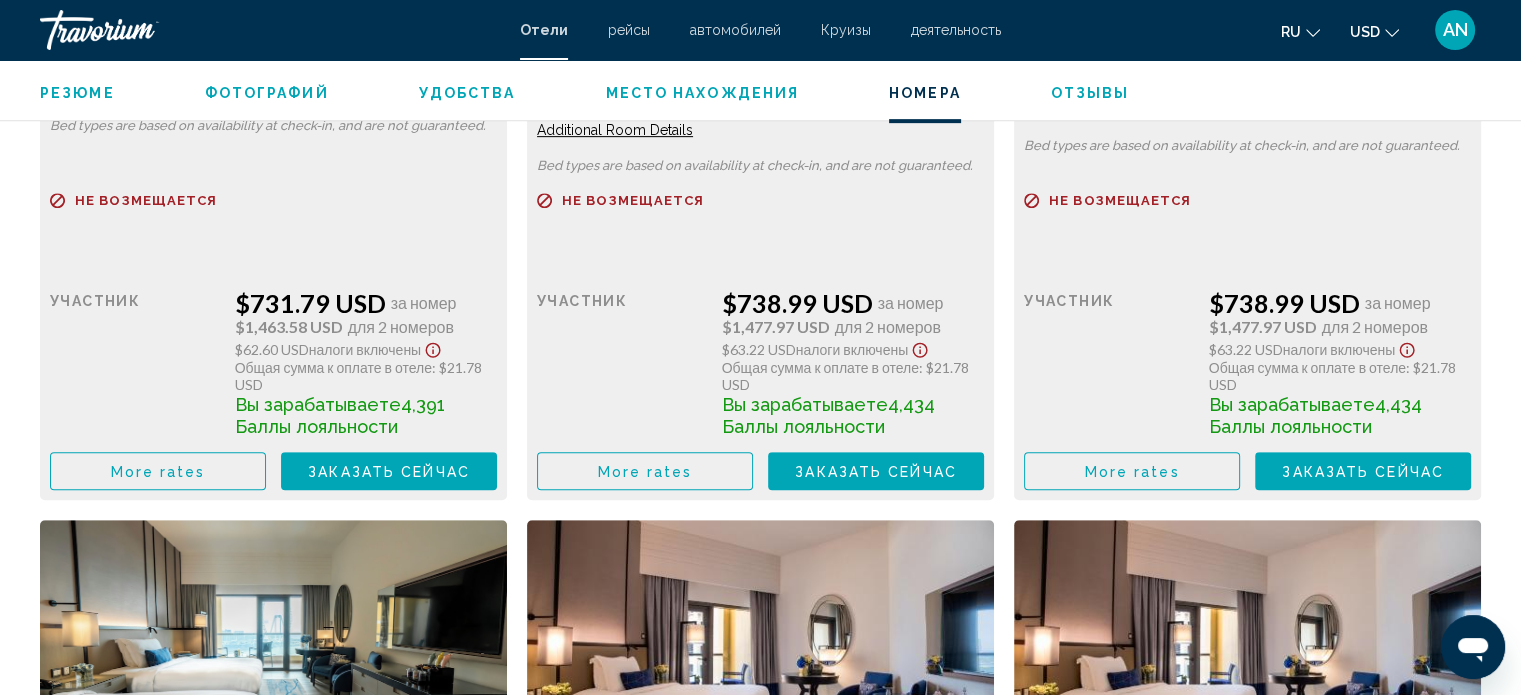 scroll, scrollTop: 8610, scrollLeft: 0, axis: vertical 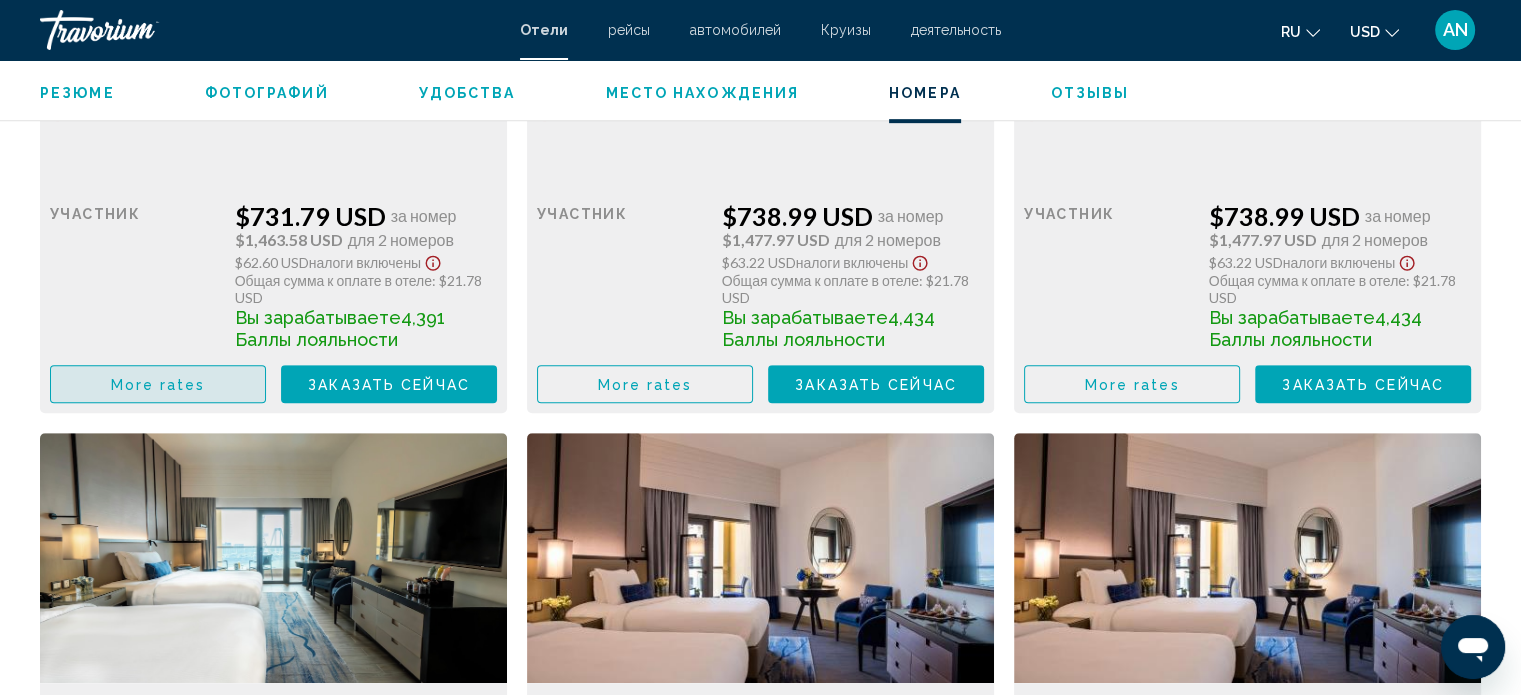 click on "More rates" at bounding box center [158, 385] 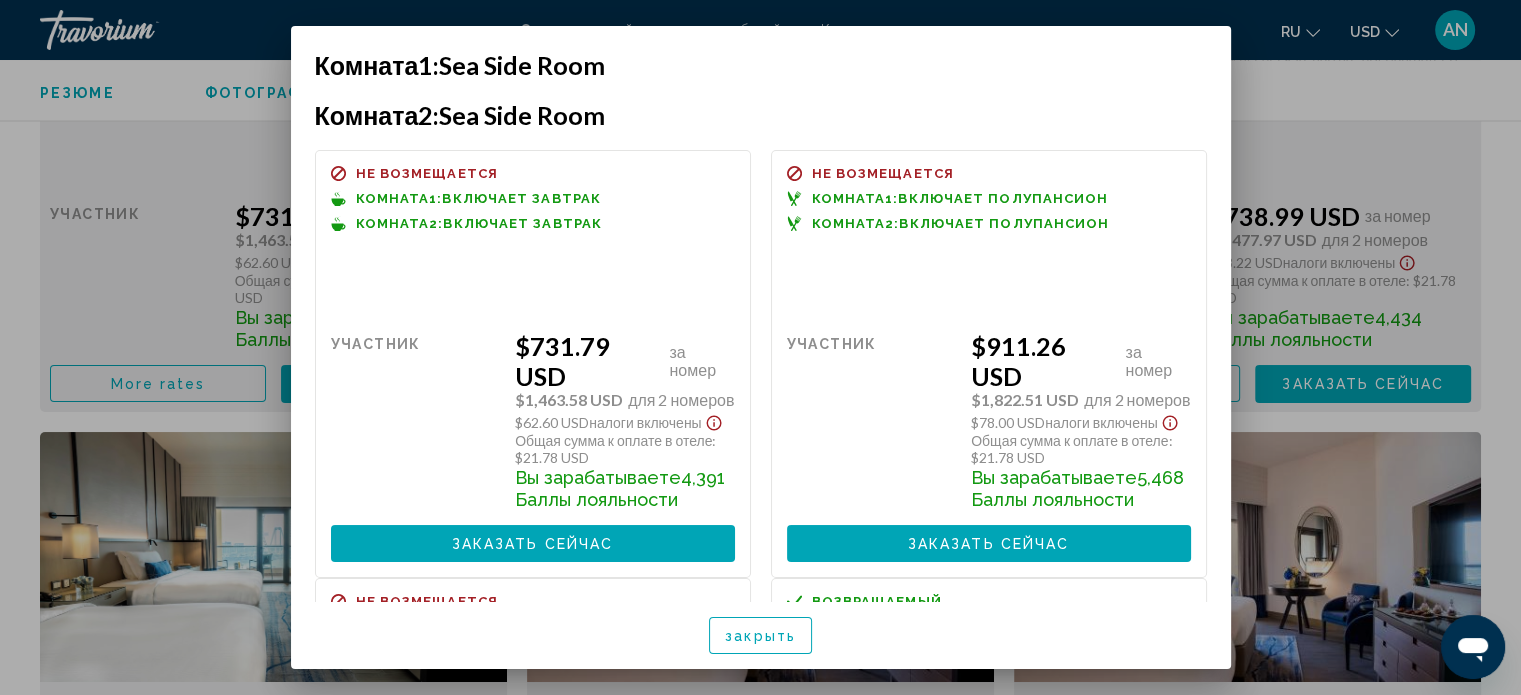 scroll, scrollTop: 0, scrollLeft: 0, axis: both 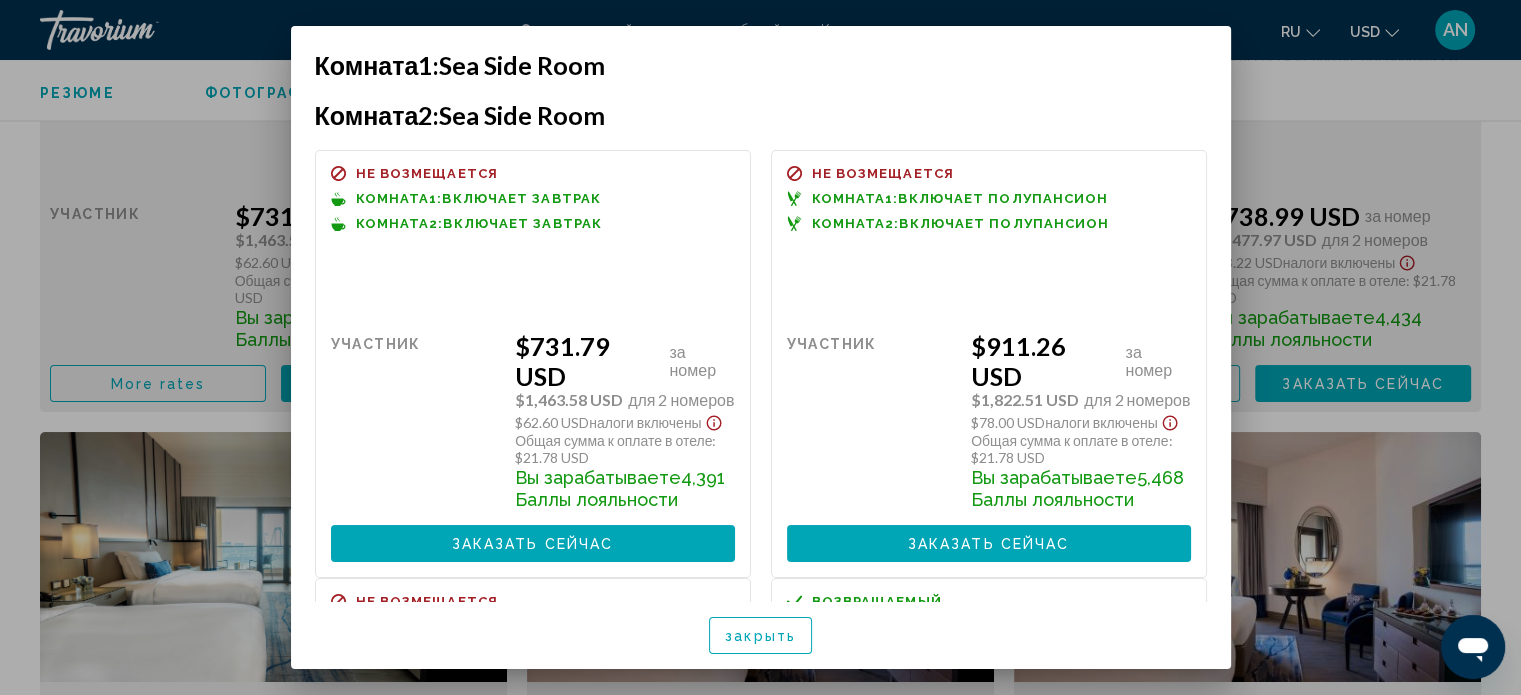 click at bounding box center (760, 347) 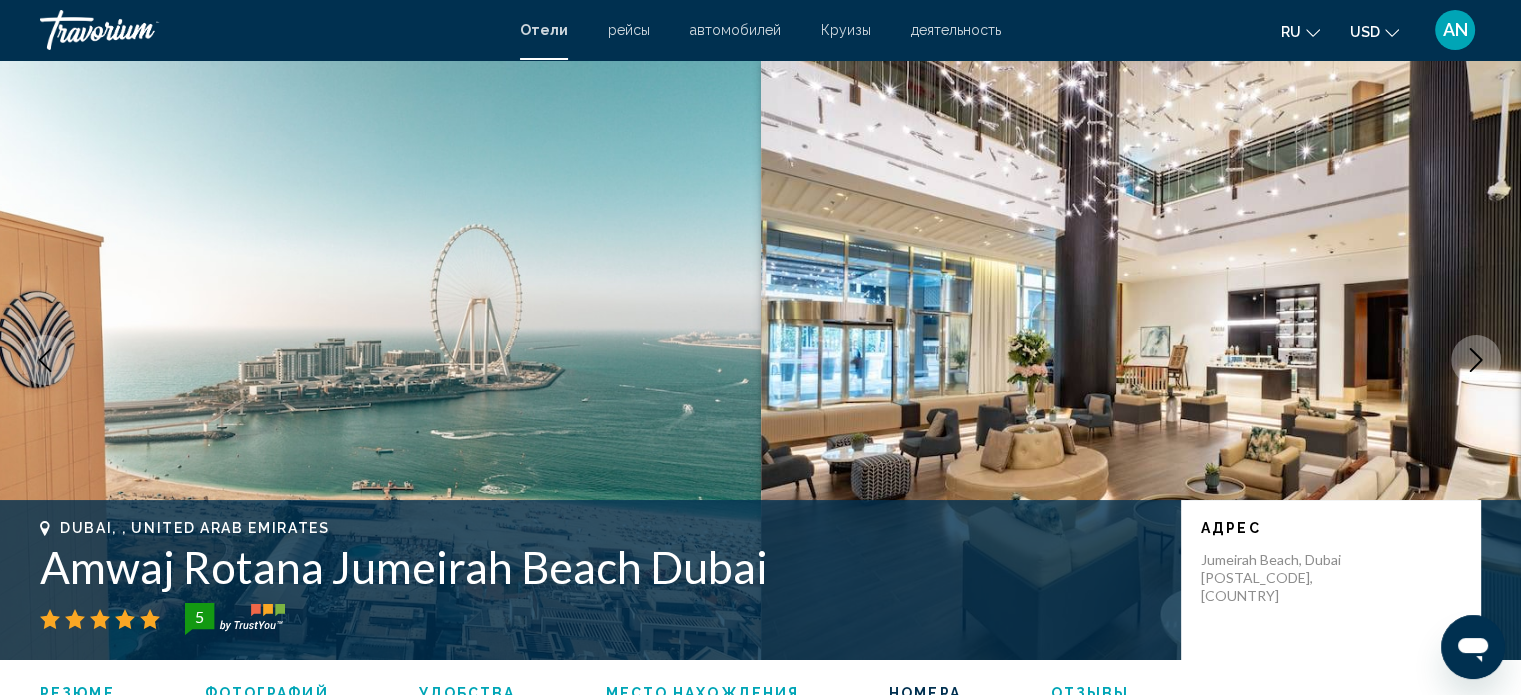 scroll, scrollTop: 8610, scrollLeft: 0, axis: vertical 